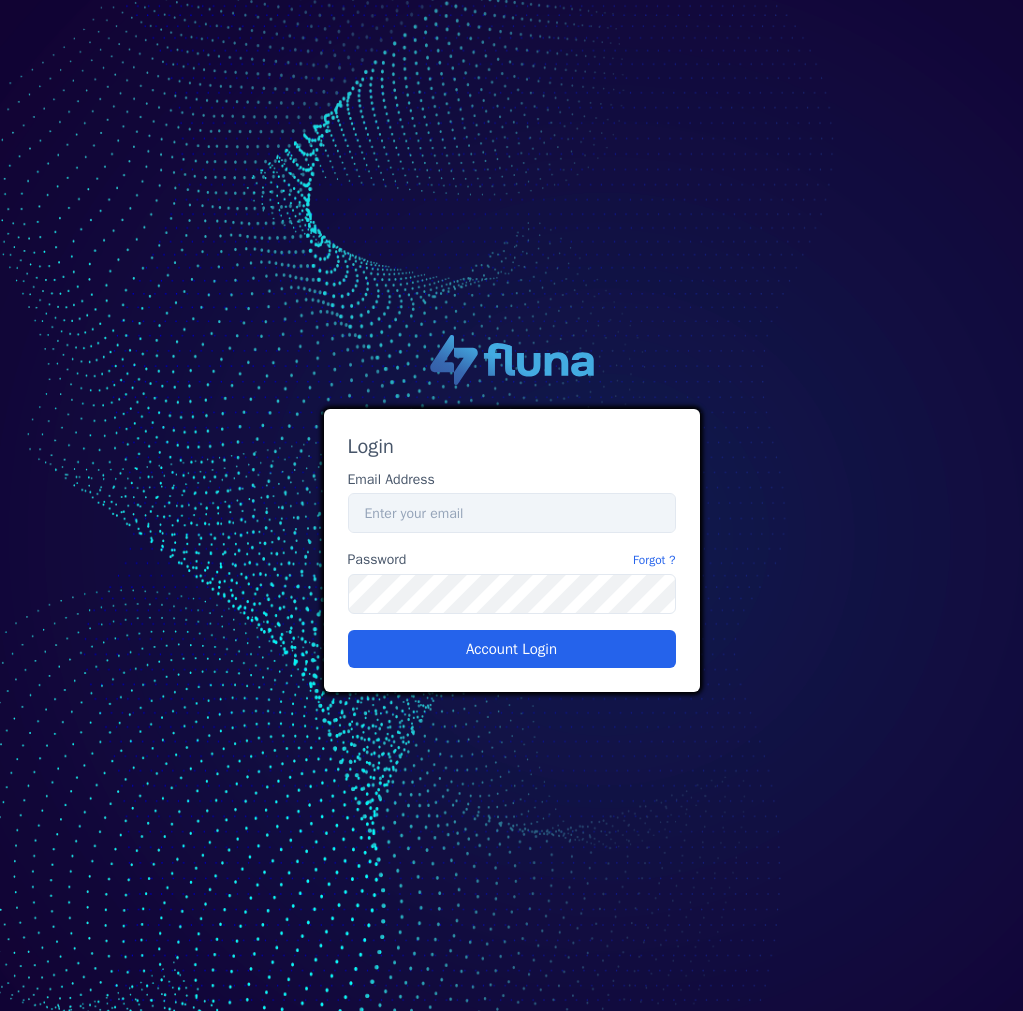 scroll, scrollTop: 0, scrollLeft: 0, axis: both 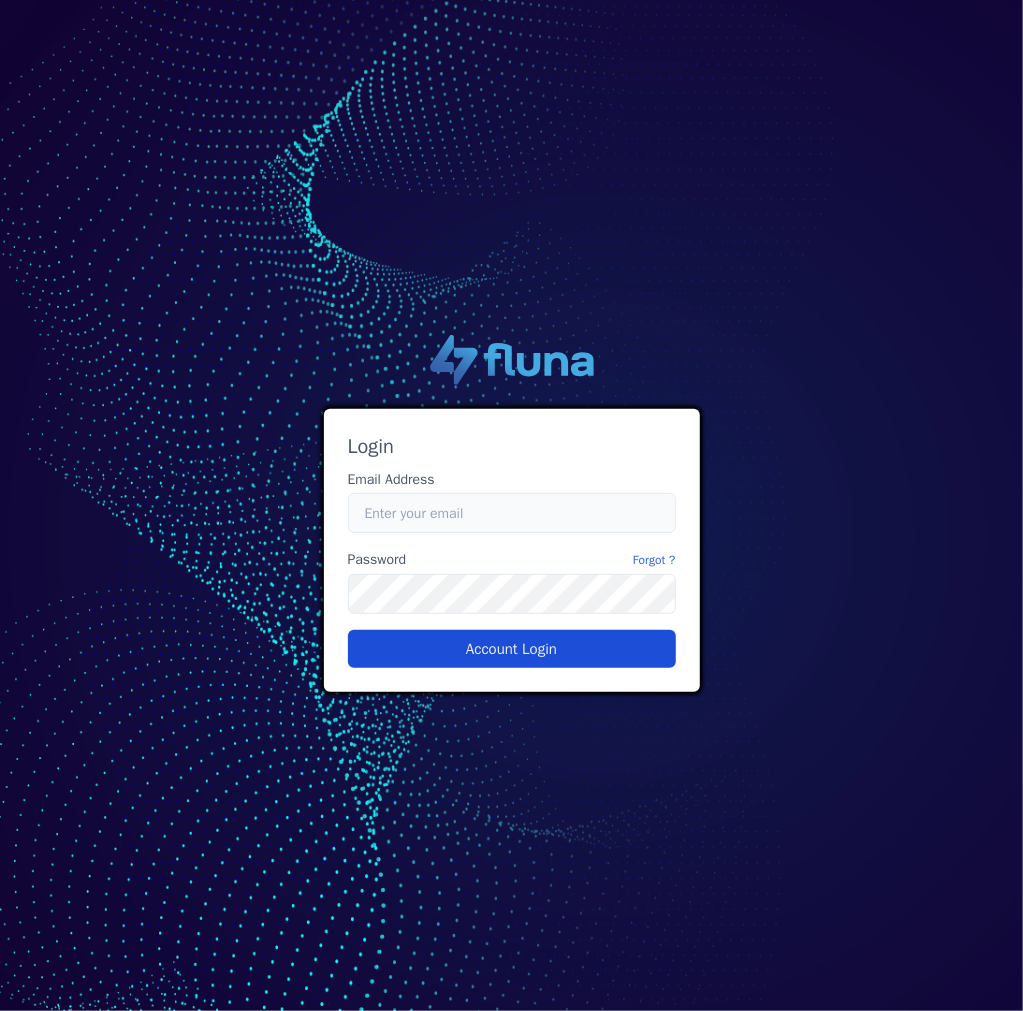 type on "[PERSON_NAME][EMAIL_ADDRESS][PERSON_NAME][DOMAIN_NAME]" 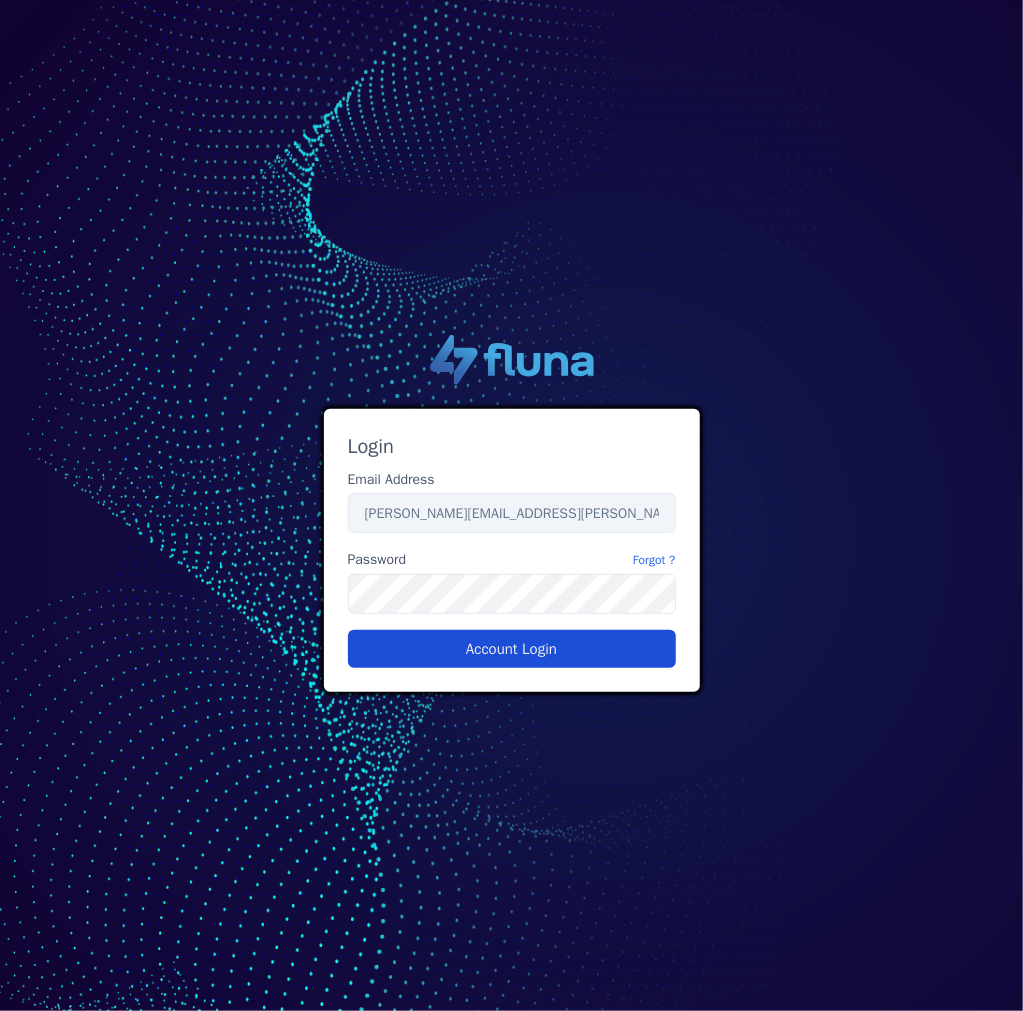 click on "Account Login" at bounding box center [512, 649] 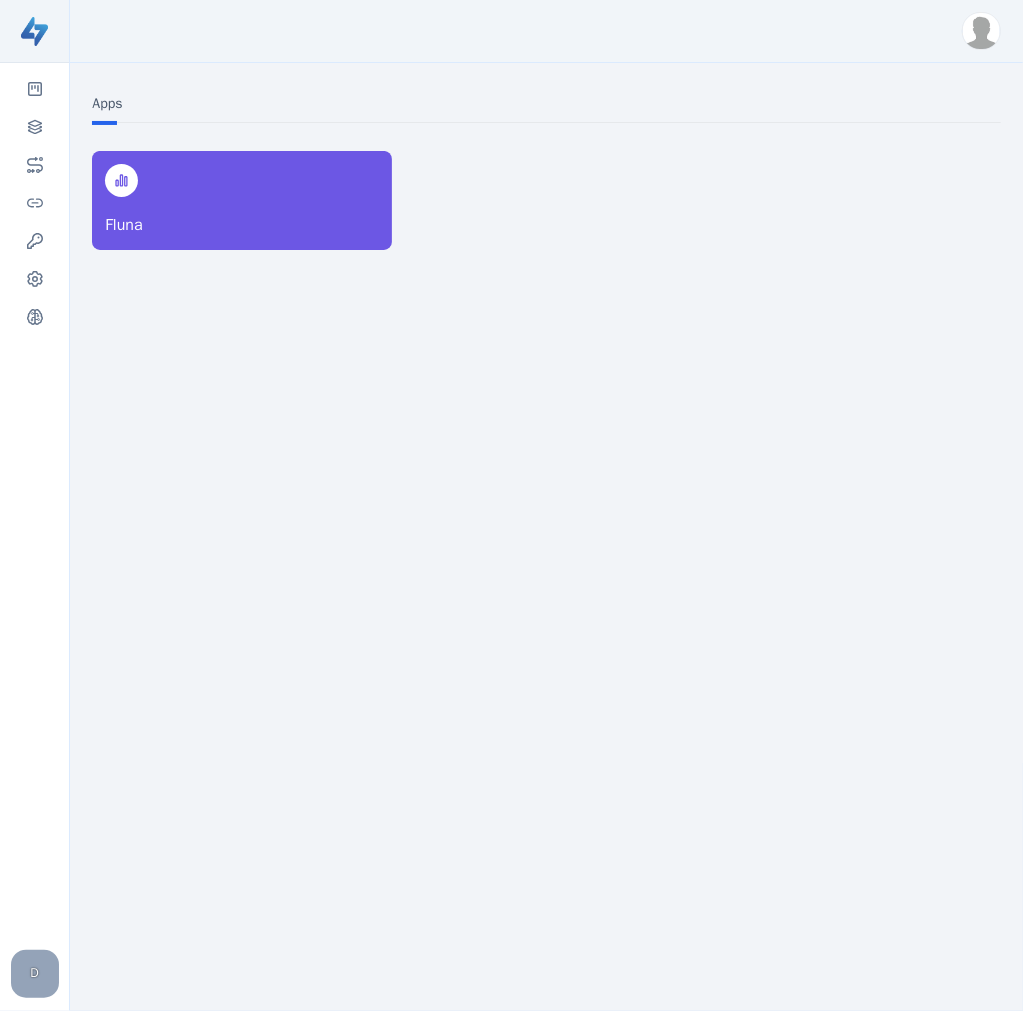 click at bounding box center [981, 31] 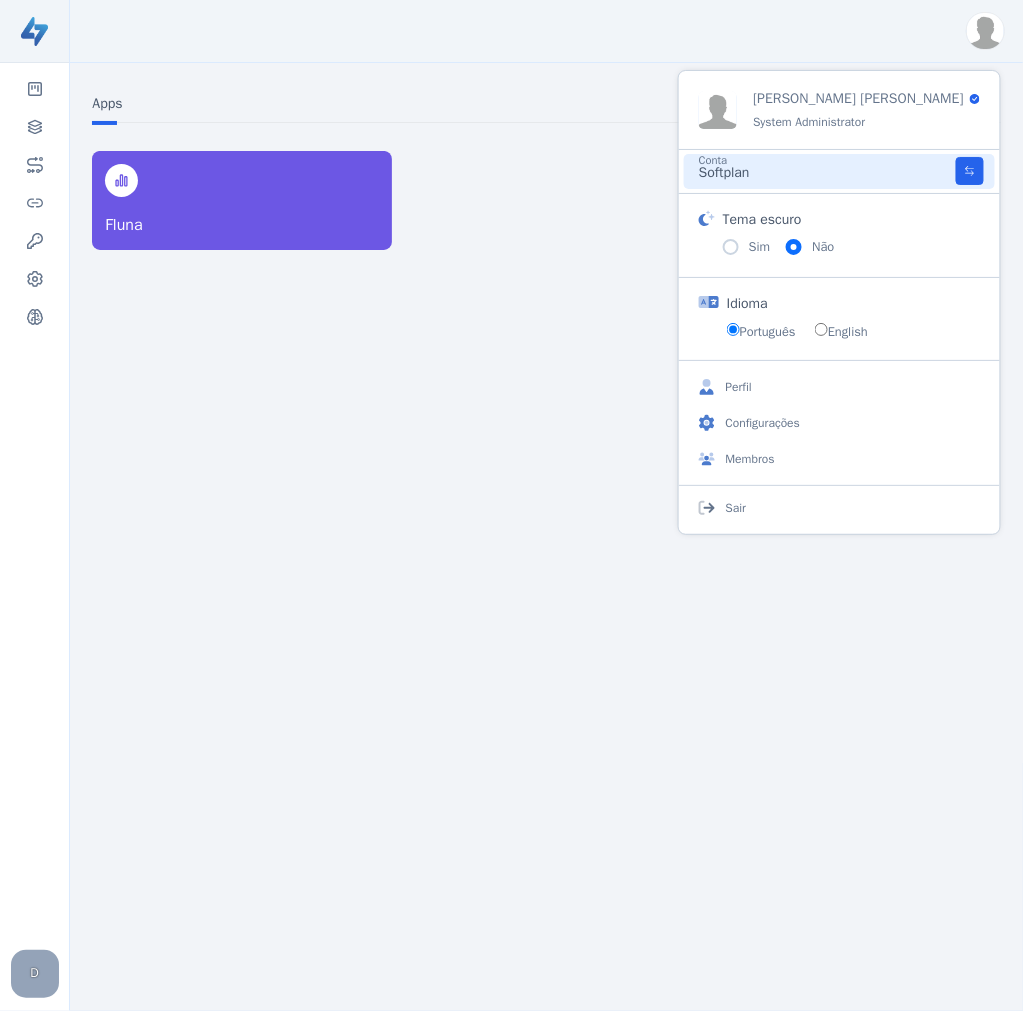 click on "Softplan" at bounding box center (827, 173) 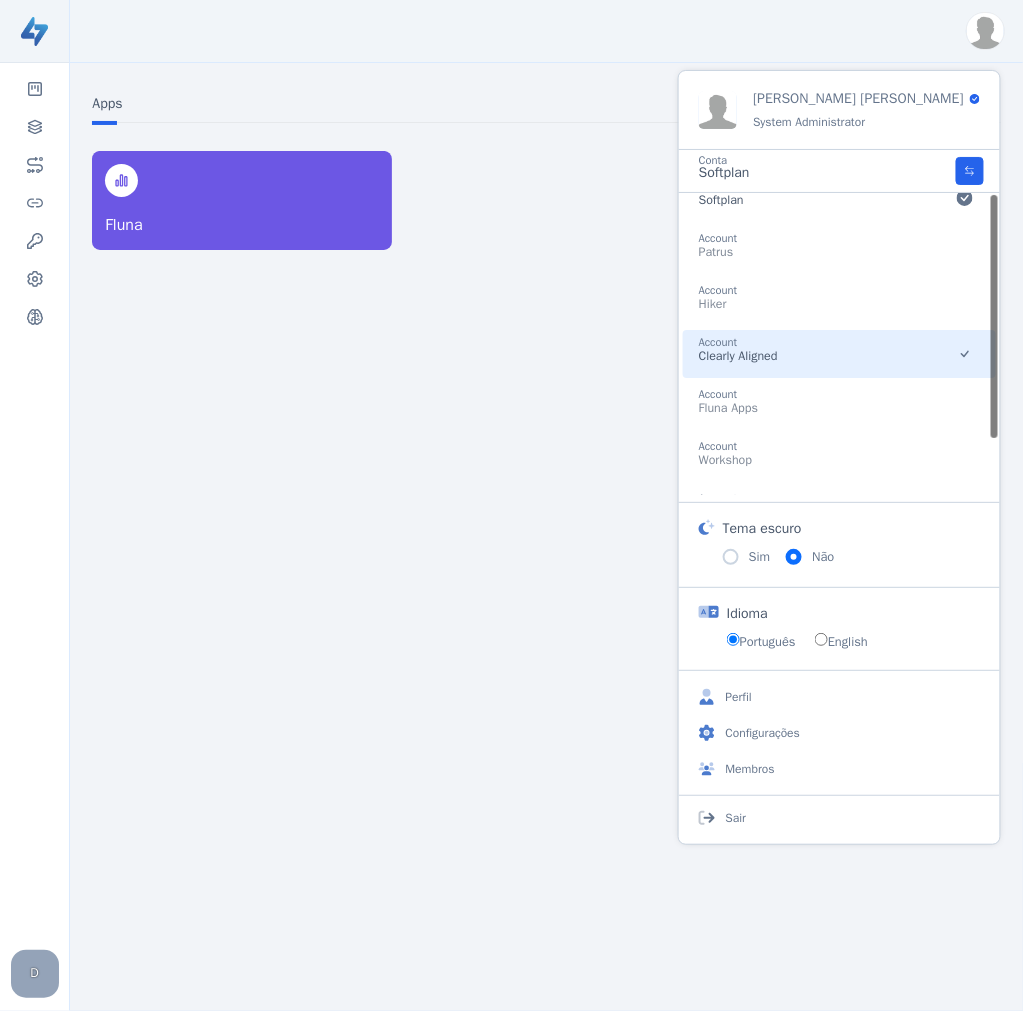 scroll, scrollTop: 0, scrollLeft: 0, axis: both 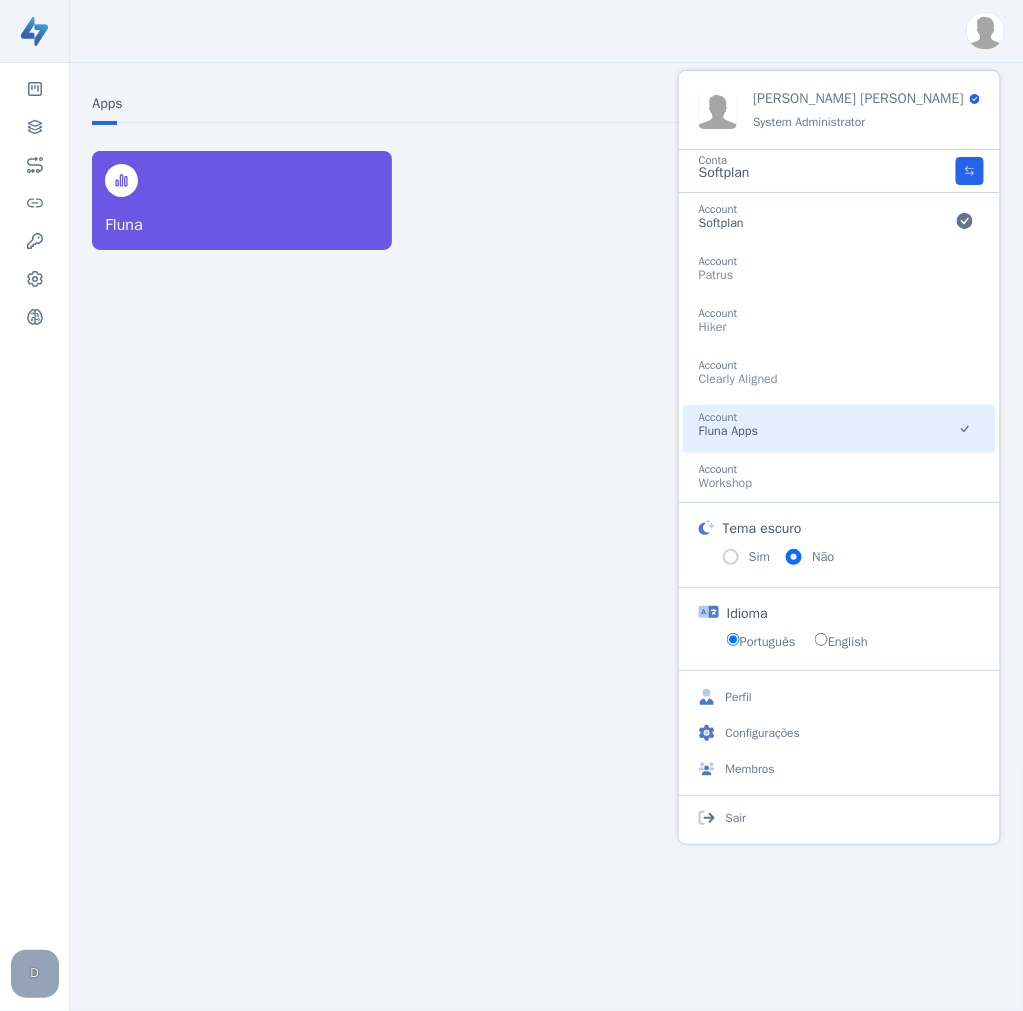 click on "Account Fluna Apps" at bounding box center [839, 429] 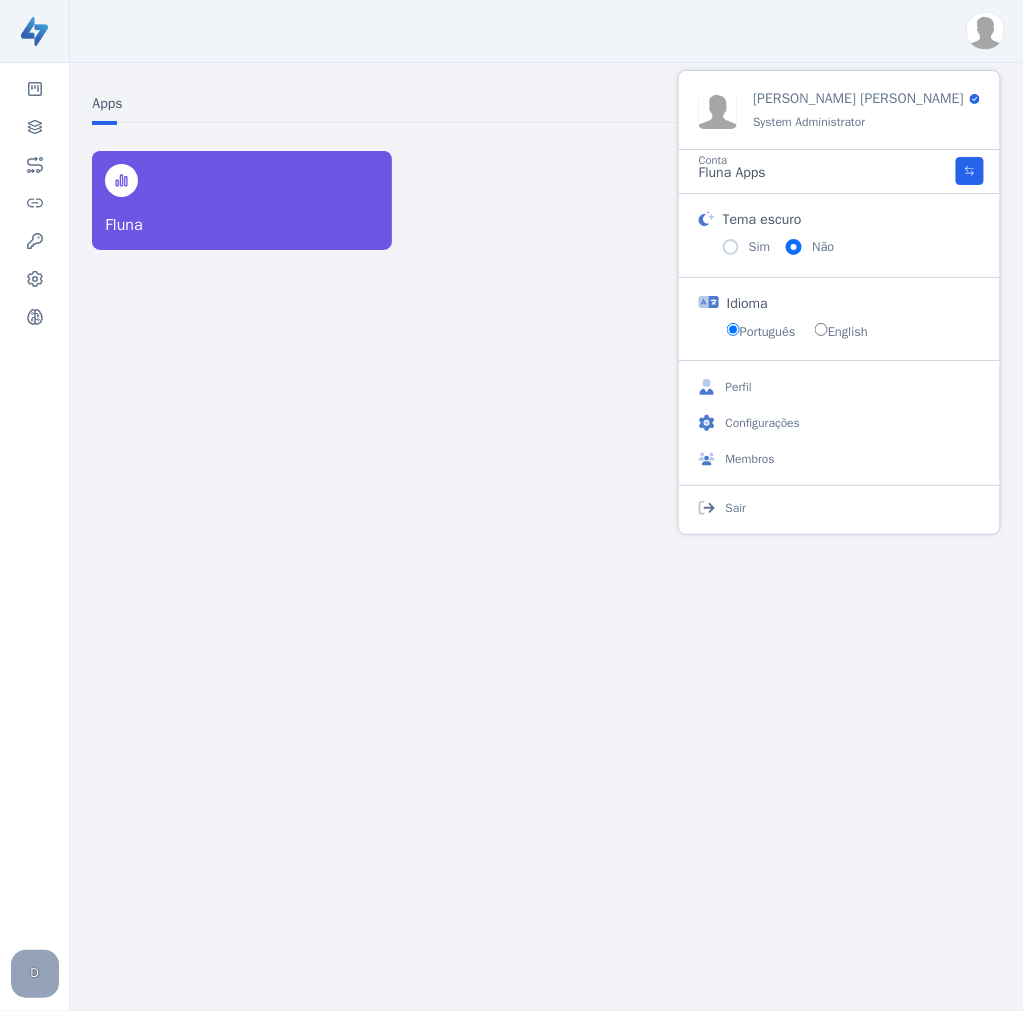 click on "Apps Fluna" at bounding box center (546, 509) 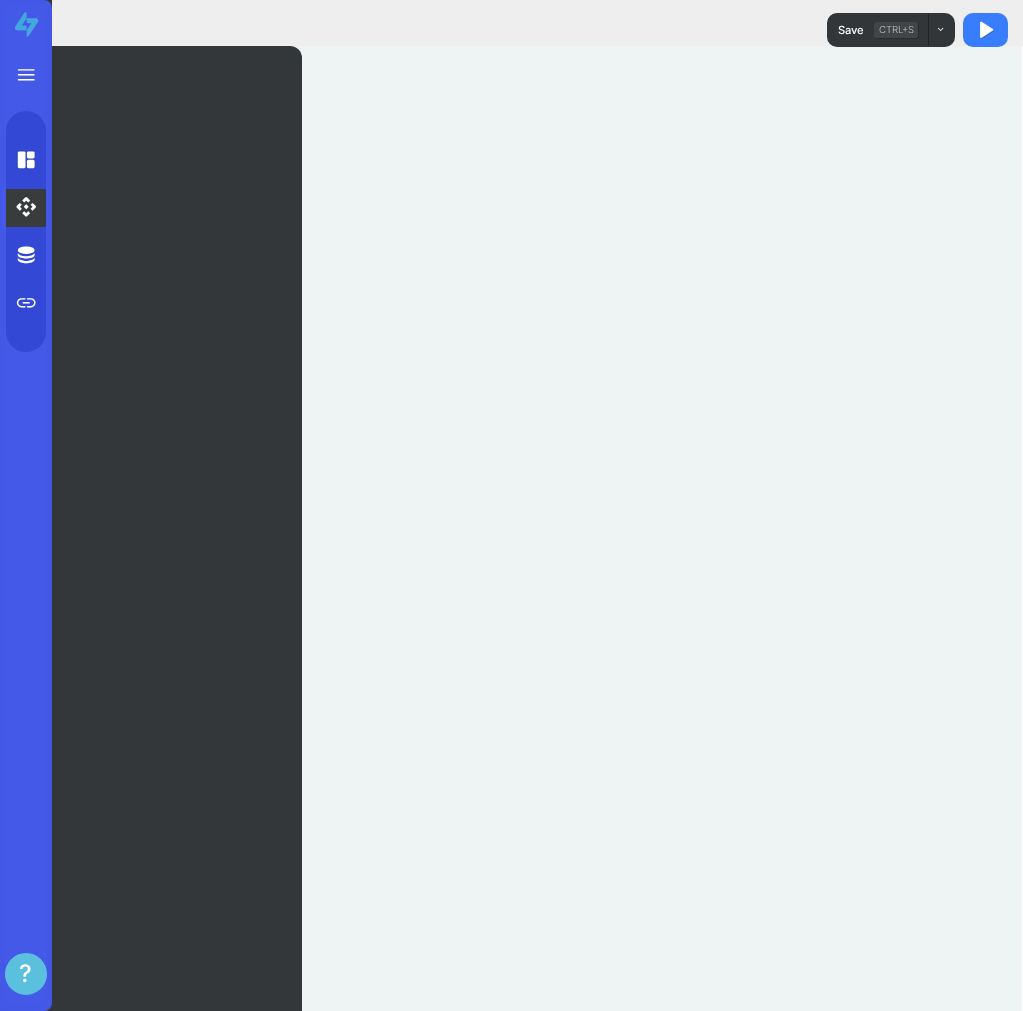 scroll, scrollTop: 0, scrollLeft: 0, axis: both 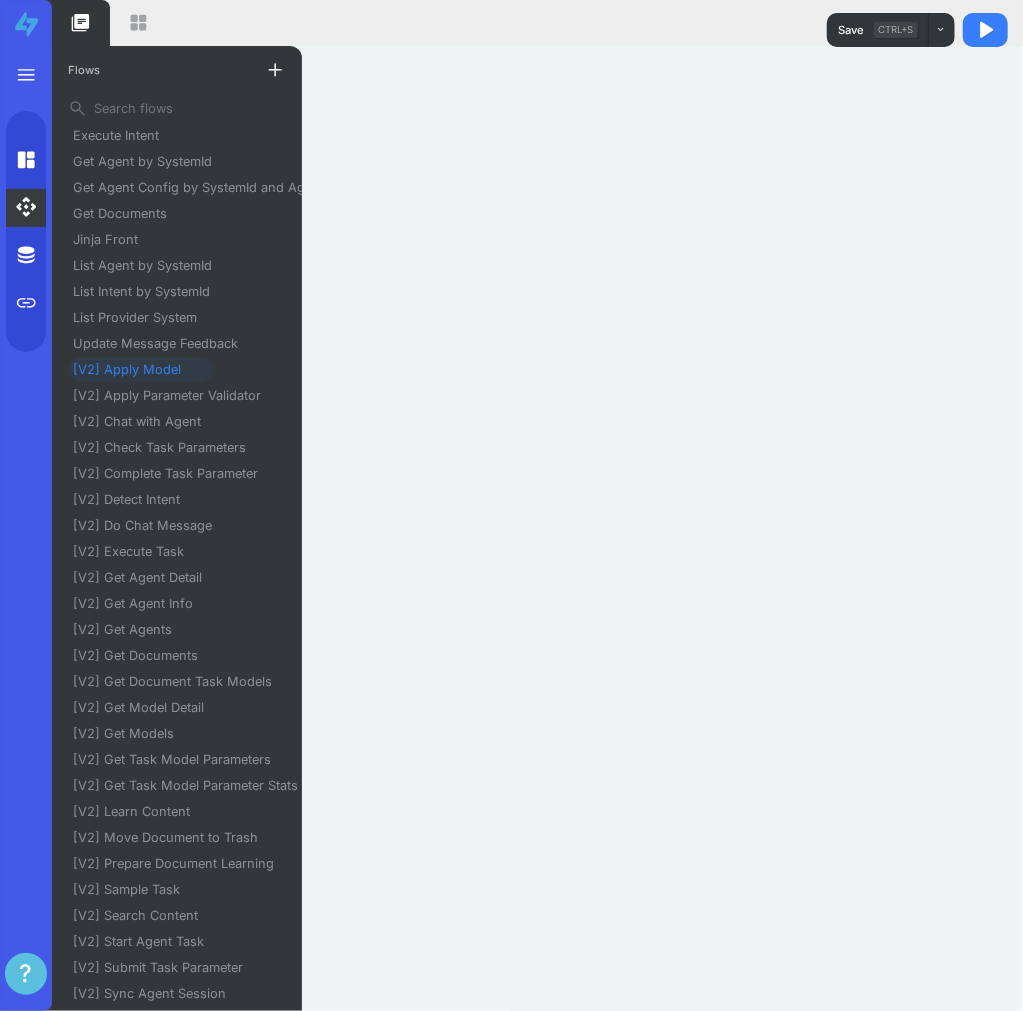 click on "[V2] Apply Model" at bounding box center [135, 369] 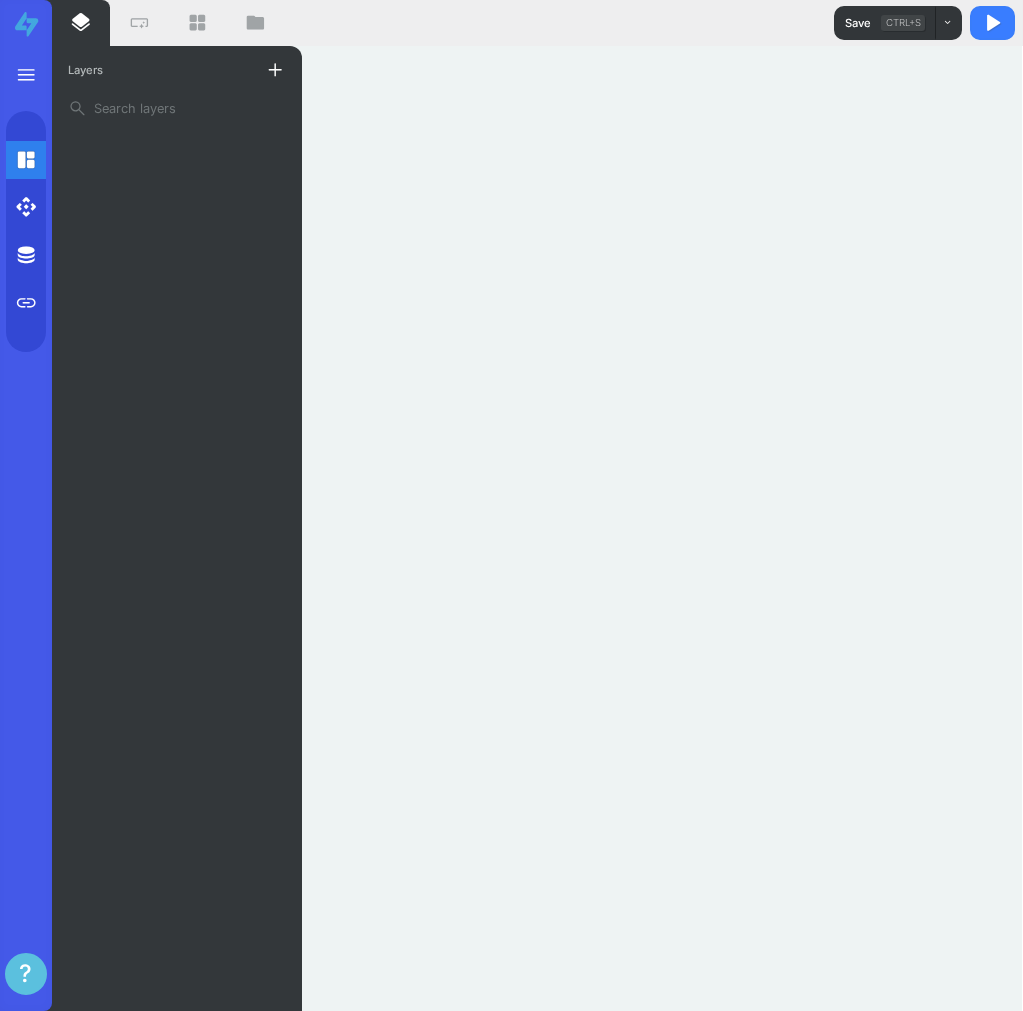 scroll, scrollTop: 0, scrollLeft: 0, axis: both 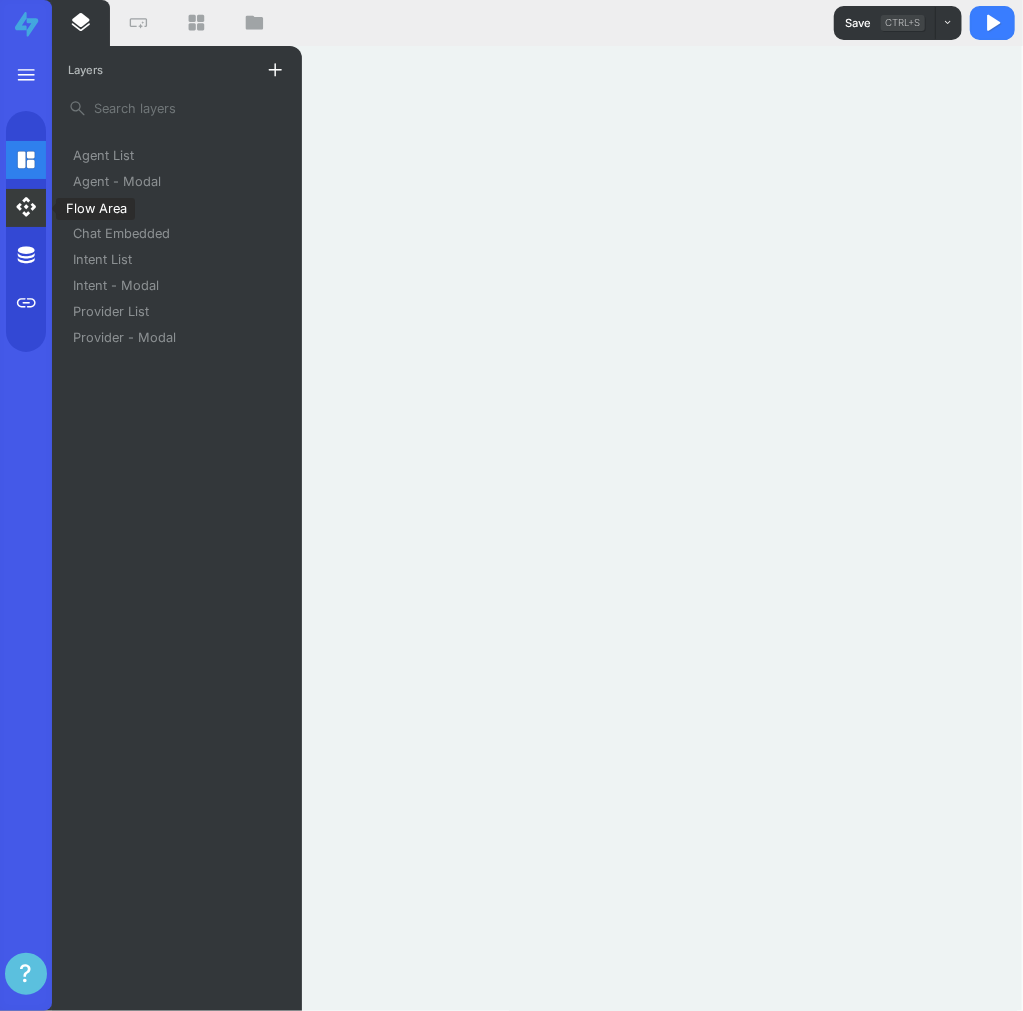 click on "api" at bounding box center [26, 208] 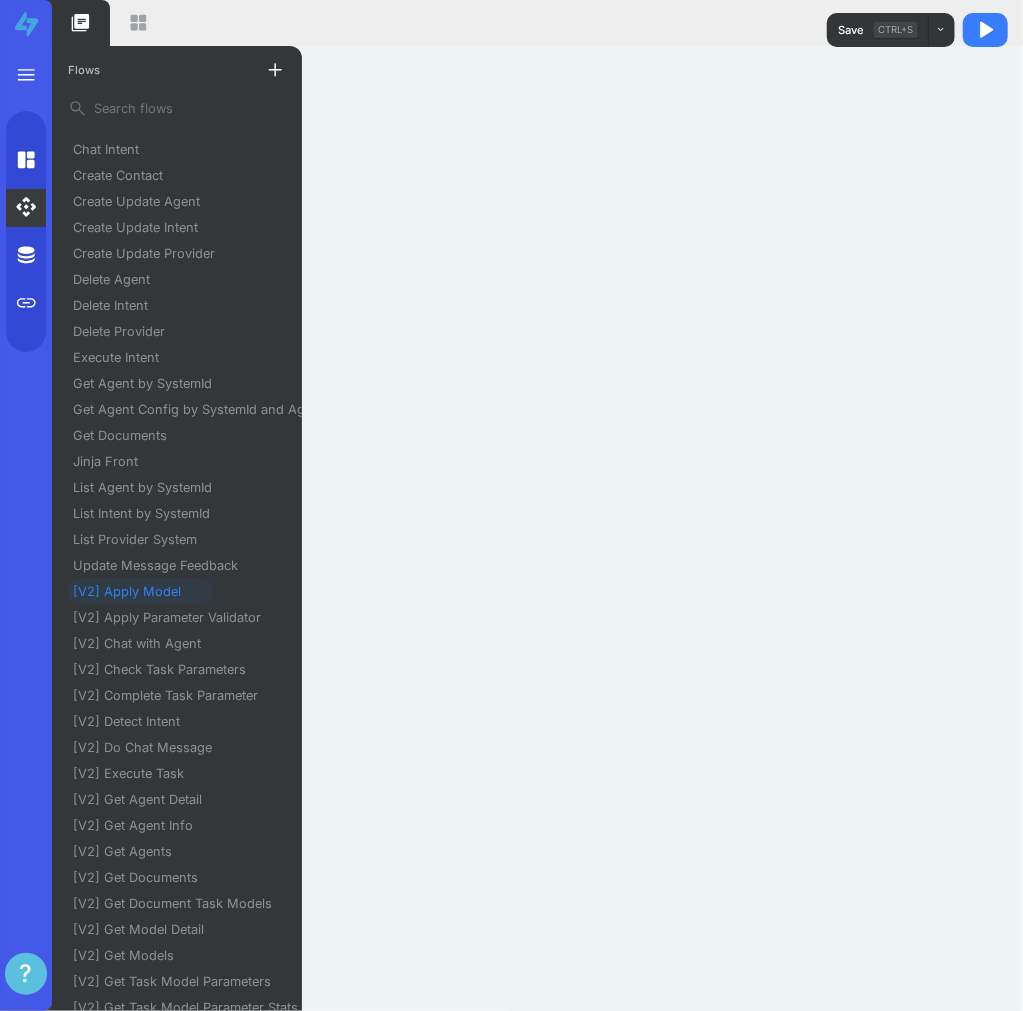 click on "[V2] Apply Model" at bounding box center [135, 591] 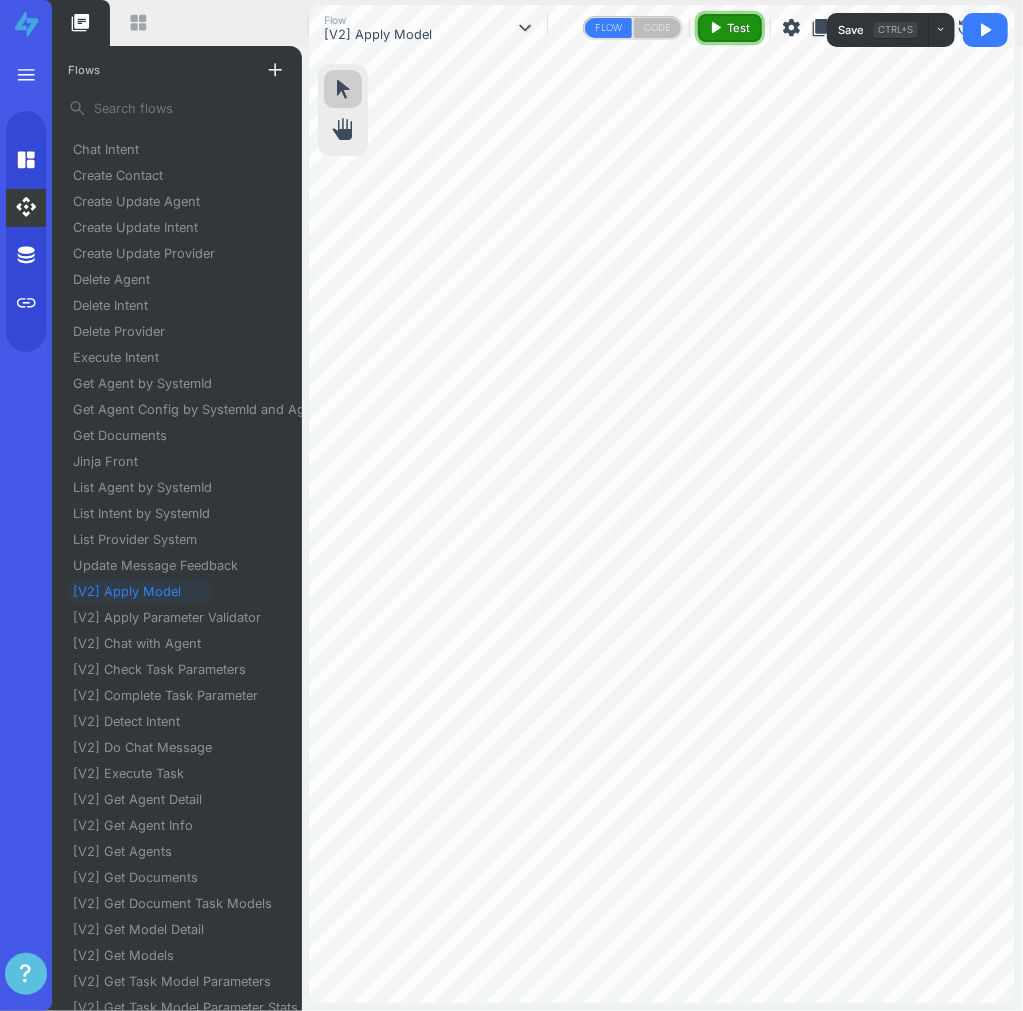 click on "play_arrow" at bounding box center [716, 28] 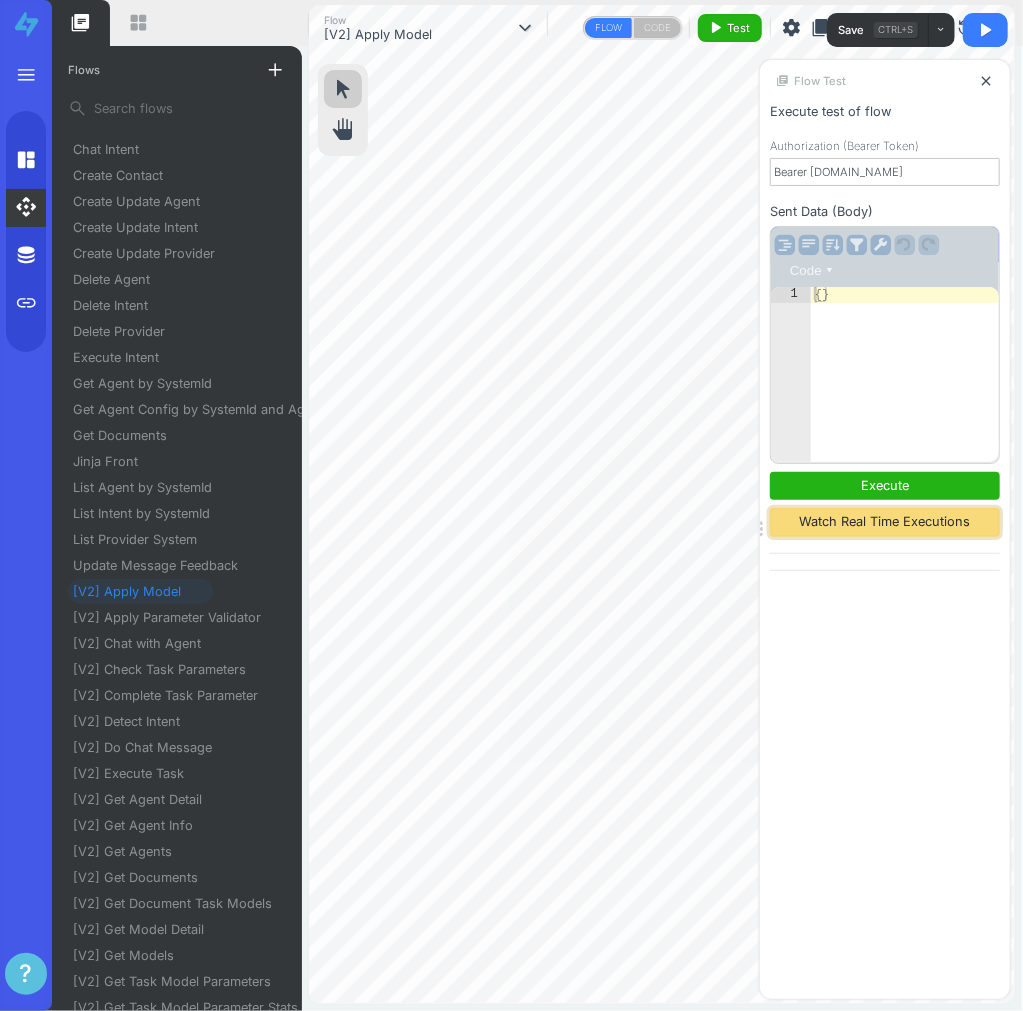 click on "Watch Real Time Executions" at bounding box center (885, 522) 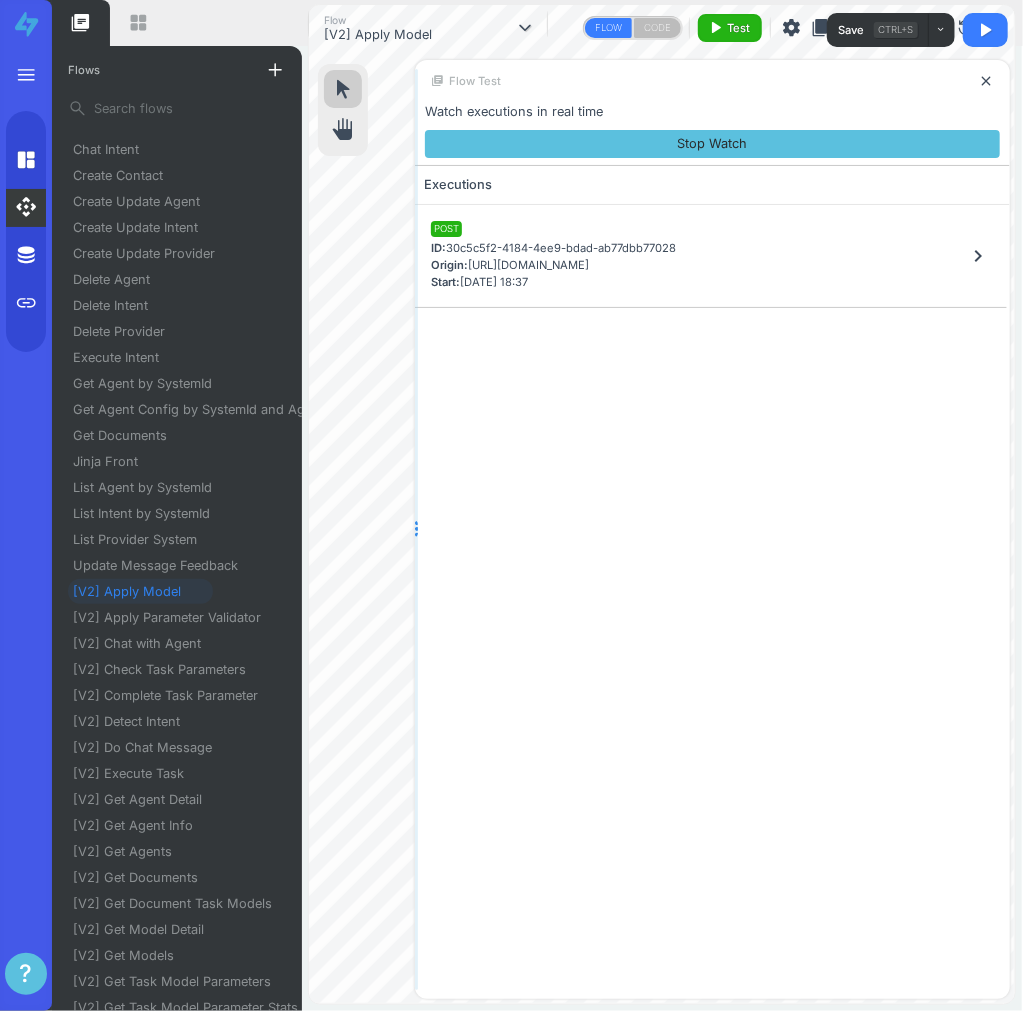 drag, startPoint x: 762, startPoint y: 526, endPoint x: 415, endPoint y: 503, distance: 347.7614 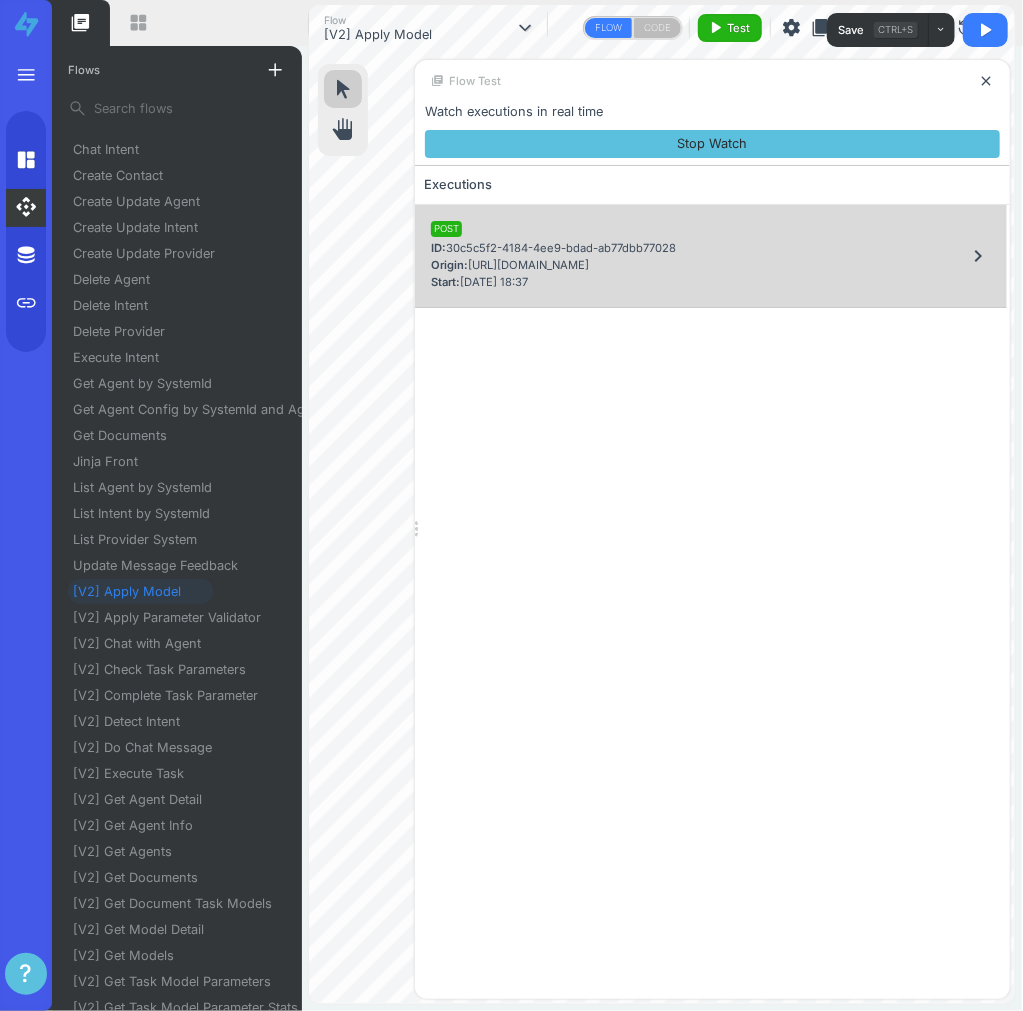 click on "POST ID:  30c5c5f2-4184-4ee9-bdad-ab77dbb77028 Origin:   https://go.fluna.io/ Start:   14/07/2025 18:37 chevron_right" at bounding box center [711, 256] 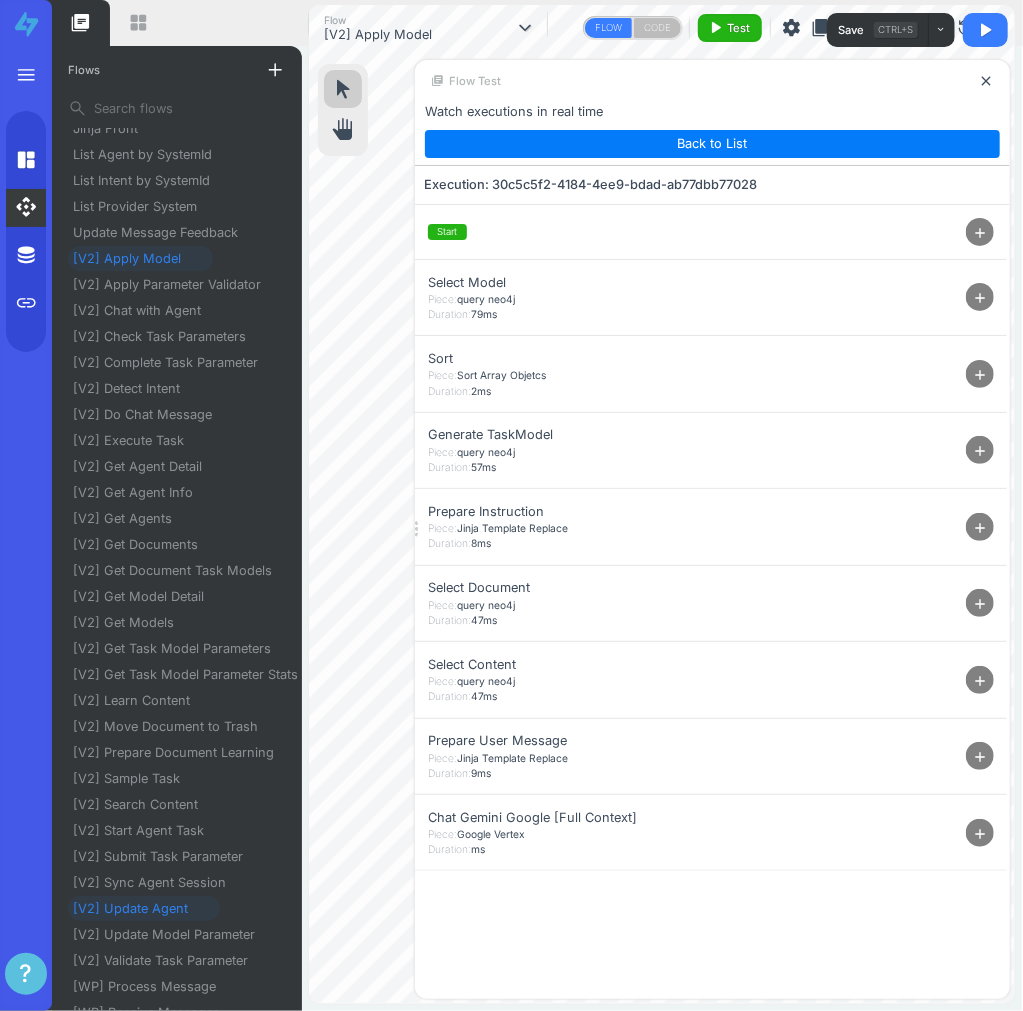 scroll, scrollTop: 410, scrollLeft: 0, axis: vertical 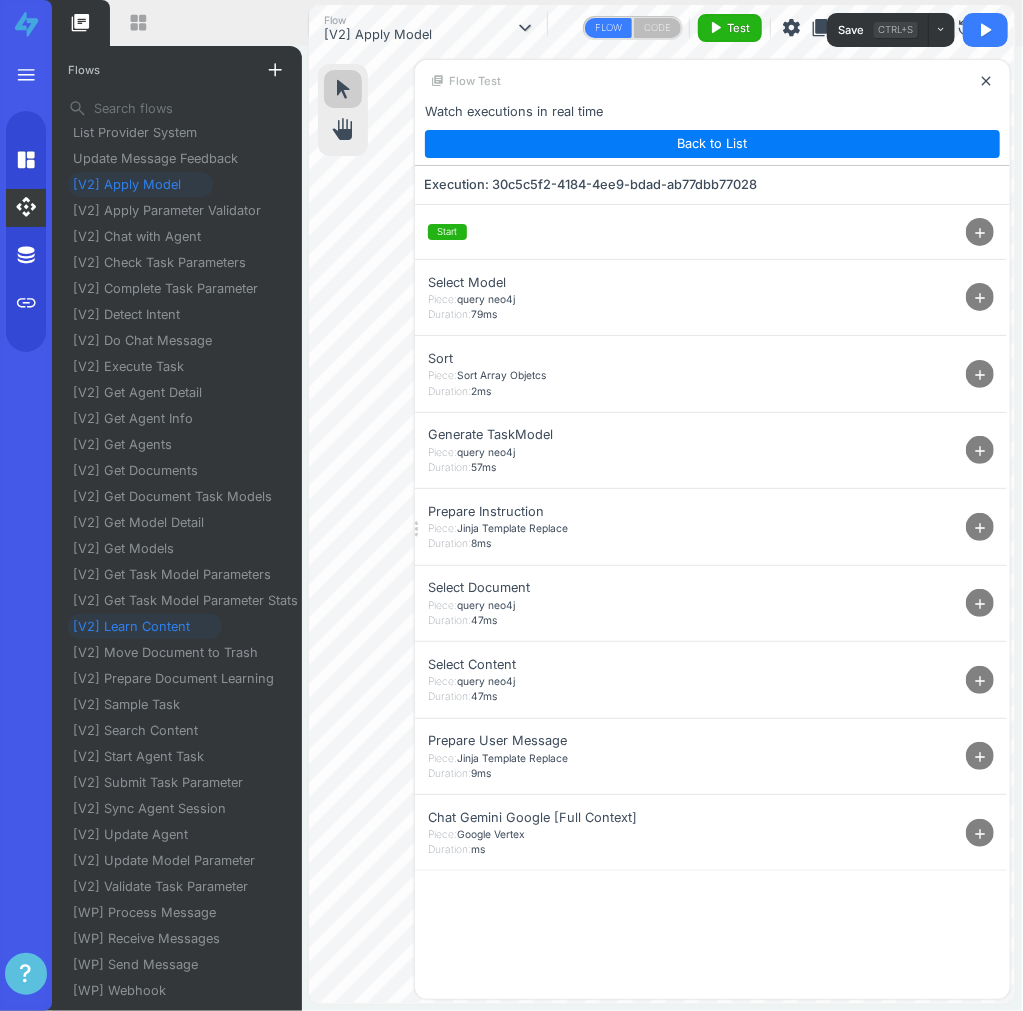 click on "[V2] Learn Content" at bounding box center [139, 626] 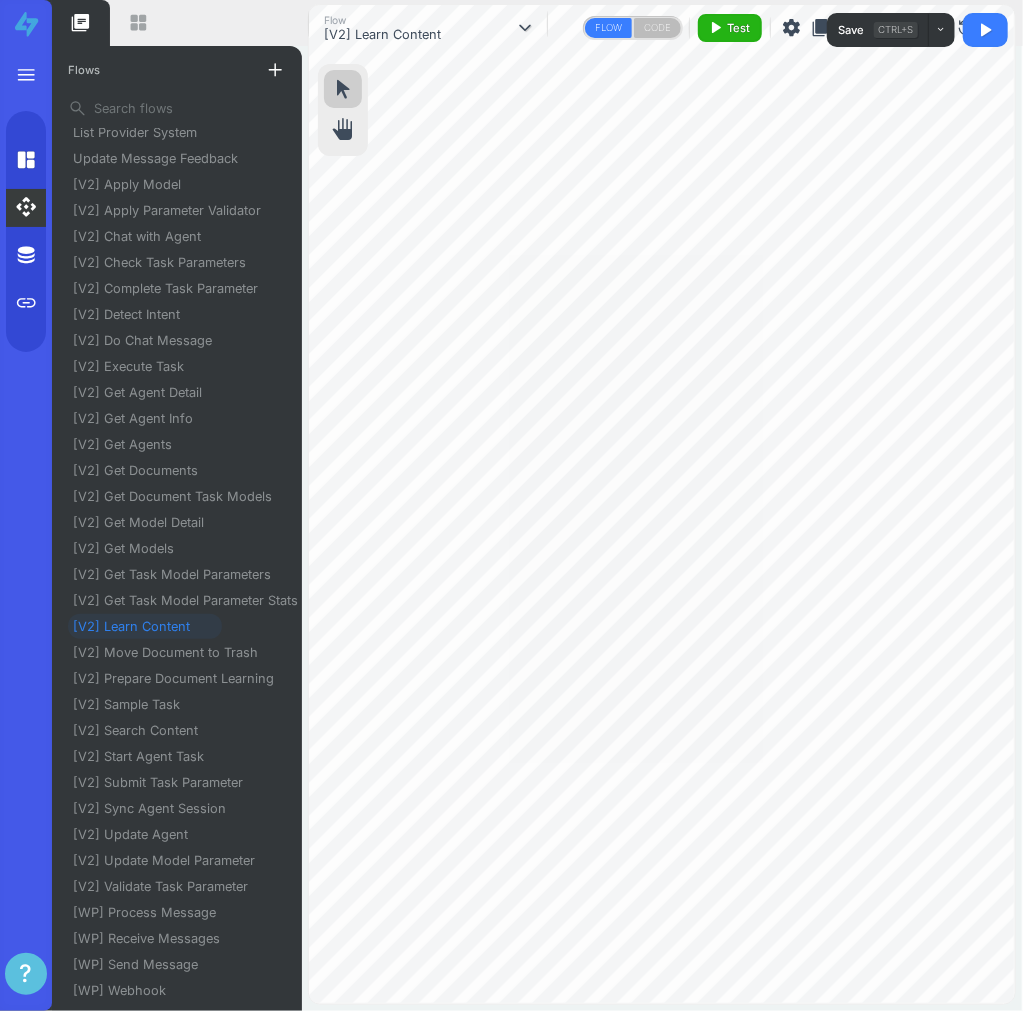 scroll, scrollTop: 407, scrollLeft: 0, axis: vertical 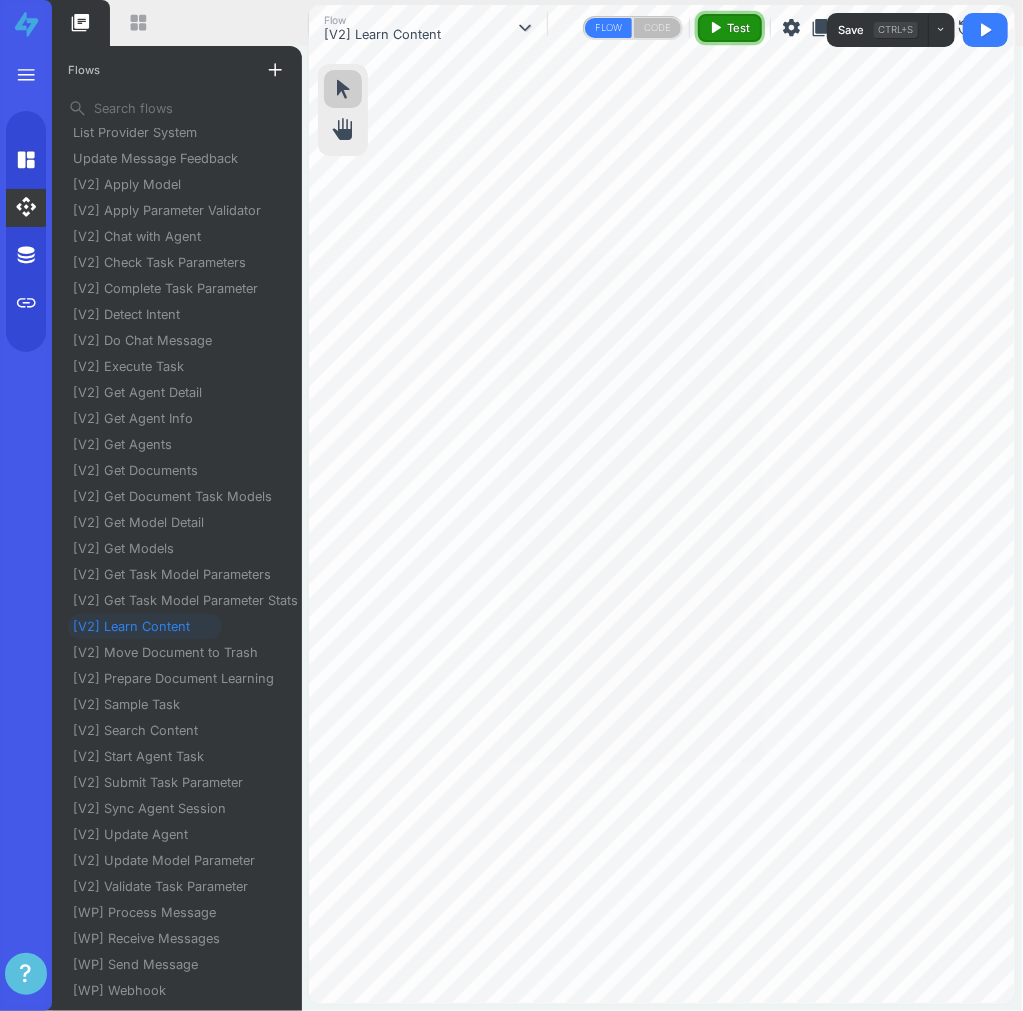 click on "play_arrow  Test" at bounding box center [729, 28] 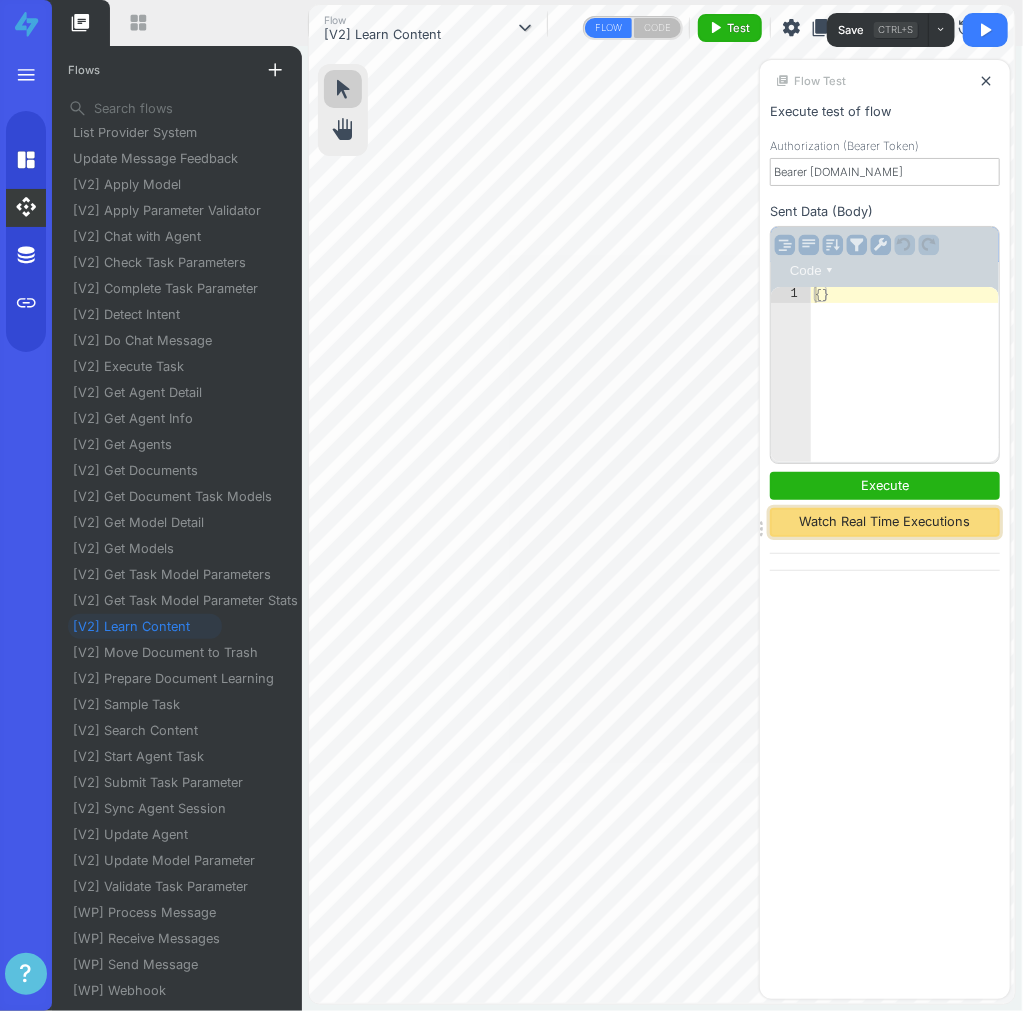 click on "Watch Real Time Executions" at bounding box center (885, 522) 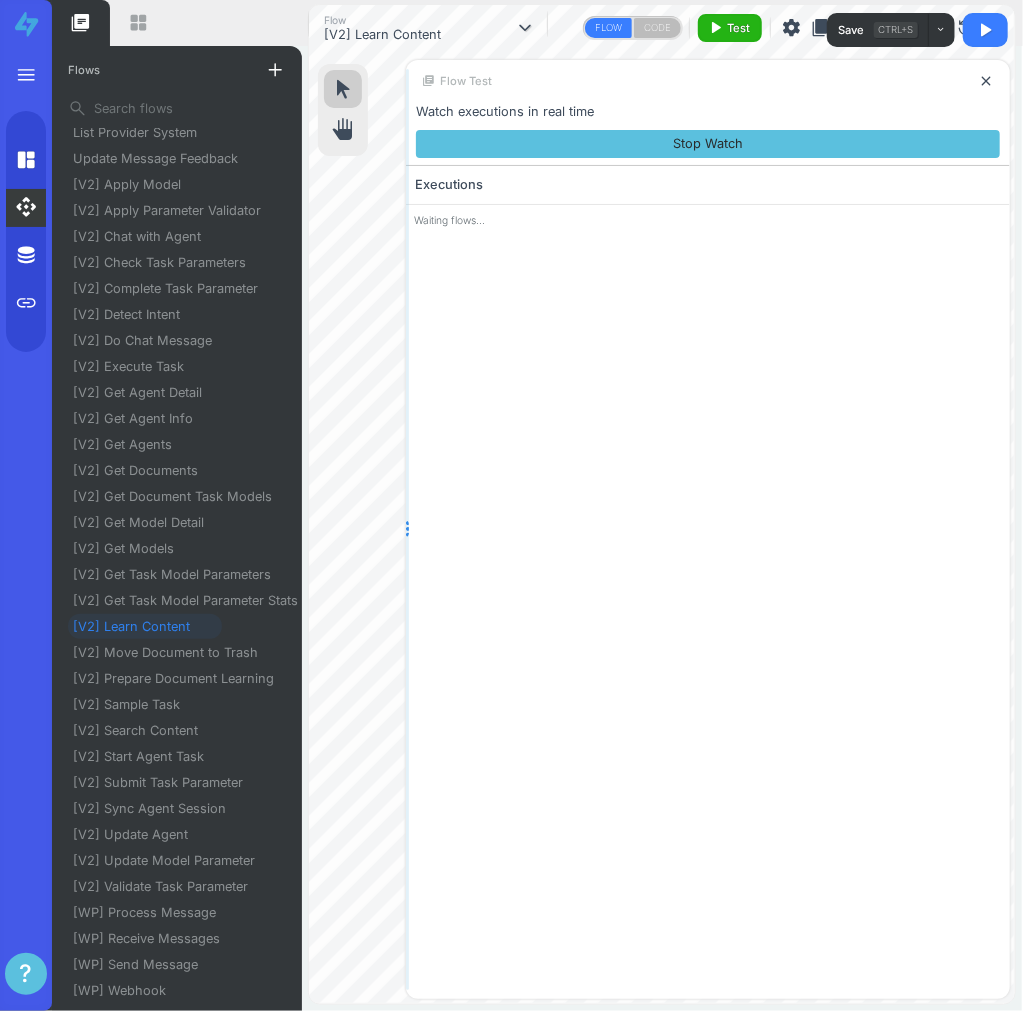 drag, startPoint x: 761, startPoint y: 525, endPoint x: 415, endPoint y: 533, distance: 346.09247 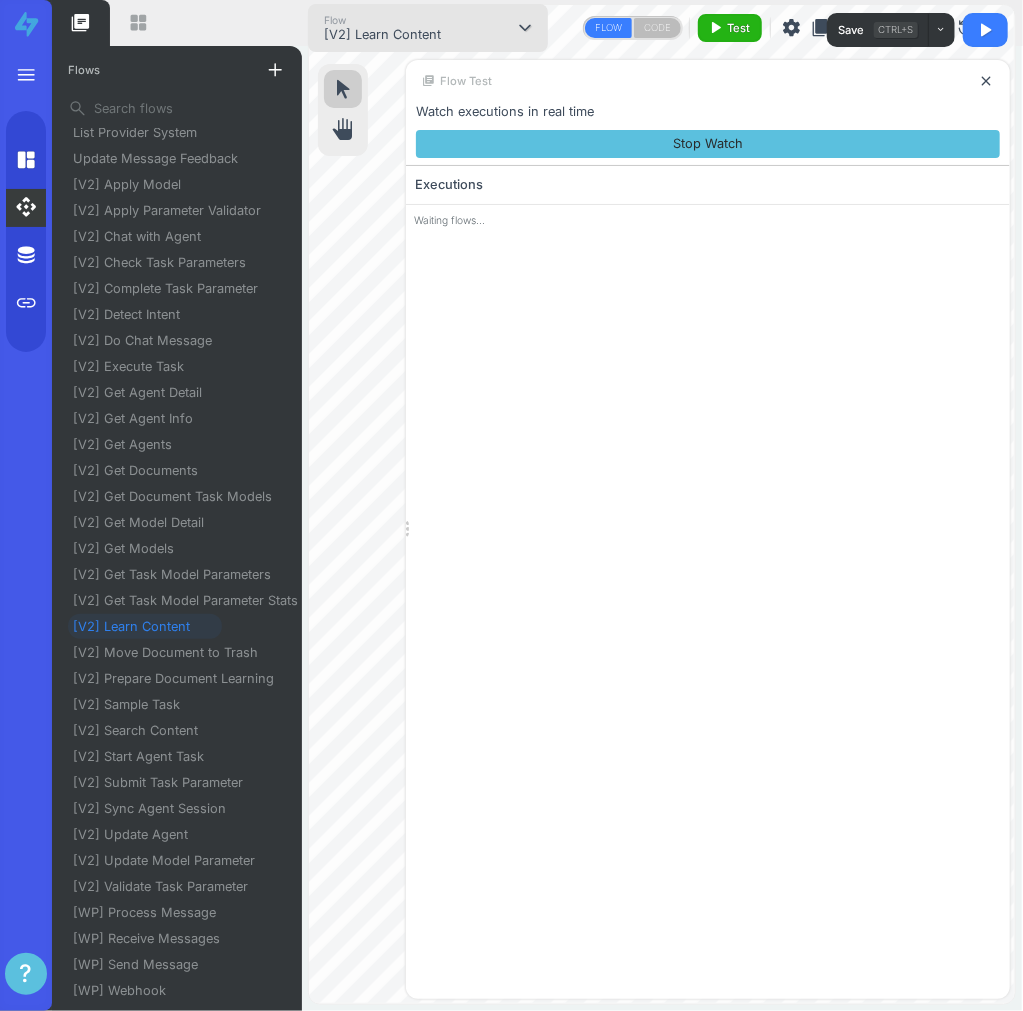drag, startPoint x: 383, startPoint y: 15, endPoint x: 407, endPoint y: 26, distance: 26.400757 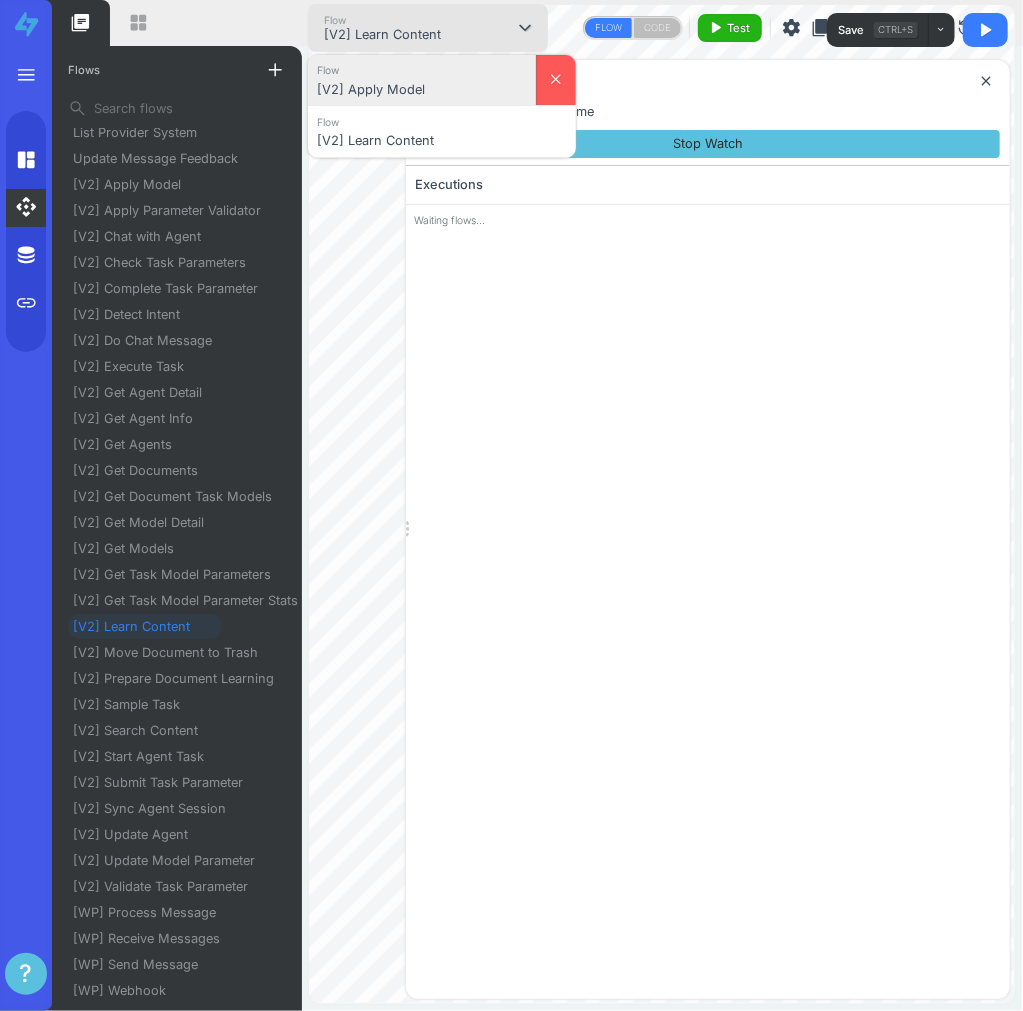 click on "[V2] Apply Model" at bounding box center (422, 90) 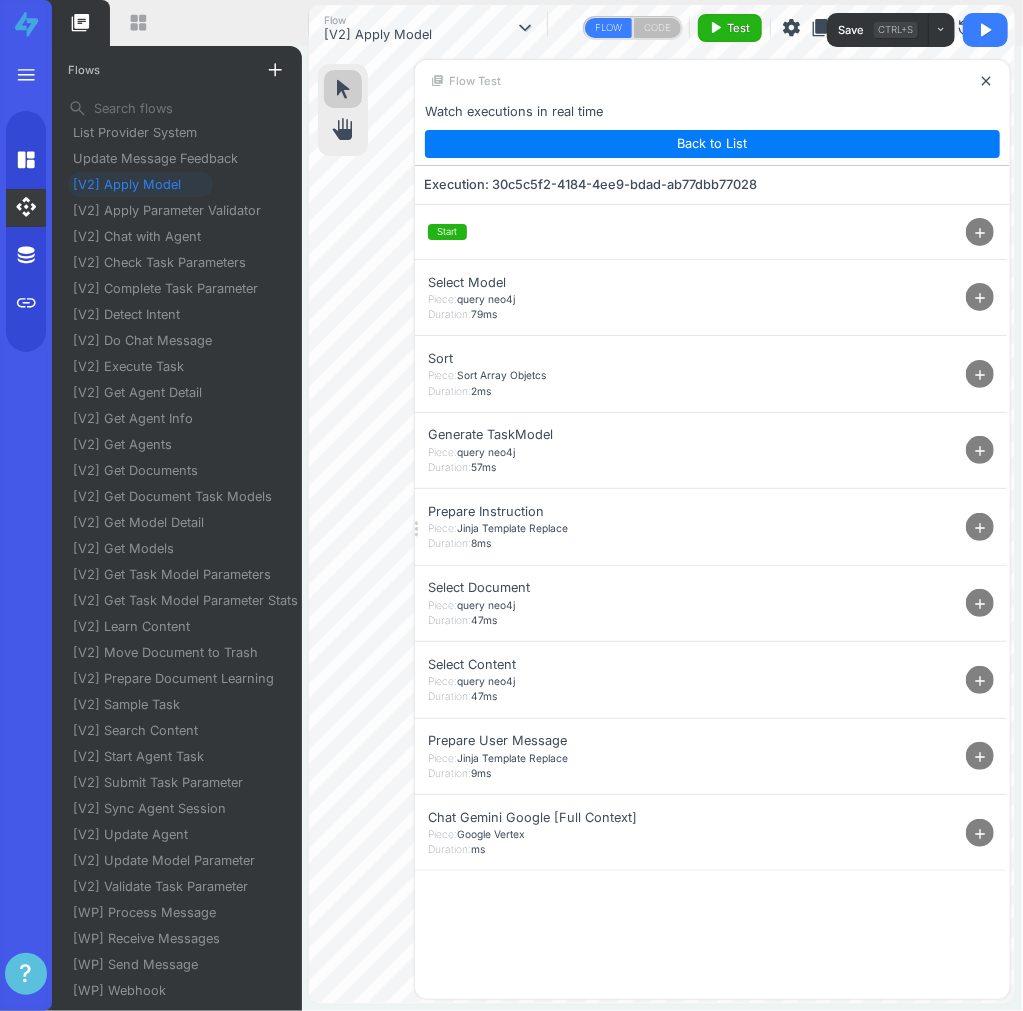drag, startPoint x: 983, startPoint y: 841, endPoint x: 946, endPoint y: 836, distance: 37.336308 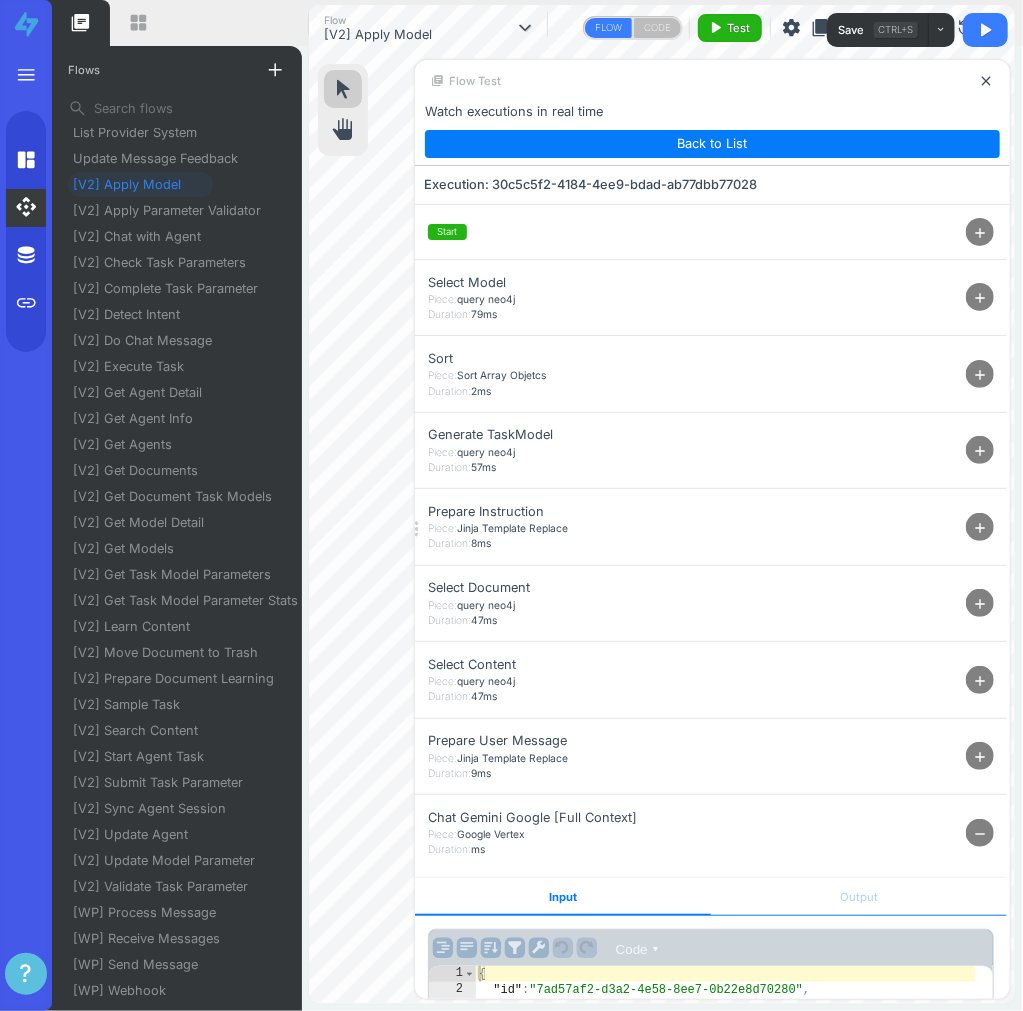 click on "Output" at bounding box center [859, 897] 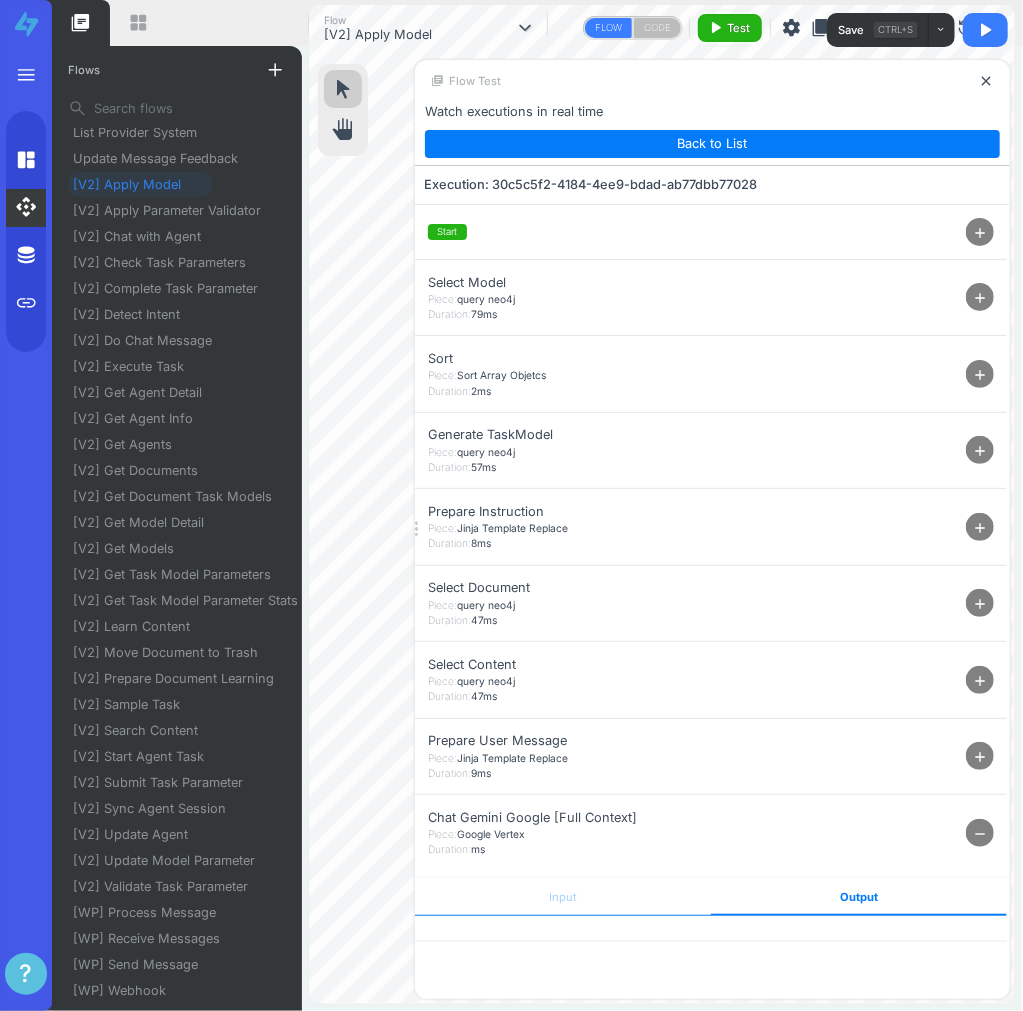 click on "Input" at bounding box center (563, 897) 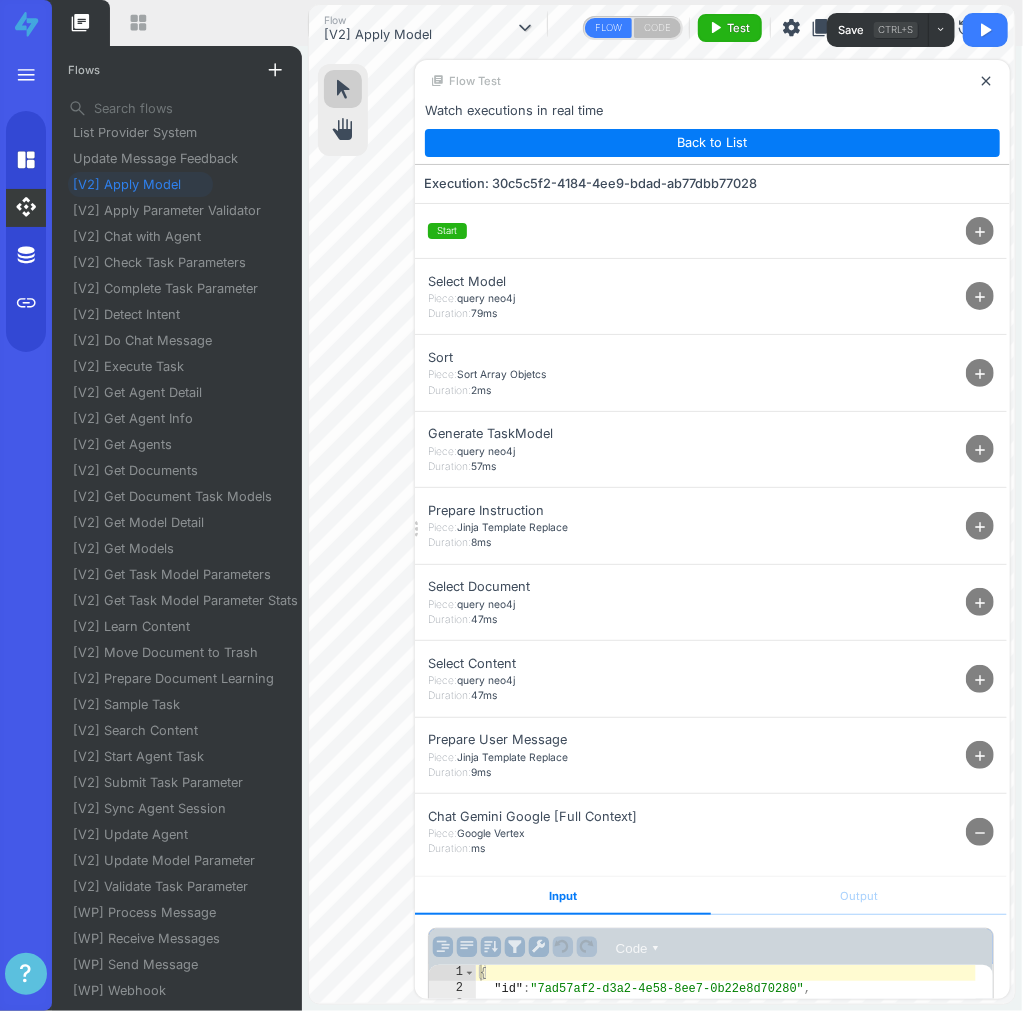 scroll, scrollTop: 0, scrollLeft: 0, axis: both 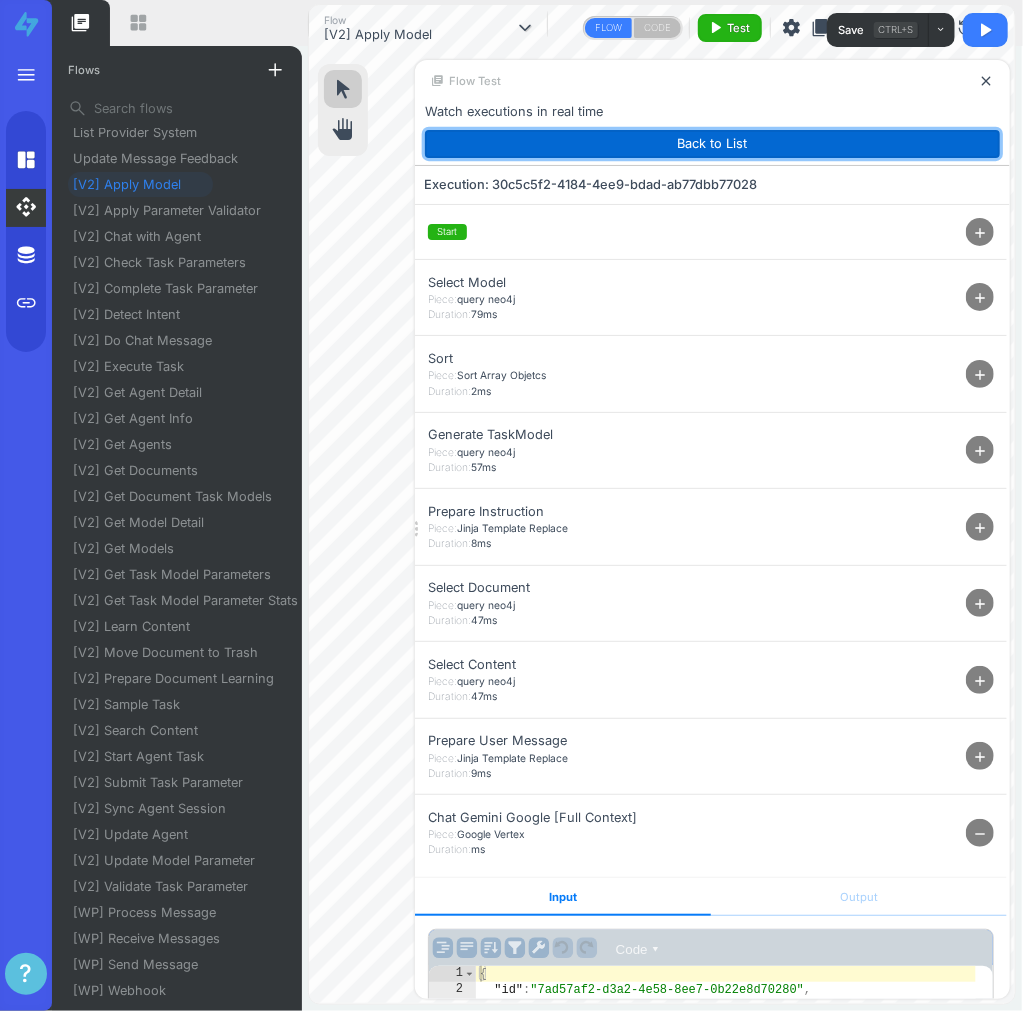 click on "Back to List" at bounding box center (712, 144) 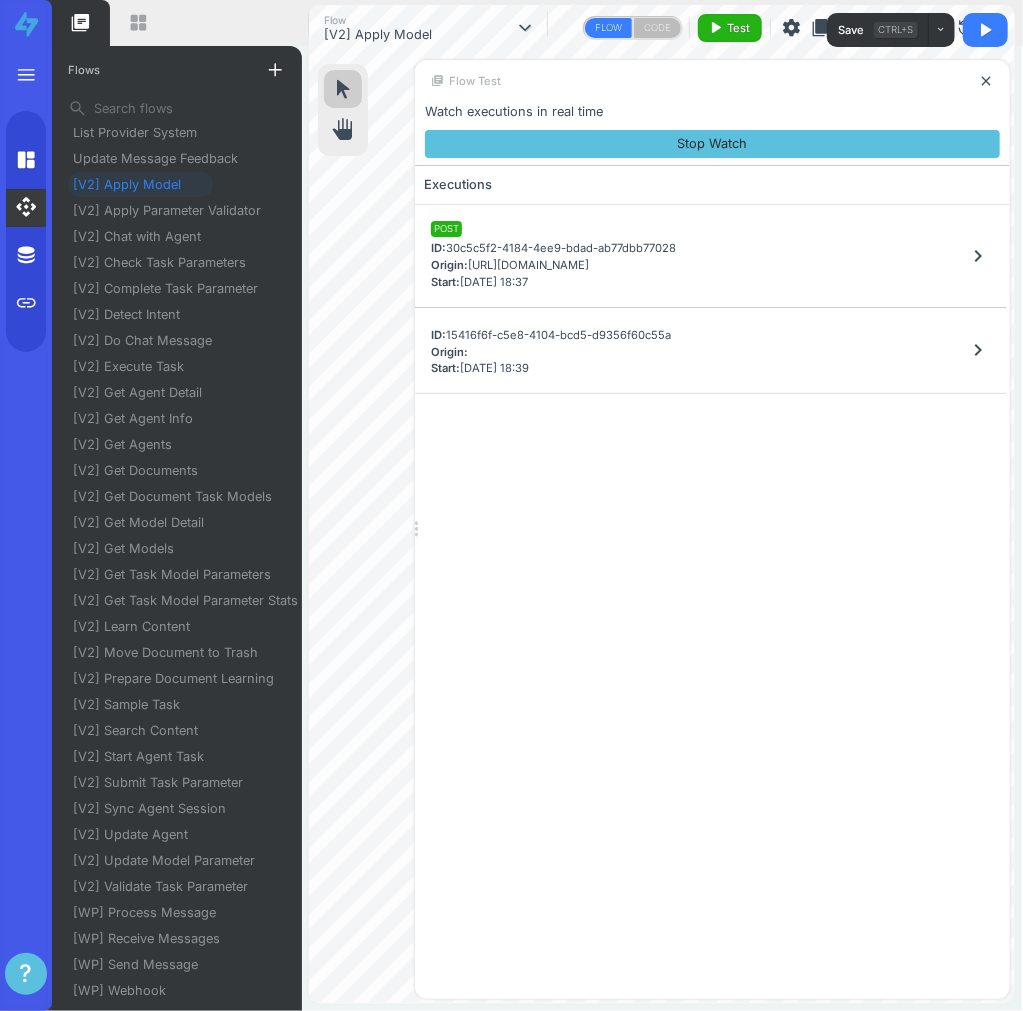 scroll, scrollTop: 407, scrollLeft: 0, axis: vertical 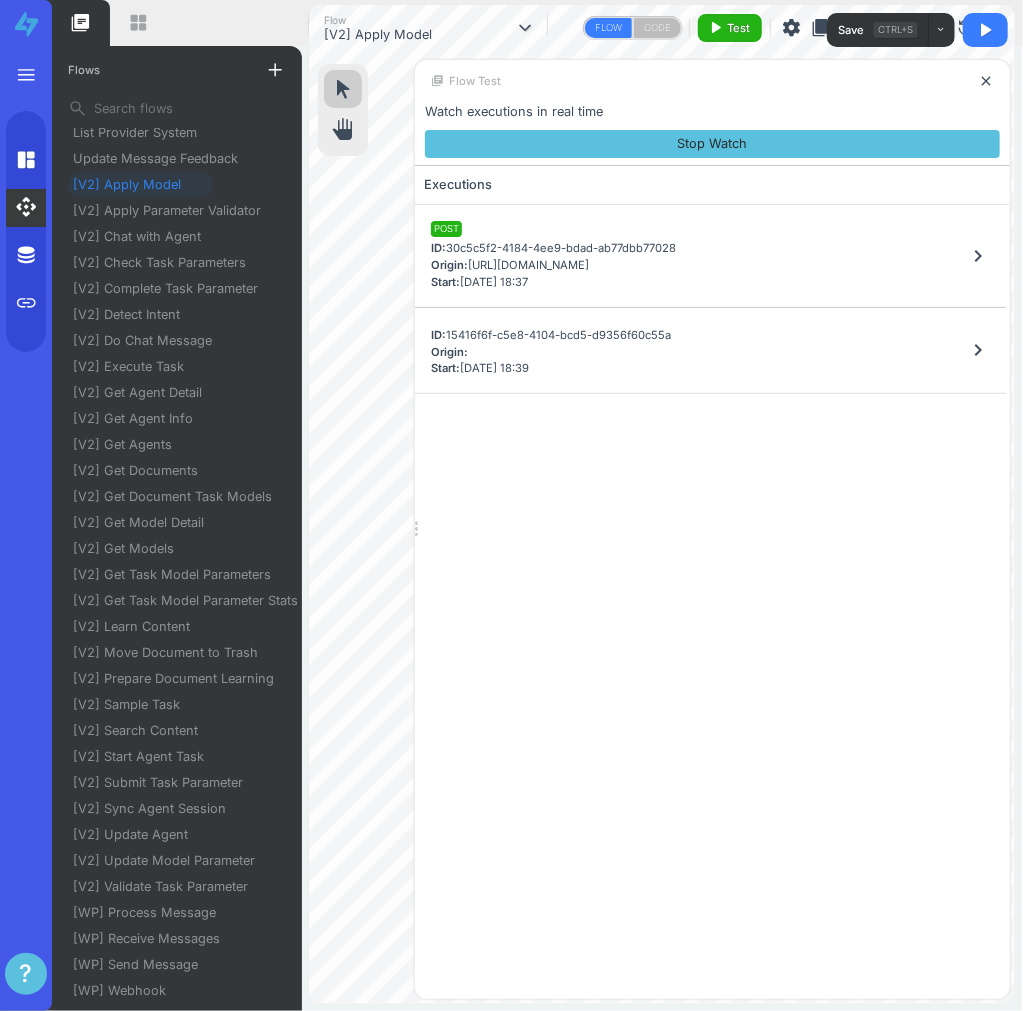 click on "Flow [V2] Apply Model expand_more Flow [V2] Apply Model close Flow [V2] Learn Content close  FLOW   CODE  play_arrow  Test  settings content_copy zoom_out zoom_in gps_fixed account_tree history" at bounding box center [662, 28] 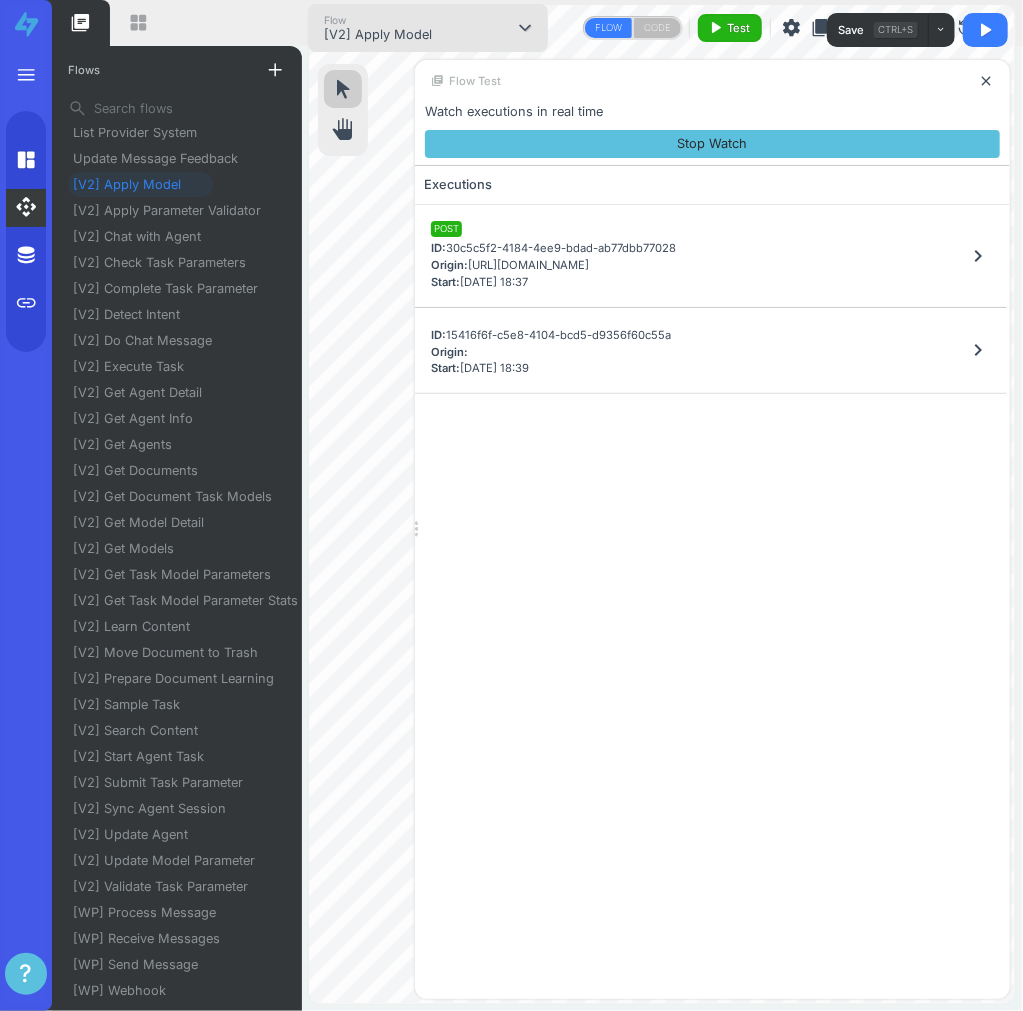 click on "Flow [V2] Apply Model expand_more Flow [V2] Apply Model close Flow [V2] Learn Content close" at bounding box center [428, 28] 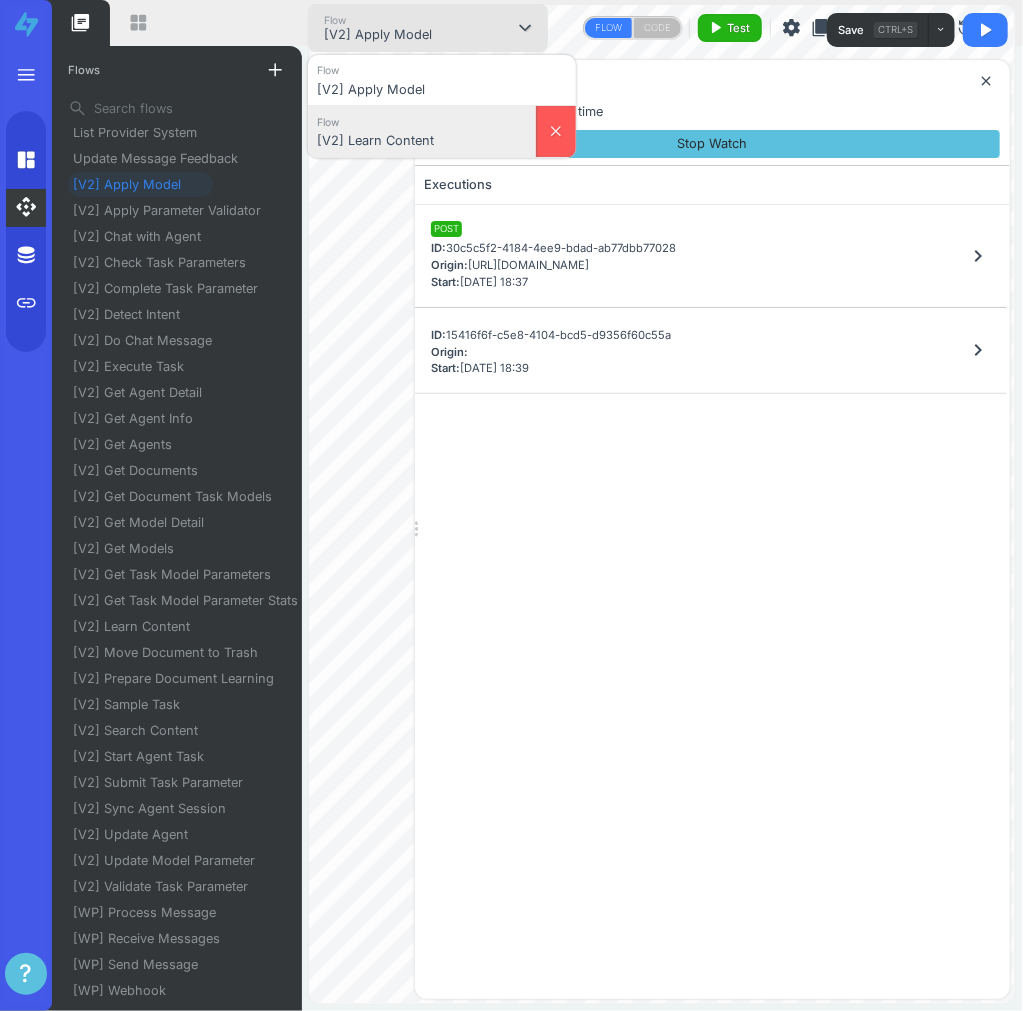 click on "Flow" at bounding box center (422, 121) 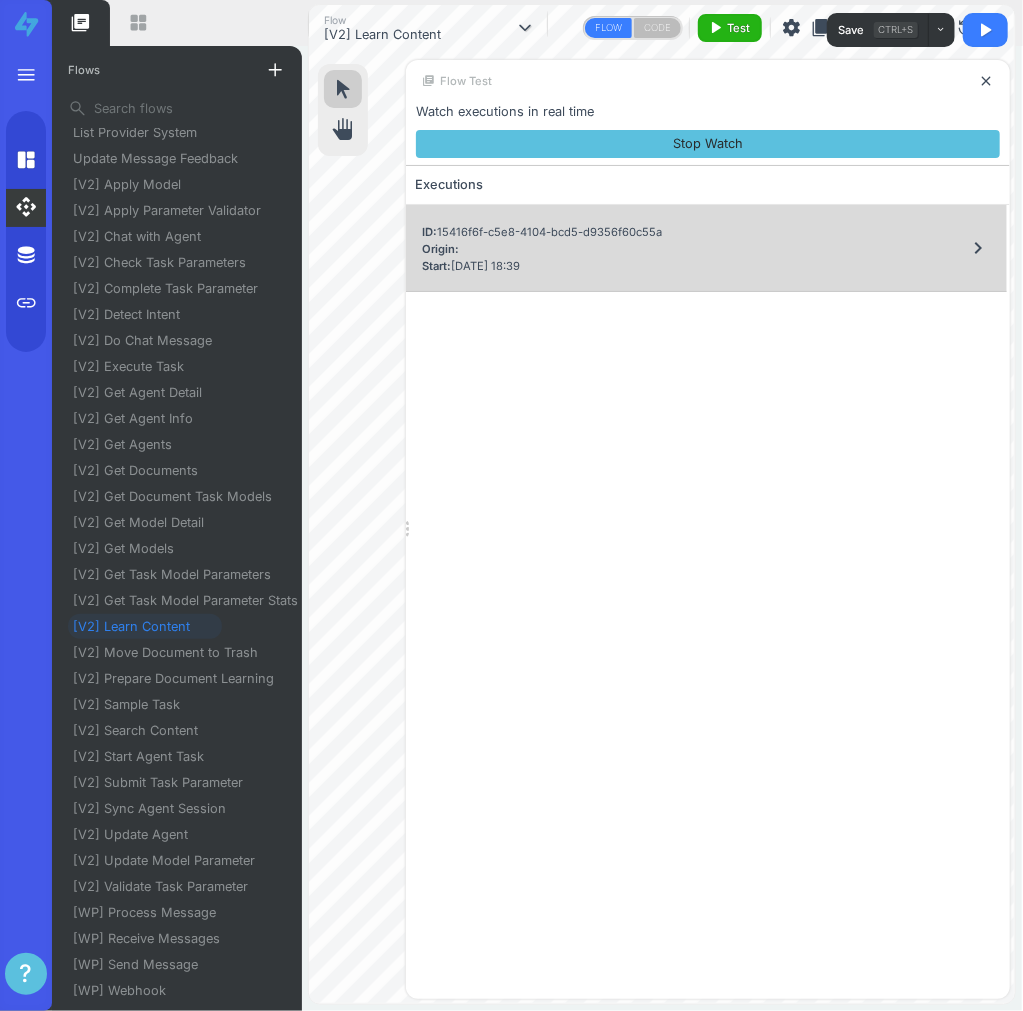 click on "ID:  15416f6f-c5e8-4104-bcd5-d9356f60c55a Origin:    Start:   14/07/2025 18:39 chevron_right" at bounding box center (706, 248) 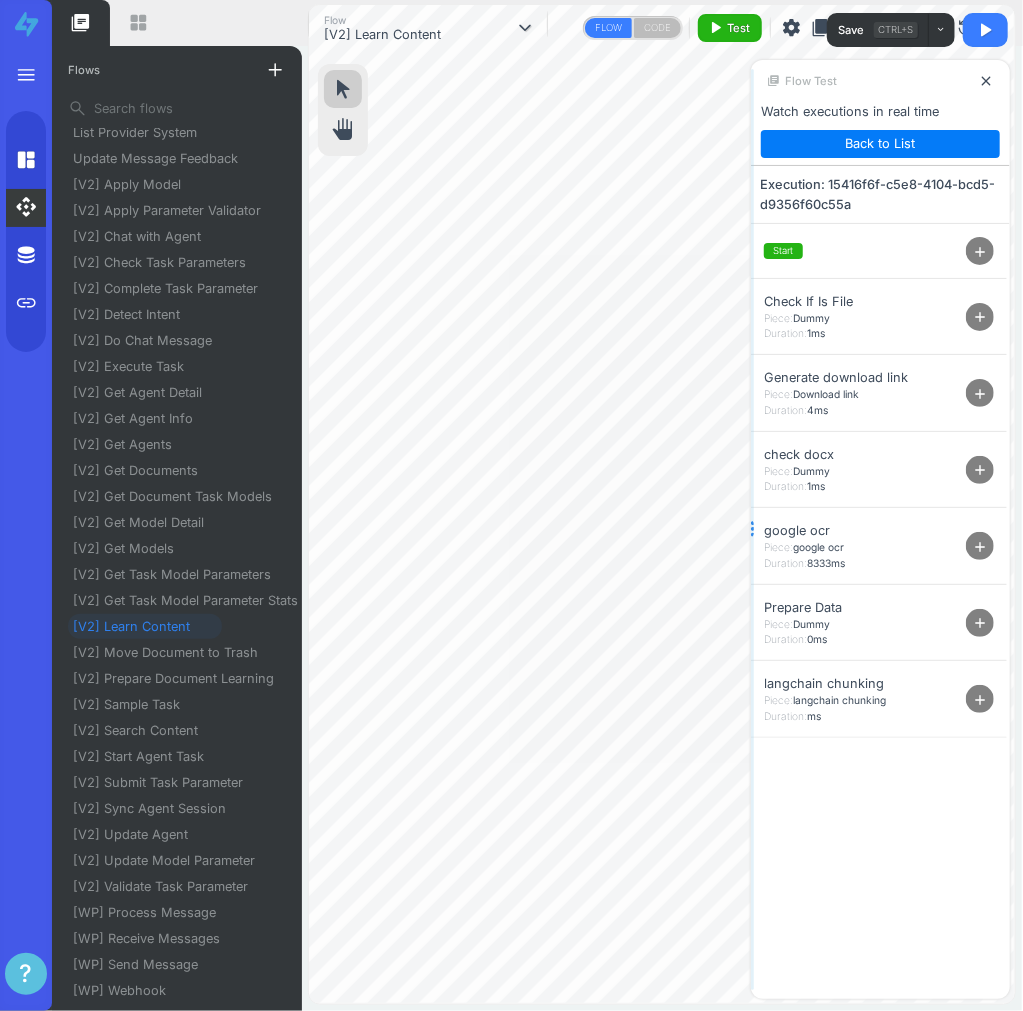 drag, startPoint x: 406, startPoint y: 526, endPoint x: 751, endPoint y: 582, distance: 349.51538 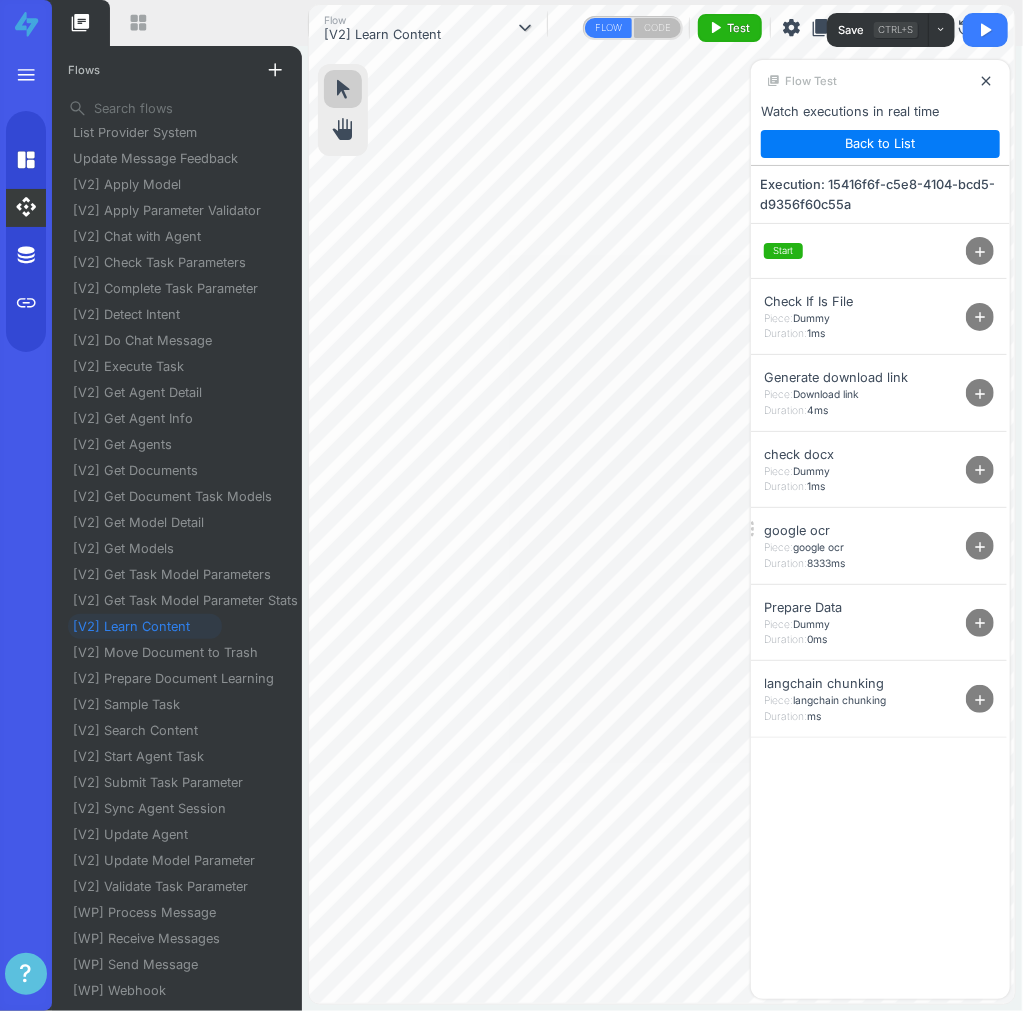 drag, startPoint x: 337, startPoint y: 133, endPoint x: 360, endPoint y: 144, distance: 25.495098 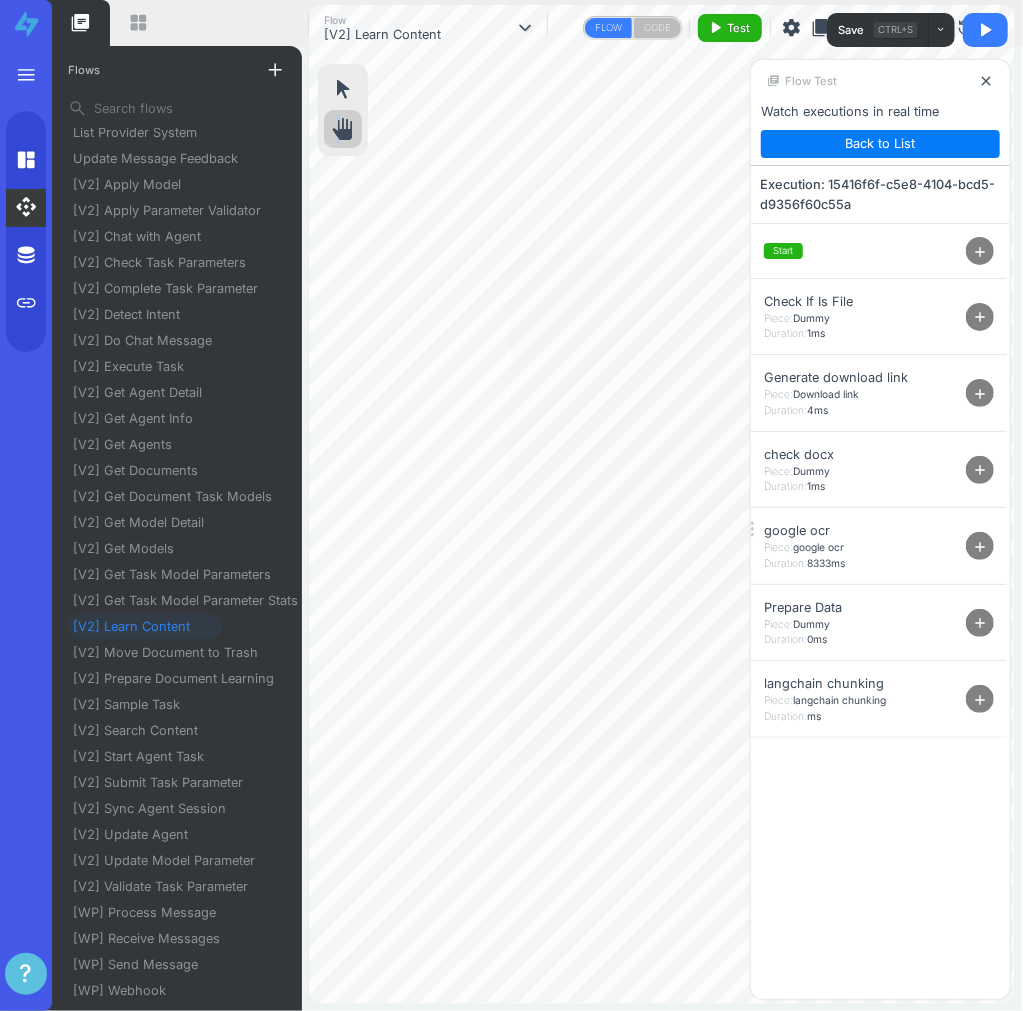 click on "arrow_selector_tool pan_tool library_books  Flow Test close Watch executions in real time  Back to List   Executions  ID:  15416f6f-c5e8-4104-bcd5-d9356f60c55a Origin:    Start:   14/07/2025 18:39 chevron_right  Execution: 15416f6f-c5e8-4104-bcd5-d9356f60c55a  Start add Check If Is File Piece:  Dummy Duration:  1ms add Generate download link Piece:  Download link Duration:  4ms add check docx Piece:  Dummy Duration:  1ms add google ocr Piece:  google ocr Duration:  8333ms add Prepare Data Piece:  Dummy Duration:  0ms add langchain chunking Piece:  langchain chunking Duration:  ms add" at bounding box center (662, 504) 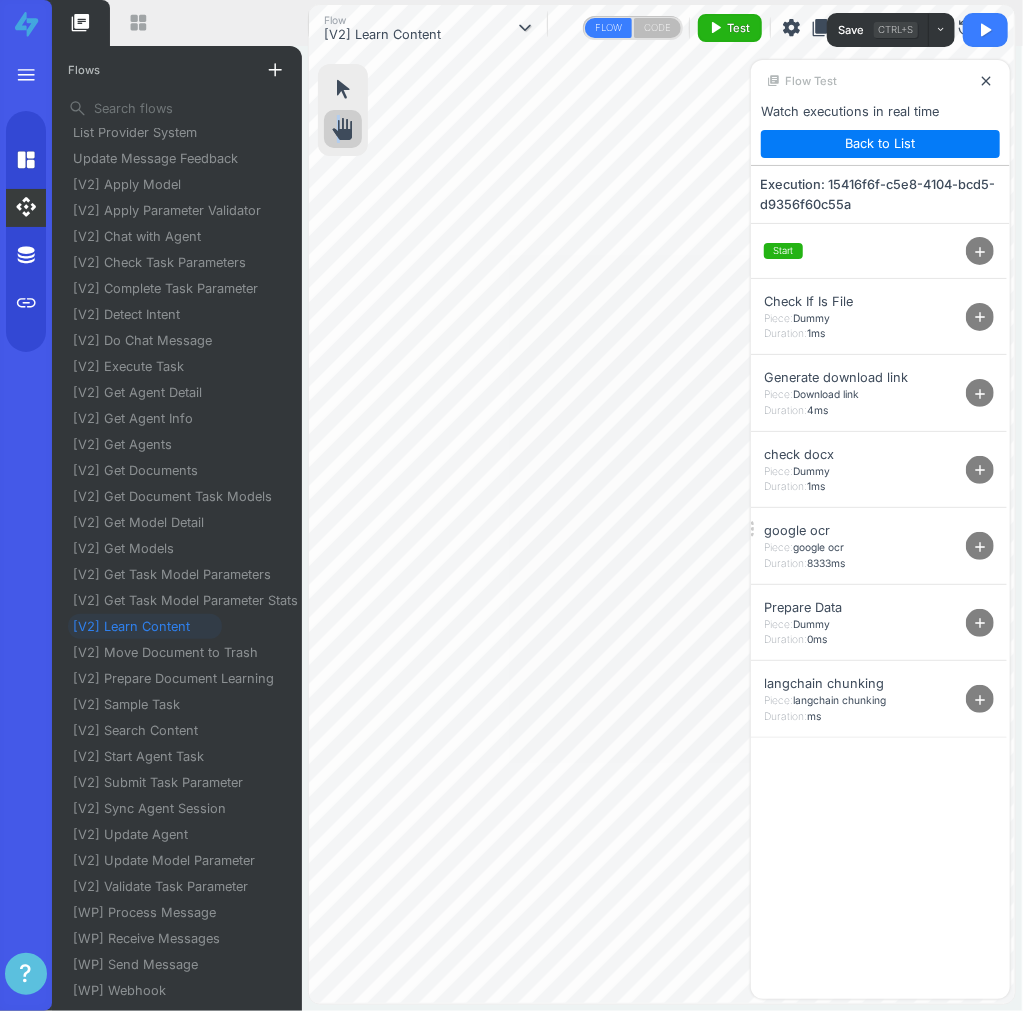 click on "arrow_selector_tool pan_tool library_books  Flow Test close Watch executions in real time  Back to List   Executions  ID:  15416f6f-c5e8-4104-bcd5-d9356f60c55a Origin:    Start:   14/07/2025 18:39 chevron_right  Execution: 15416f6f-c5e8-4104-bcd5-d9356f60c55a  Start add Check If Is File Piece:  Dummy Duration:  1ms add Generate download link Piece:  Download link Duration:  4ms add check docx Piece:  Dummy Duration:  1ms add google ocr Piece:  google ocr Duration:  8333ms add Prepare Data Piece:  Dummy Duration:  0ms add langchain chunking Piece:  langchain chunking Duration:  ms add" at bounding box center (662, 504) 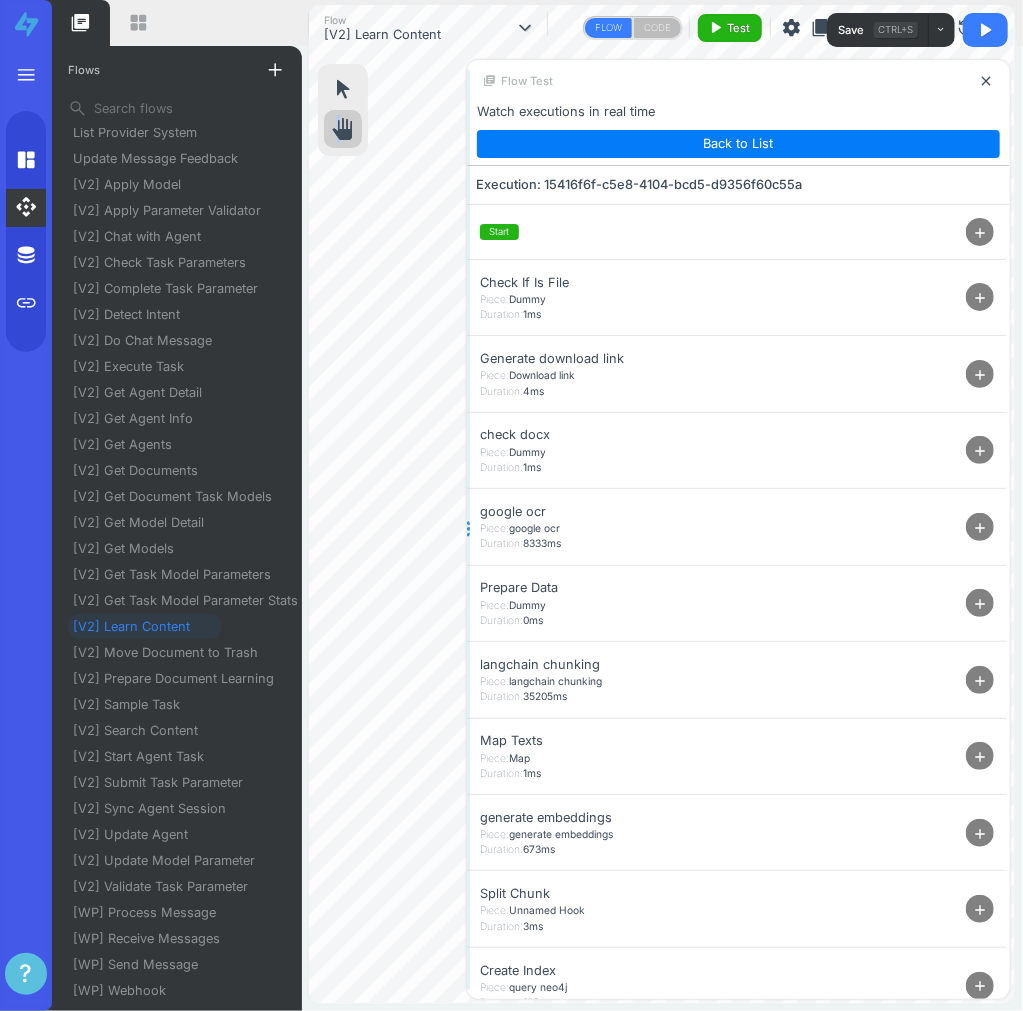 drag, startPoint x: 753, startPoint y: 533, endPoint x: 483, endPoint y: 556, distance: 270.97784 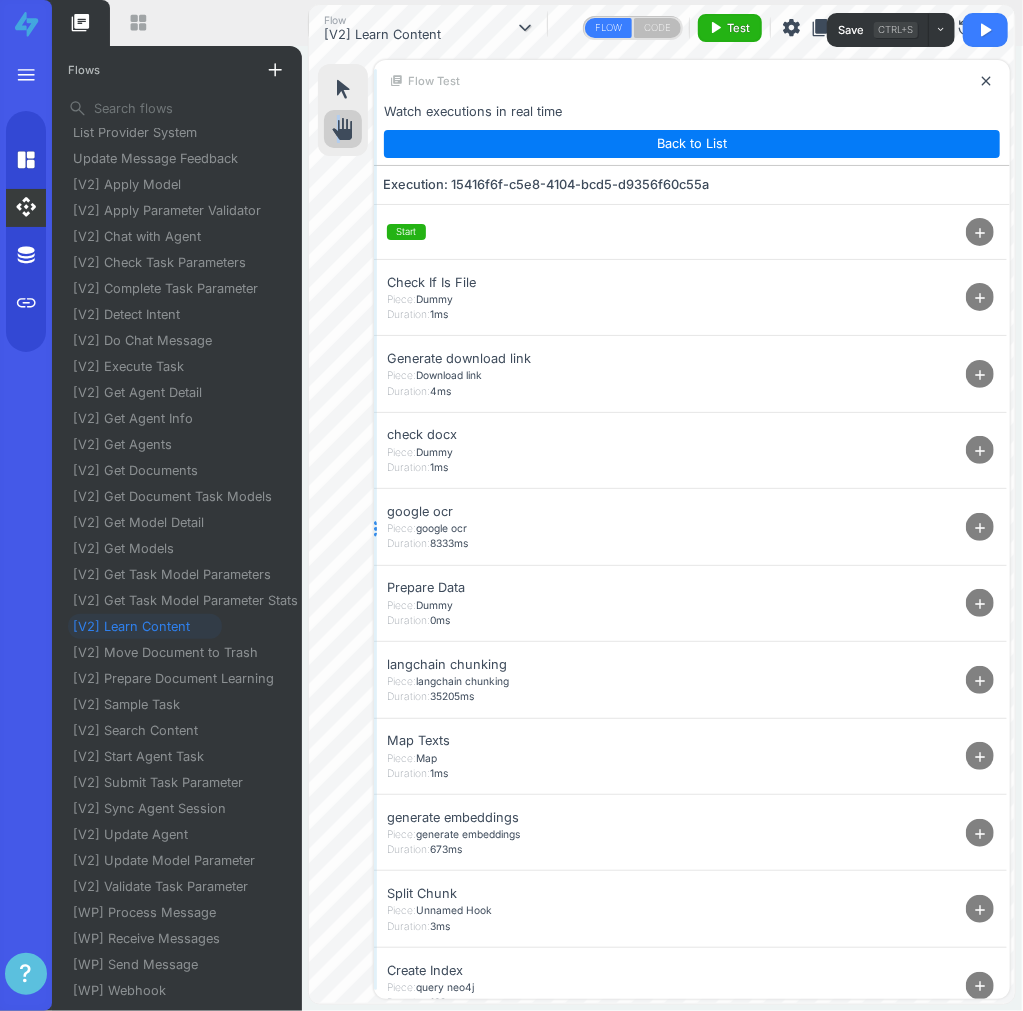 drag, startPoint x: 468, startPoint y: 527, endPoint x: 372, endPoint y: 544, distance: 97.49359 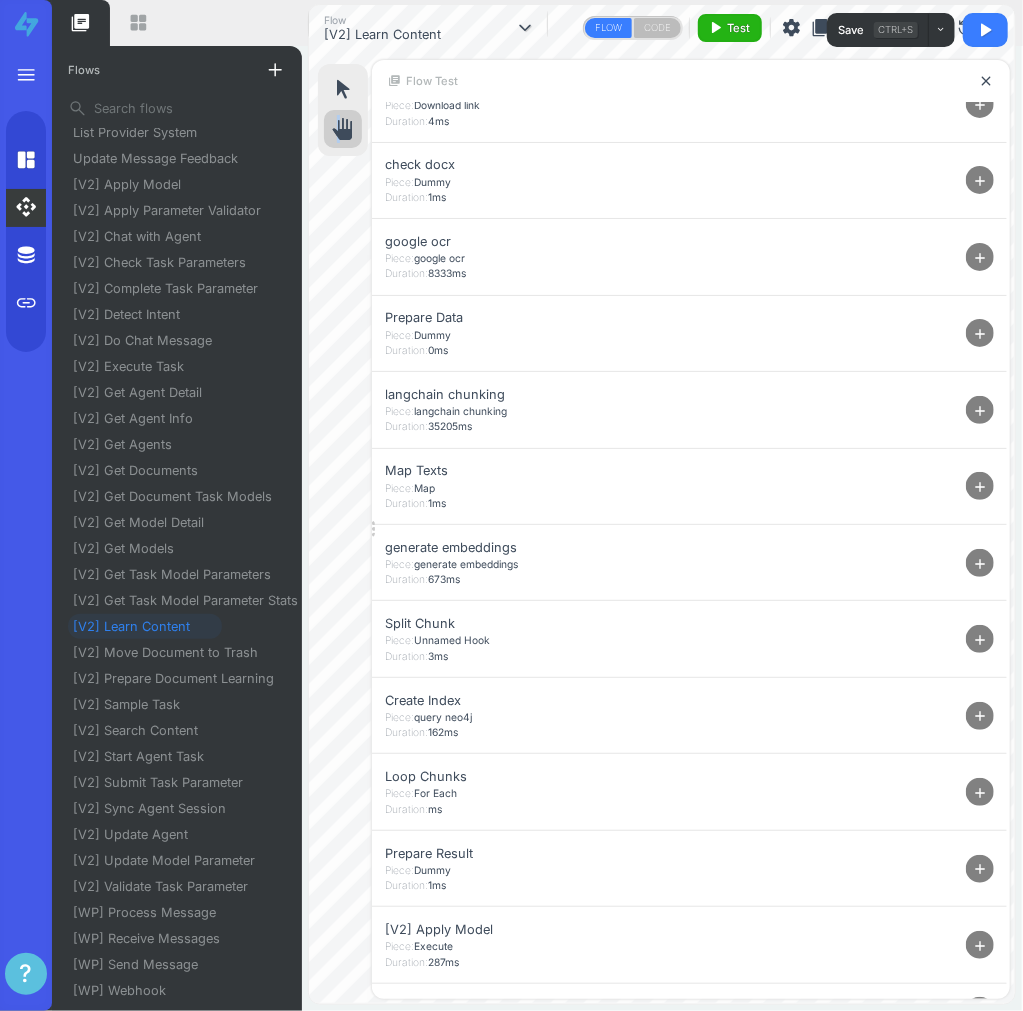 scroll, scrollTop: 310, scrollLeft: 0, axis: vertical 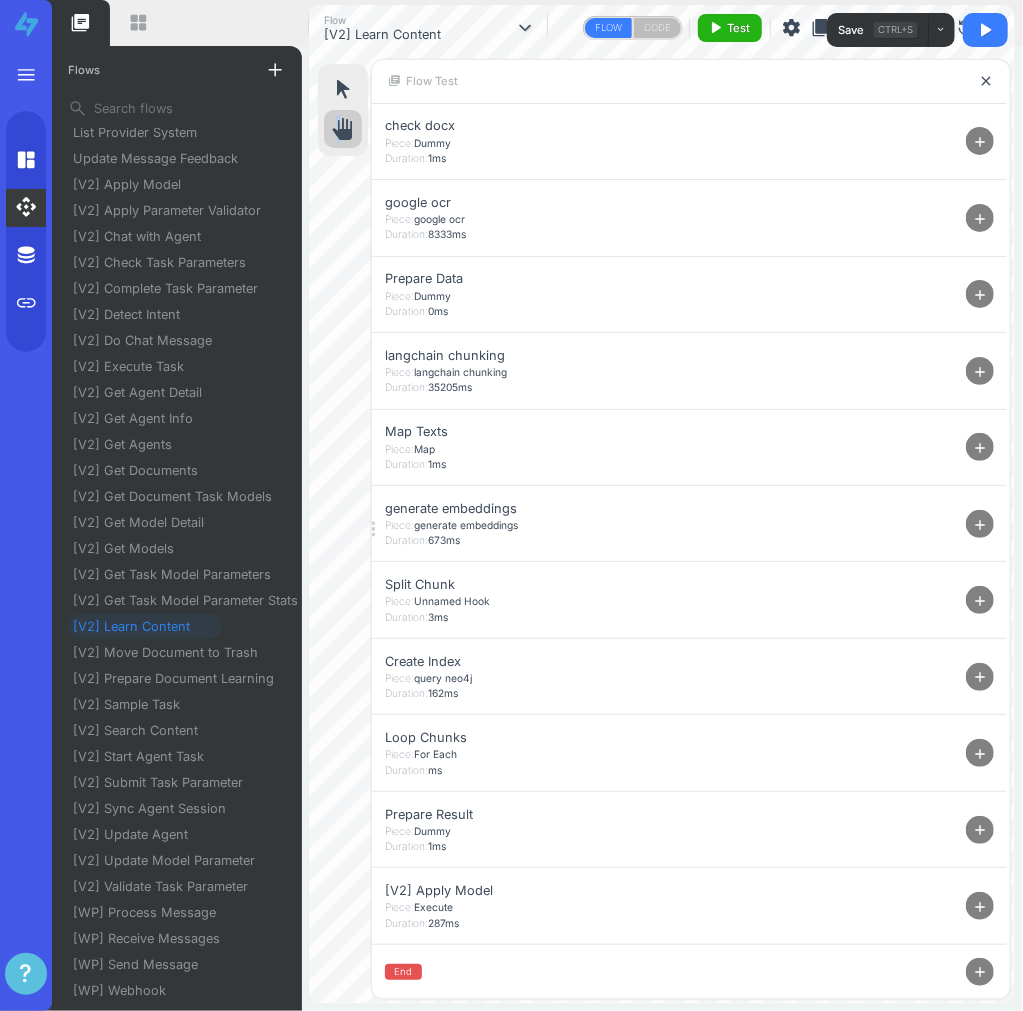 click on "add" at bounding box center [981, 907] 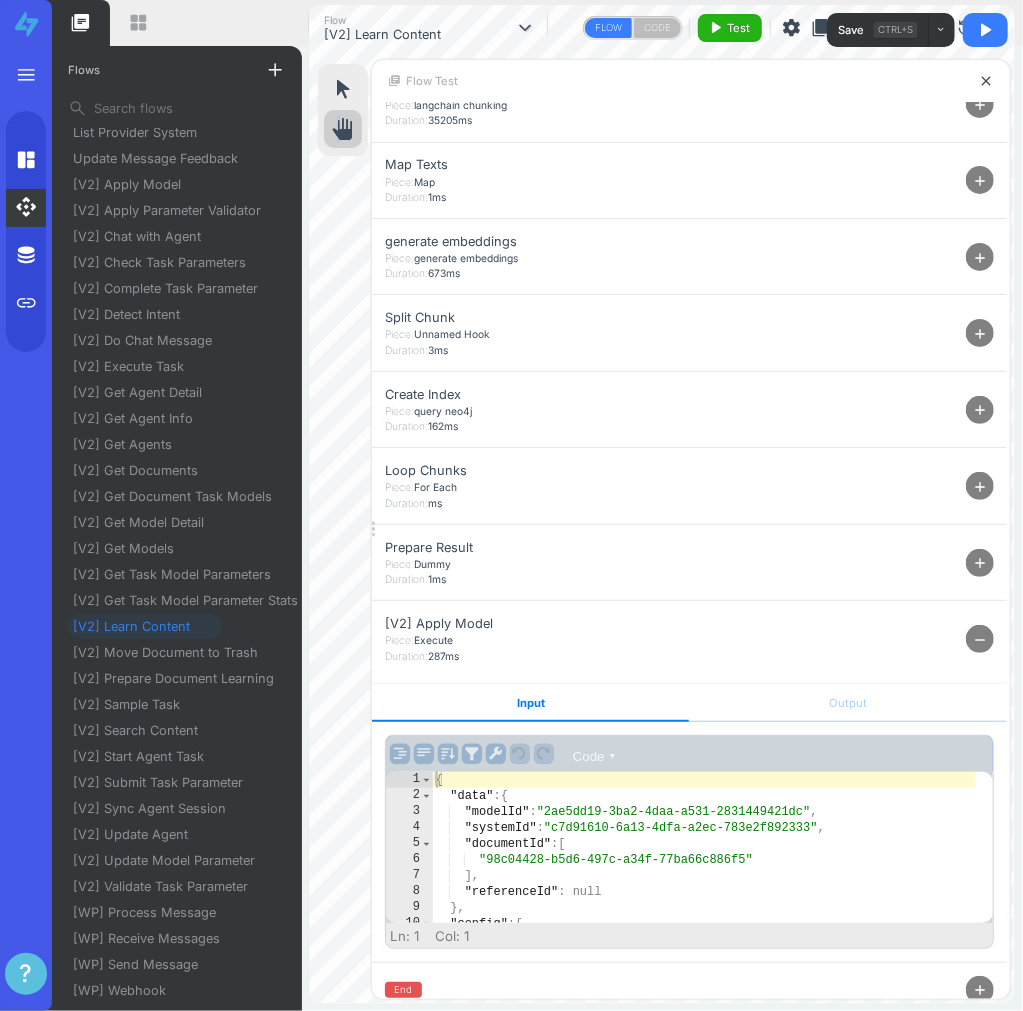 scroll, scrollTop: 595, scrollLeft: 0, axis: vertical 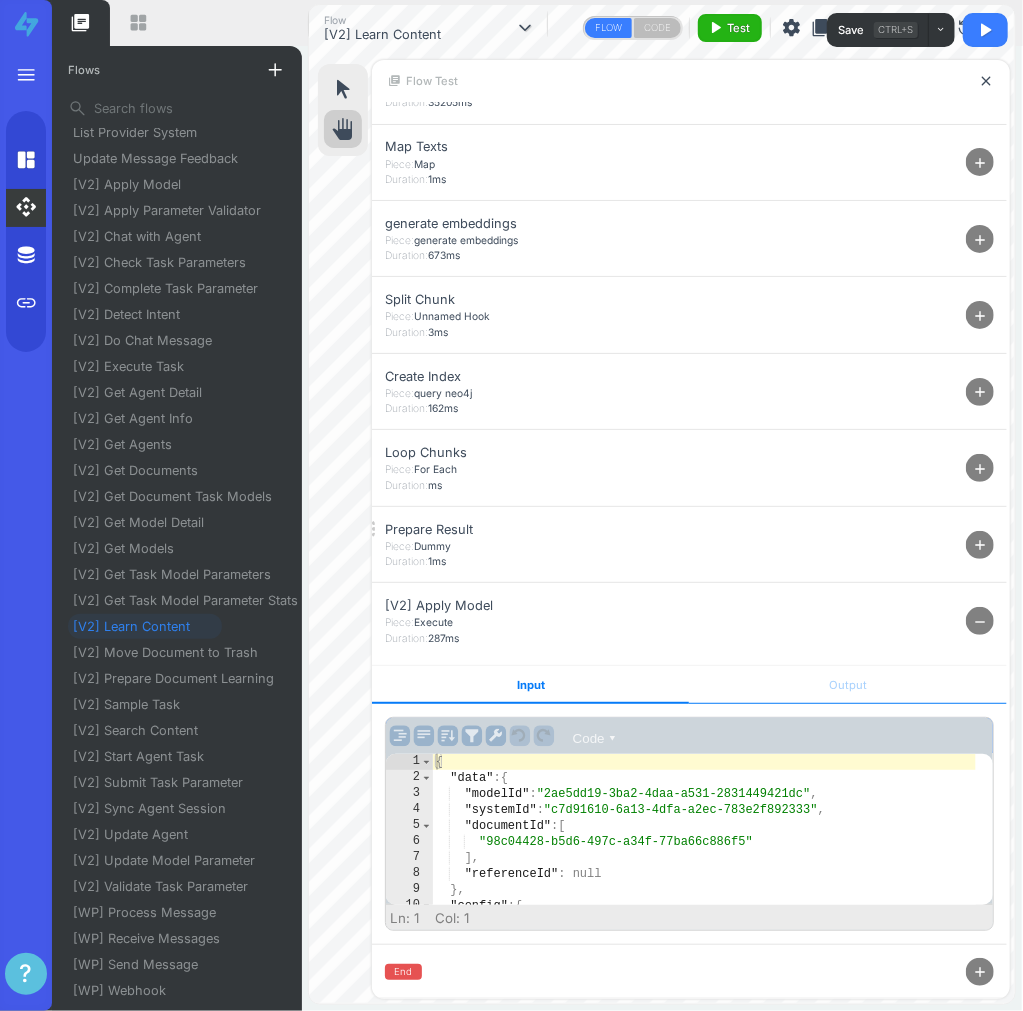 click on "Output" at bounding box center (847, 685) 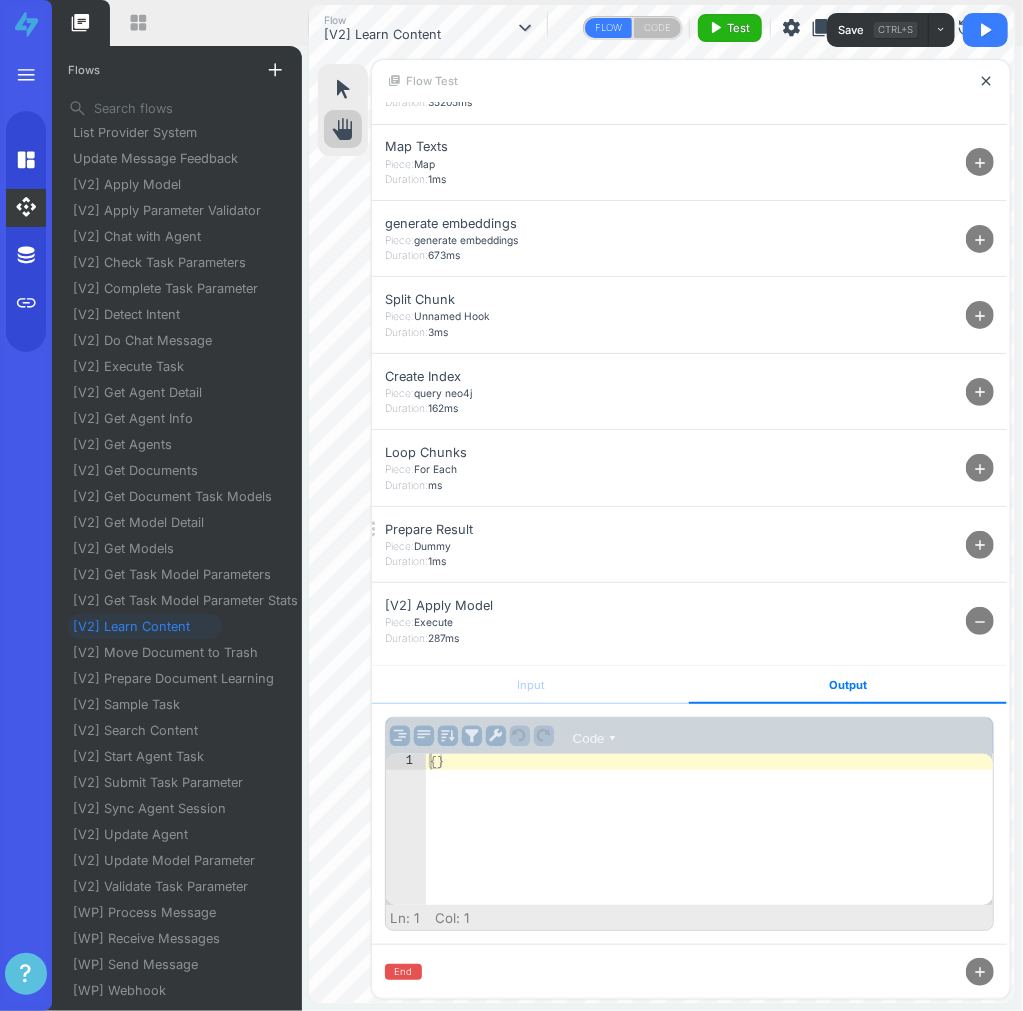 click on "[V2] Apply Model Piece:  Execute Duration:  287ms remove" at bounding box center (689, 620) 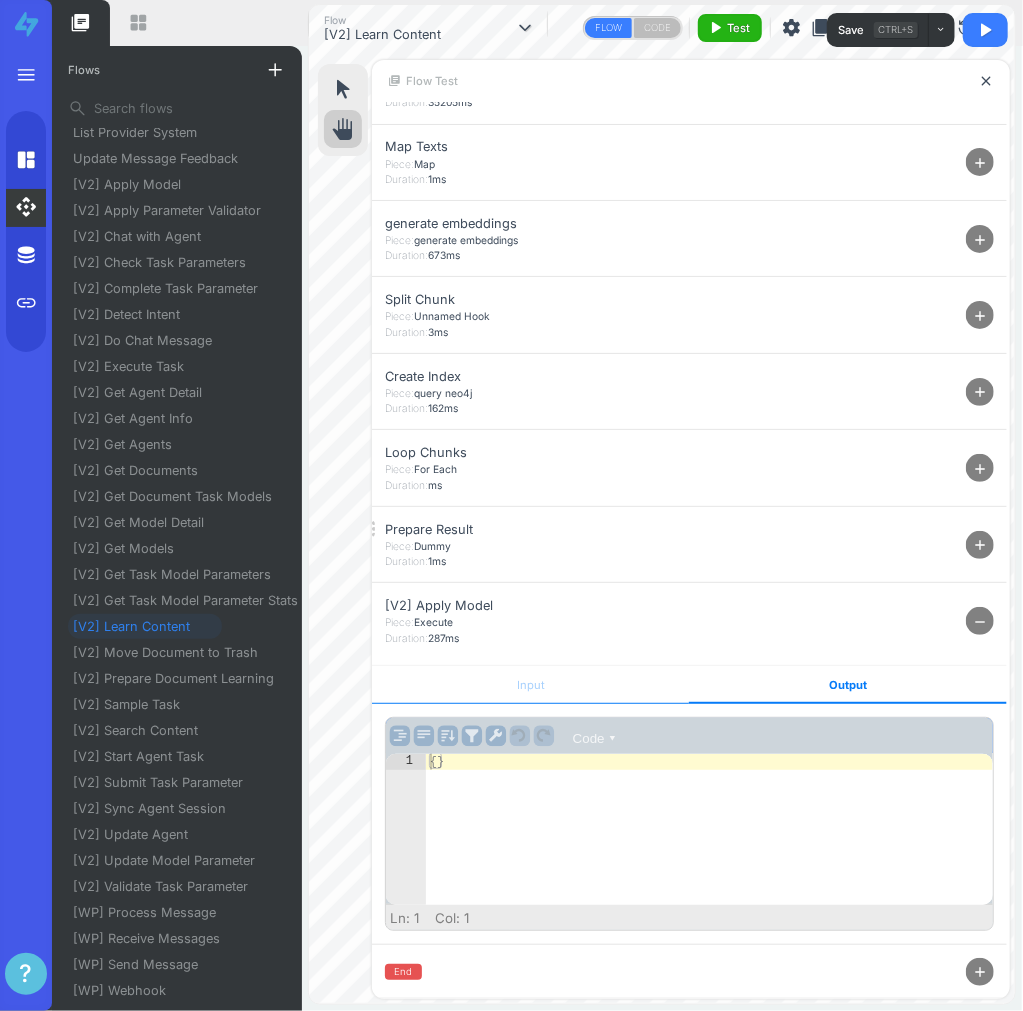 click on "Input" at bounding box center [530, 685] 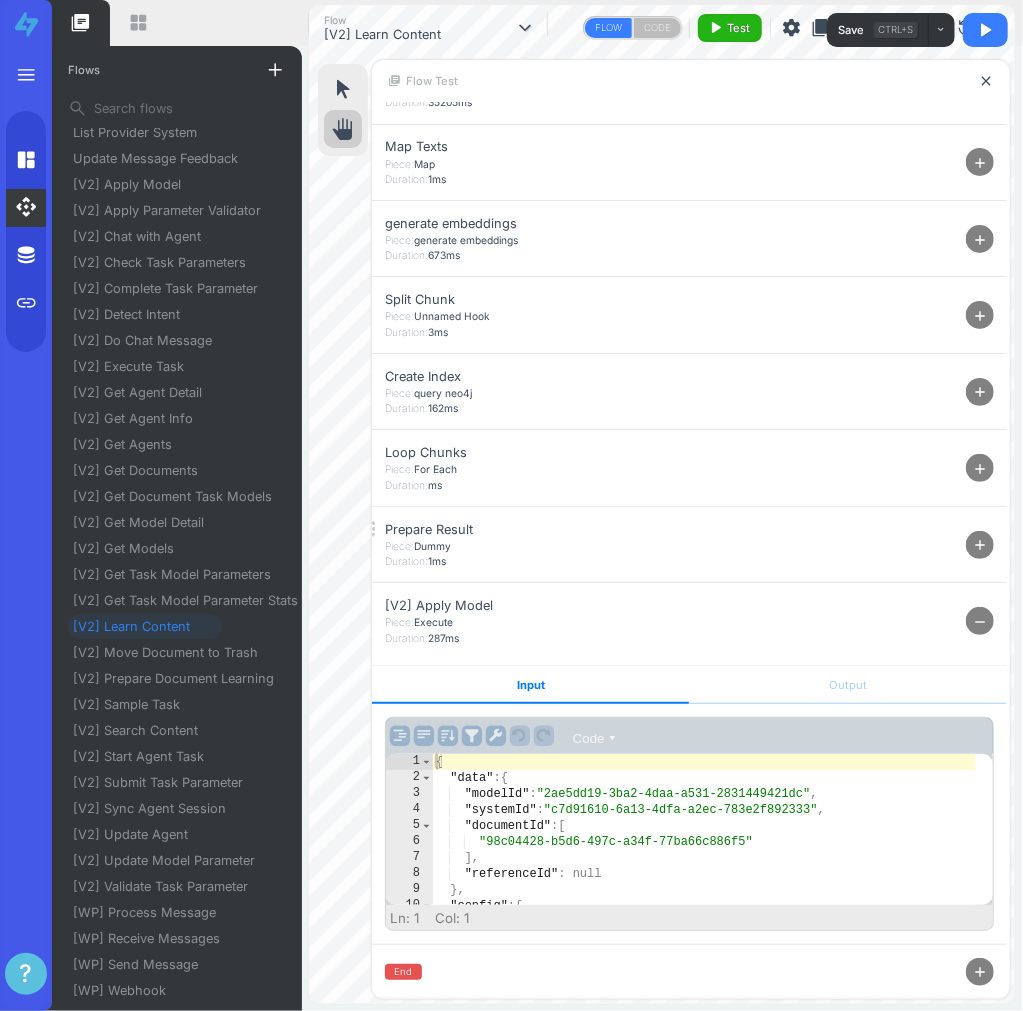 click on "remove" at bounding box center [981, 622] 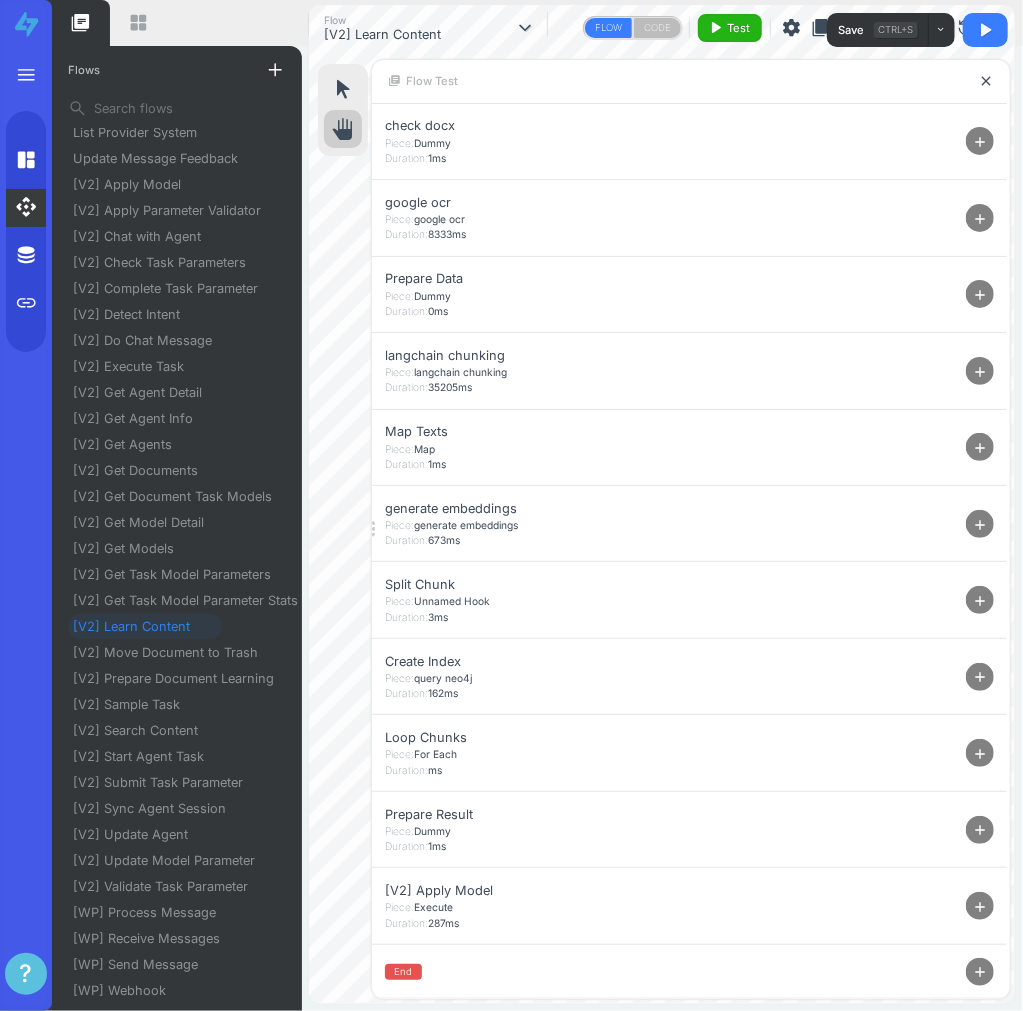 click on "add" at bounding box center (981, 830) 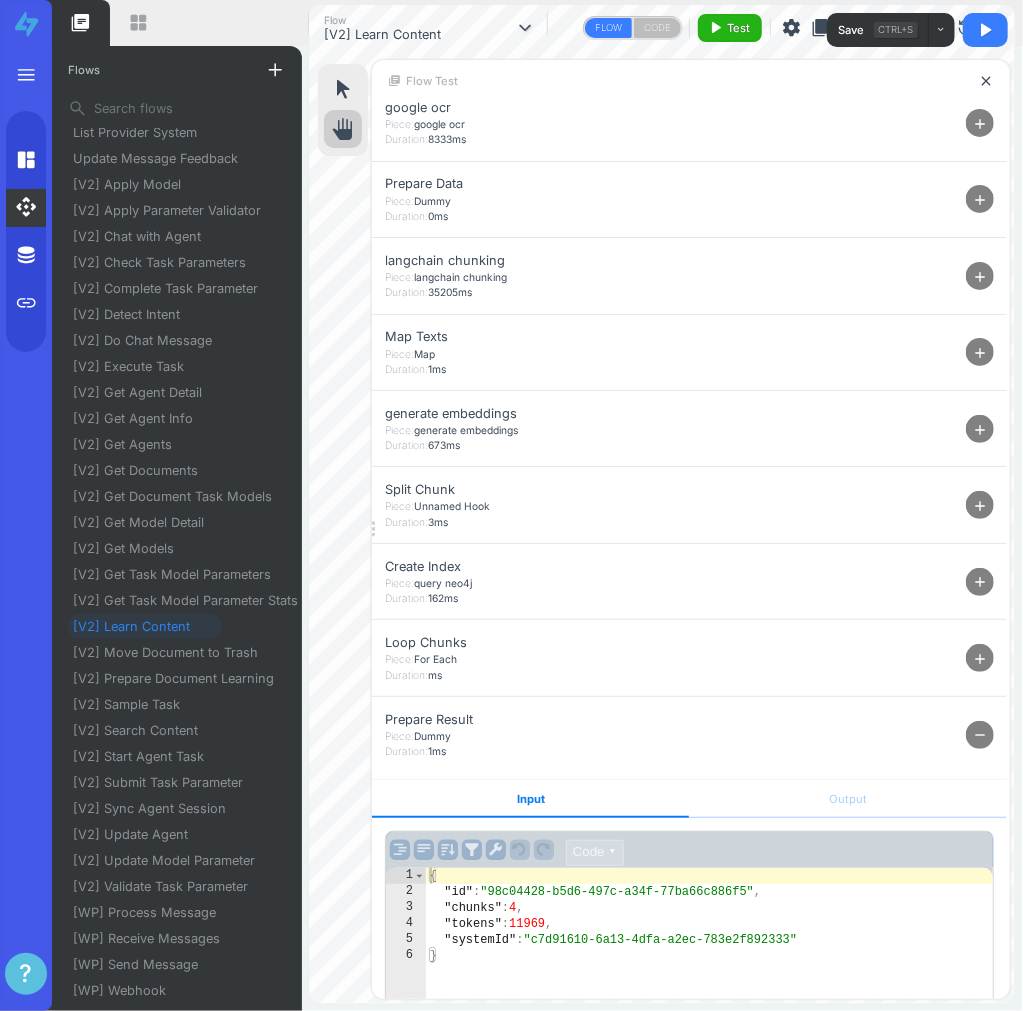 scroll, scrollTop: 532, scrollLeft: 0, axis: vertical 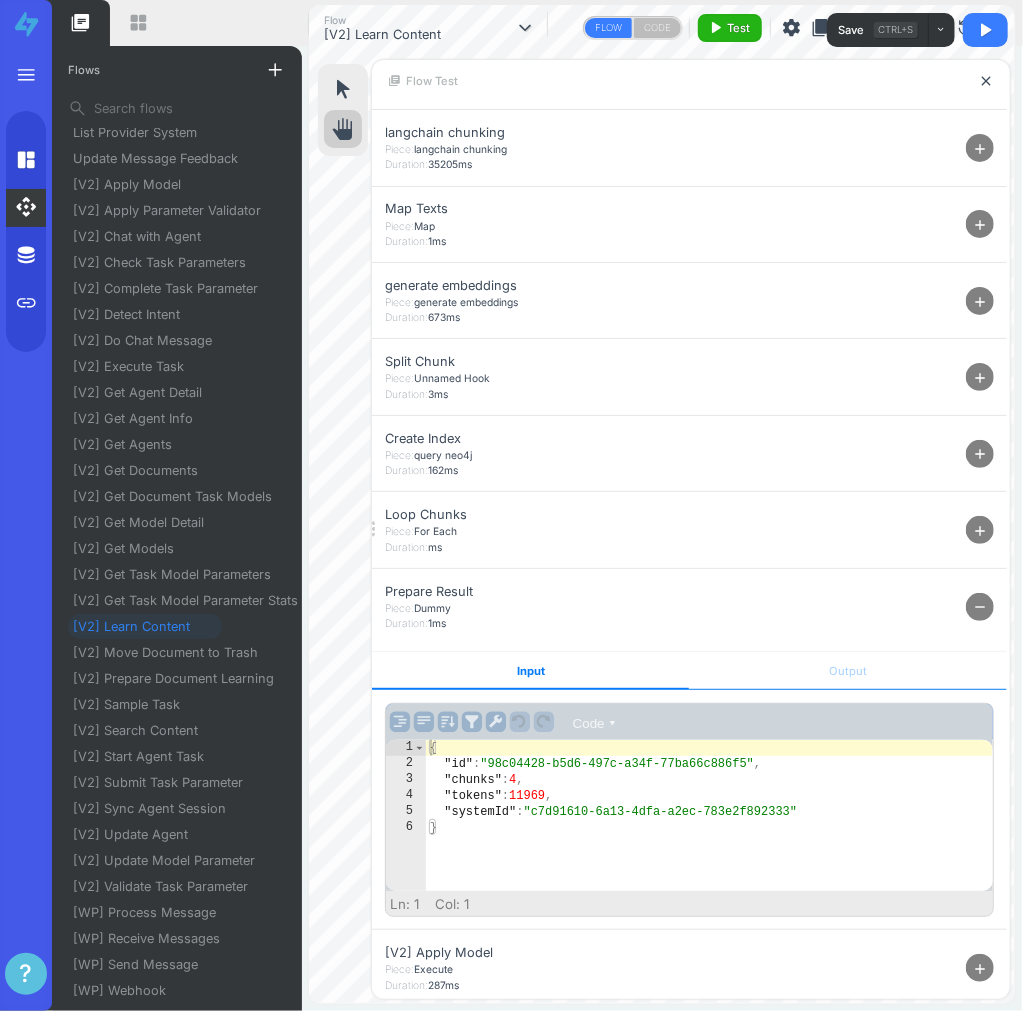 click on "Output" at bounding box center (847, 671) 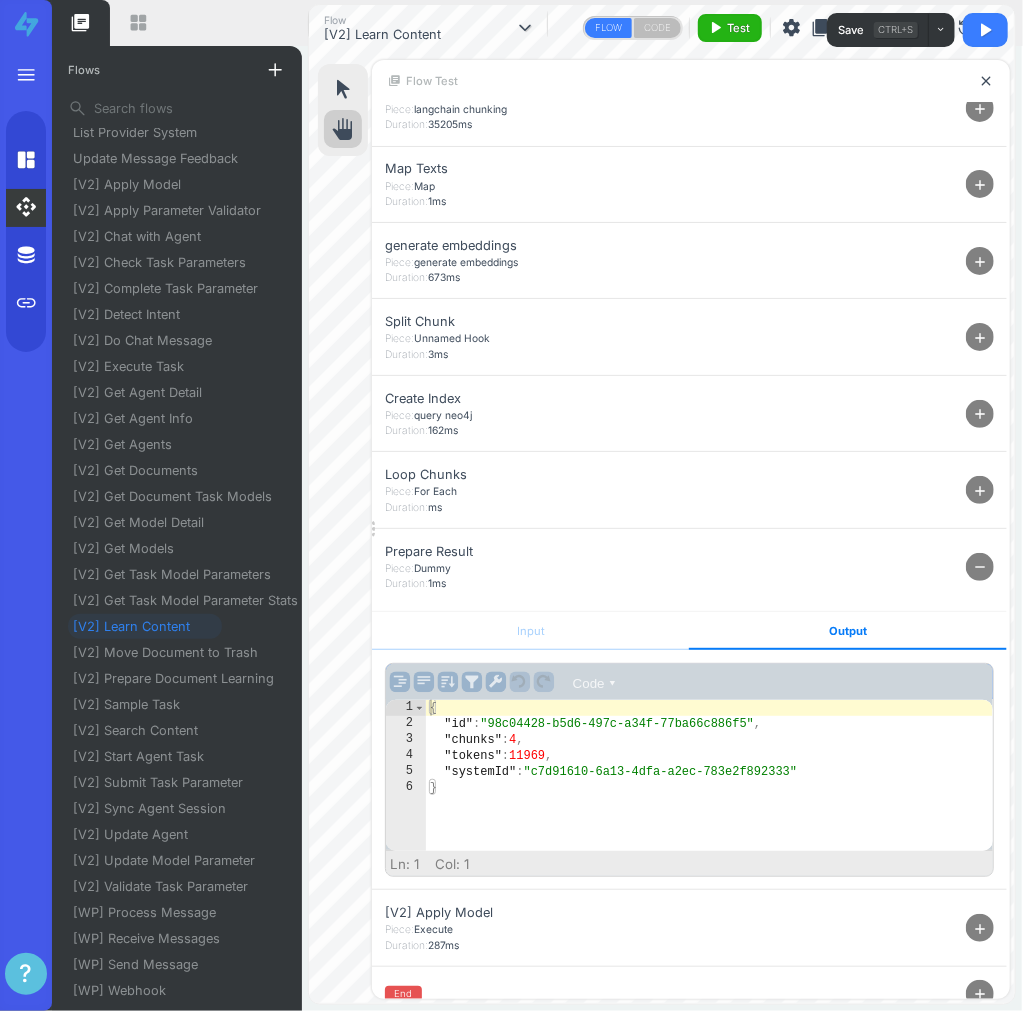 scroll, scrollTop: 595, scrollLeft: 0, axis: vertical 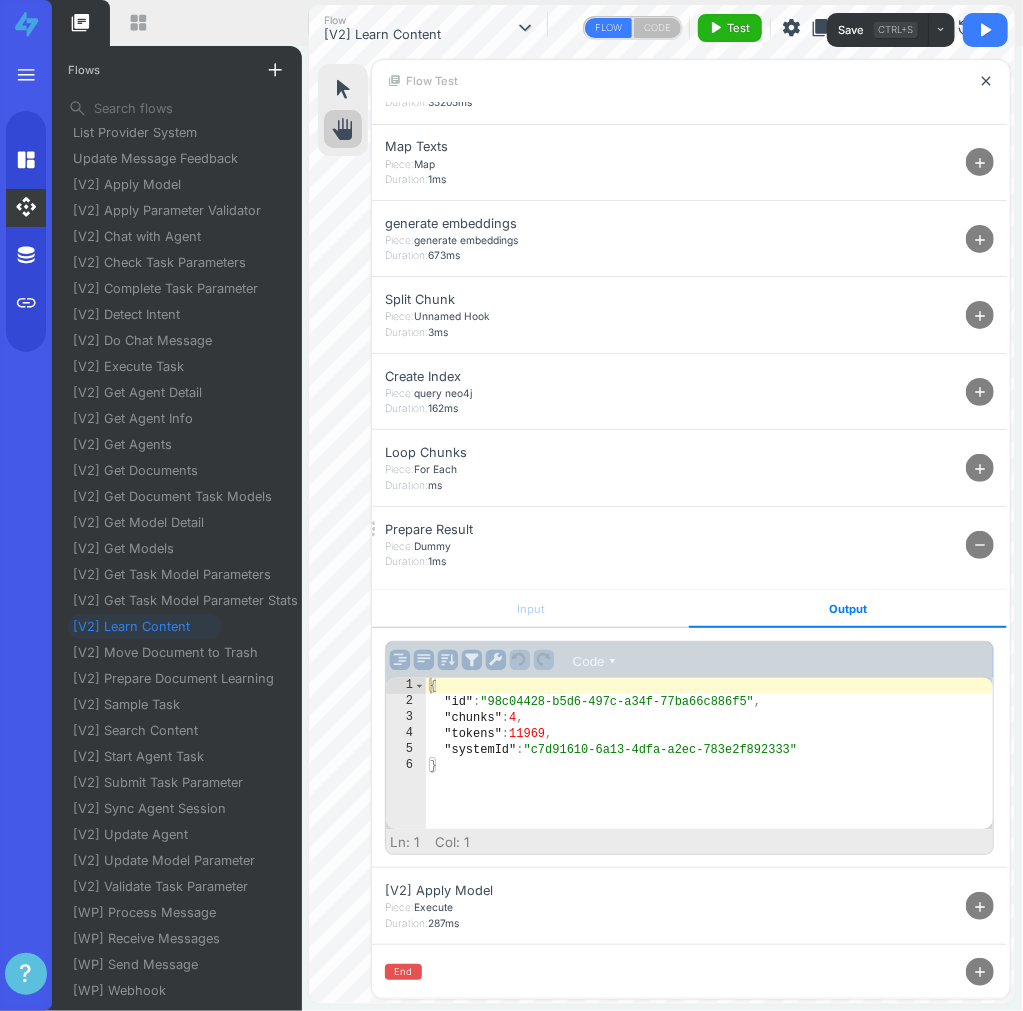click on "remove" at bounding box center (980, 545) 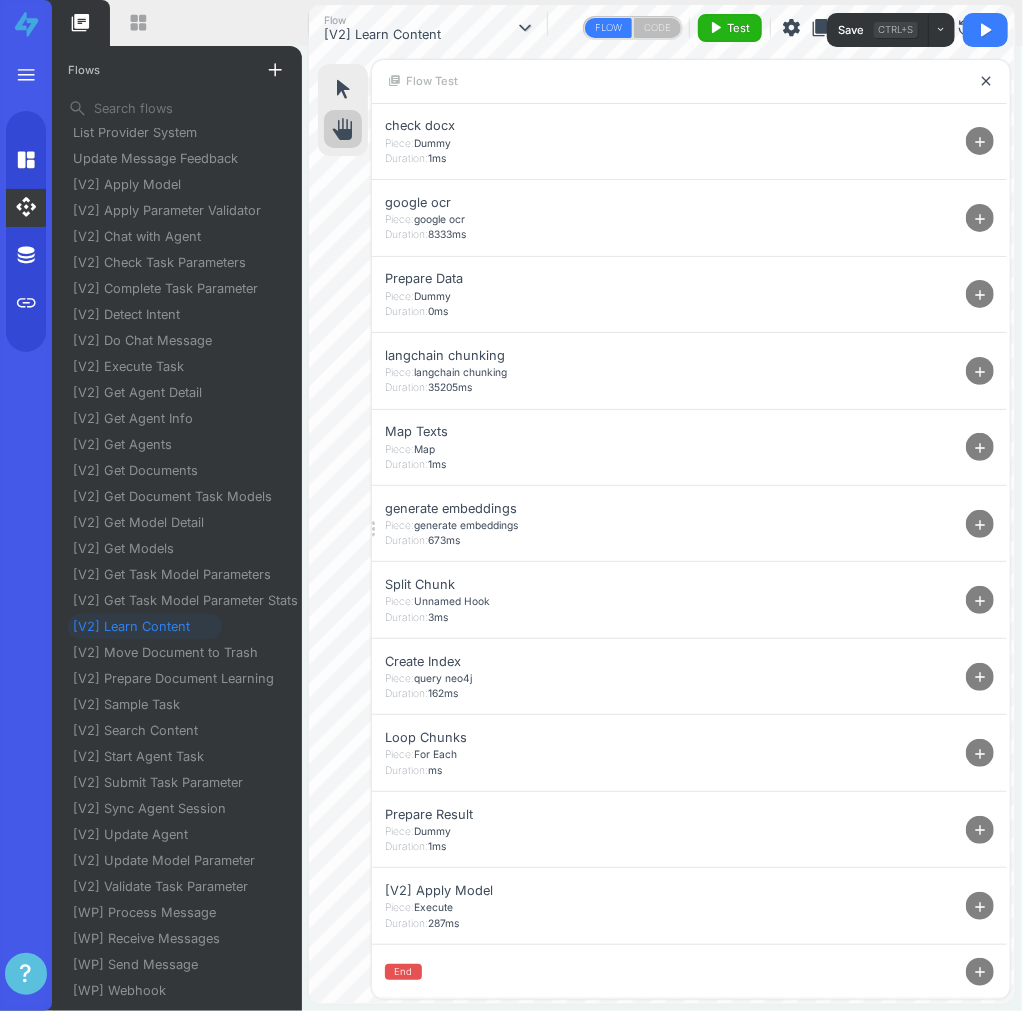 click on "add" at bounding box center (981, 754) 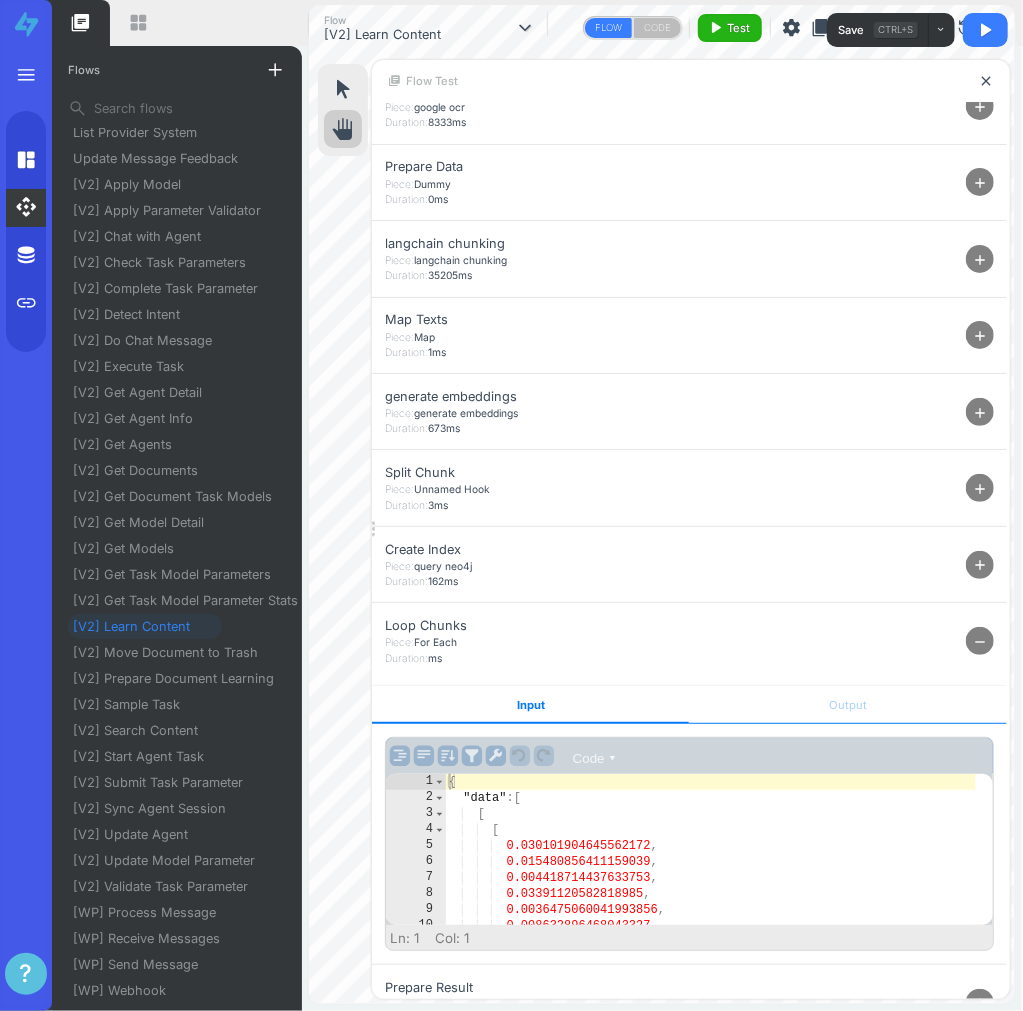 click on "Output" at bounding box center [847, 705] 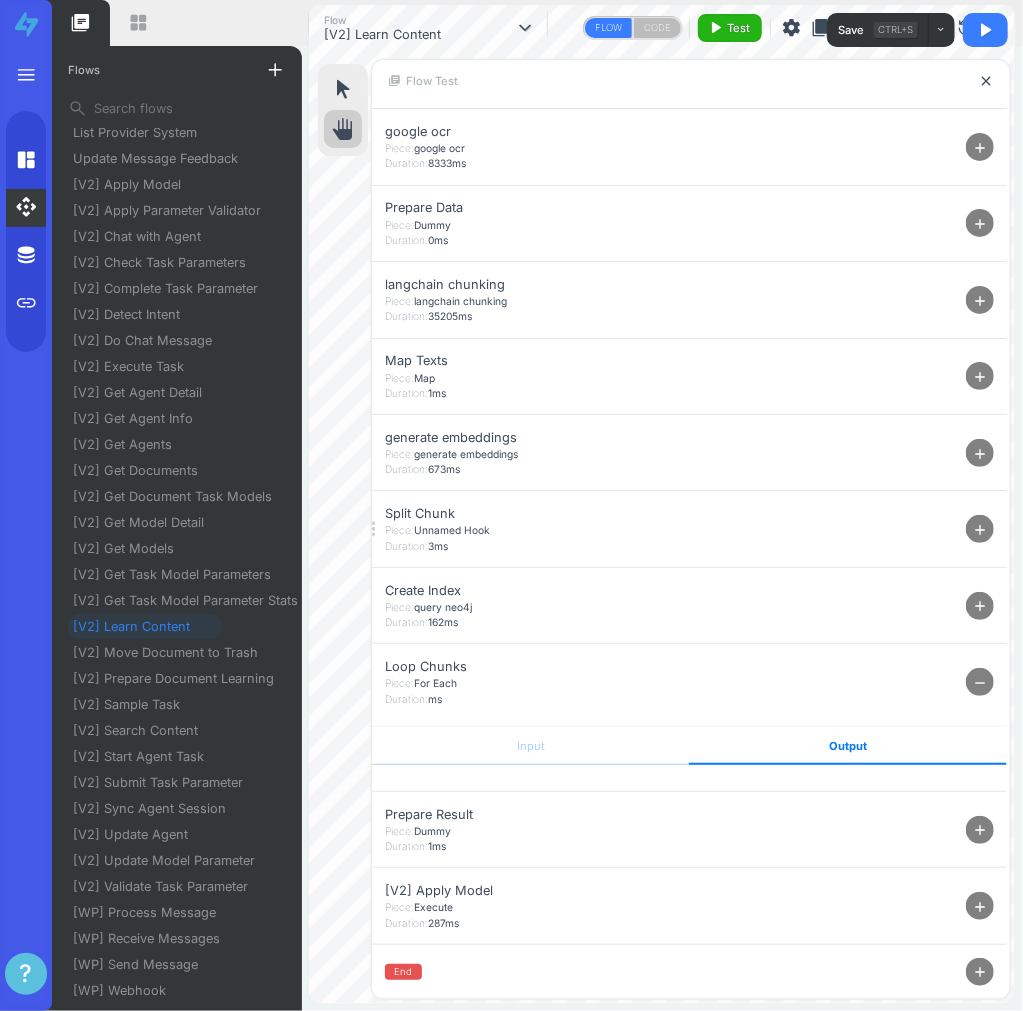 scroll, scrollTop: 381, scrollLeft: 0, axis: vertical 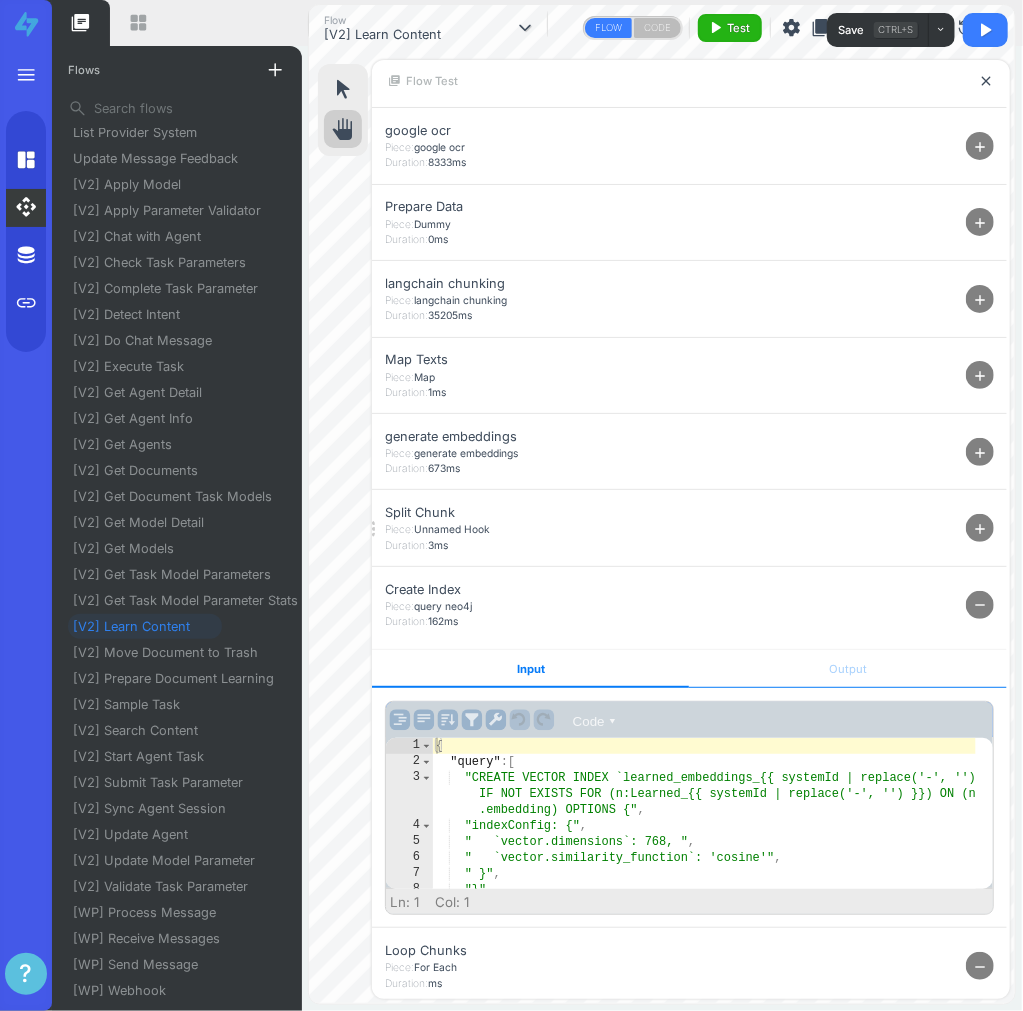 click on "Output" at bounding box center (847, 669) 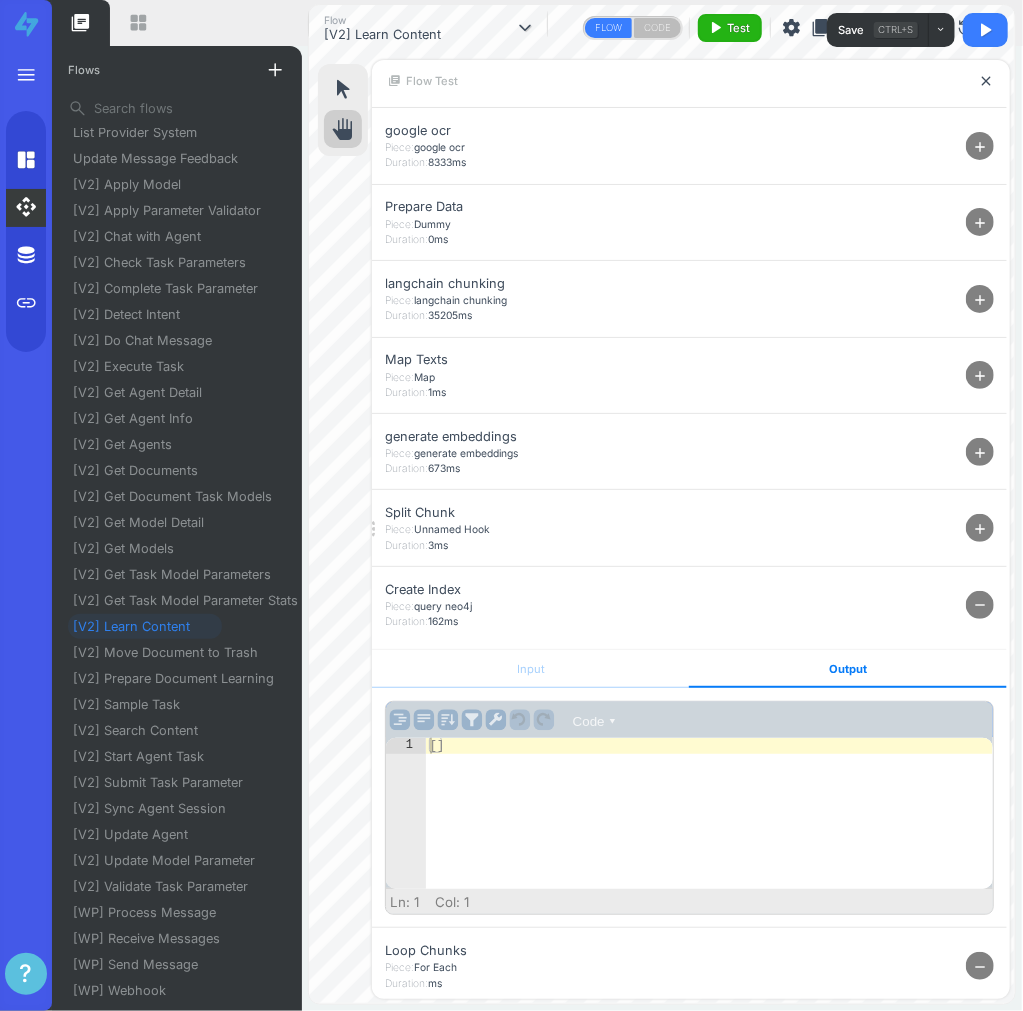 click on "Create Index Piece:  query neo4j Duration:  162ms remove" at bounding box center [689, 604] 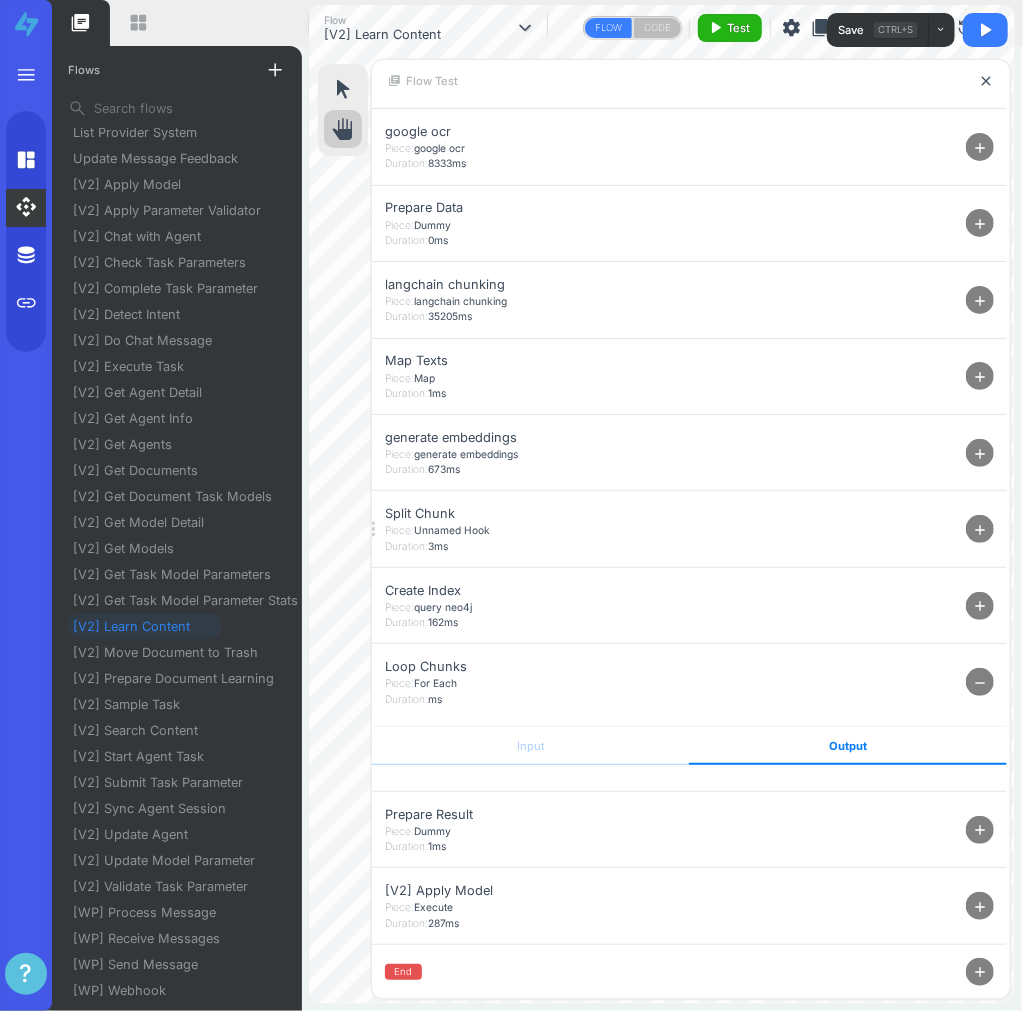 click on "remove" at bounding box center [981, 683] 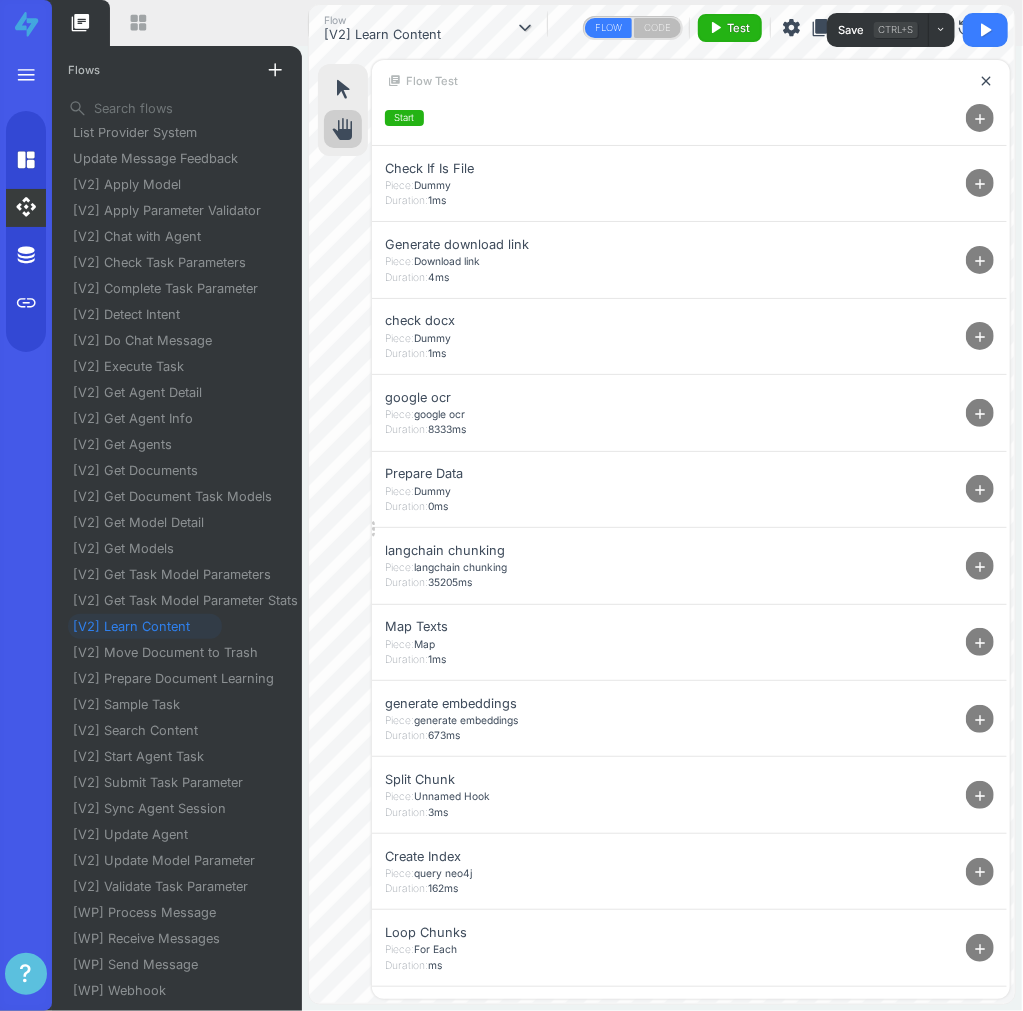 scroll, scrollTop: 87, scrollLeft: 0, axis: vertical 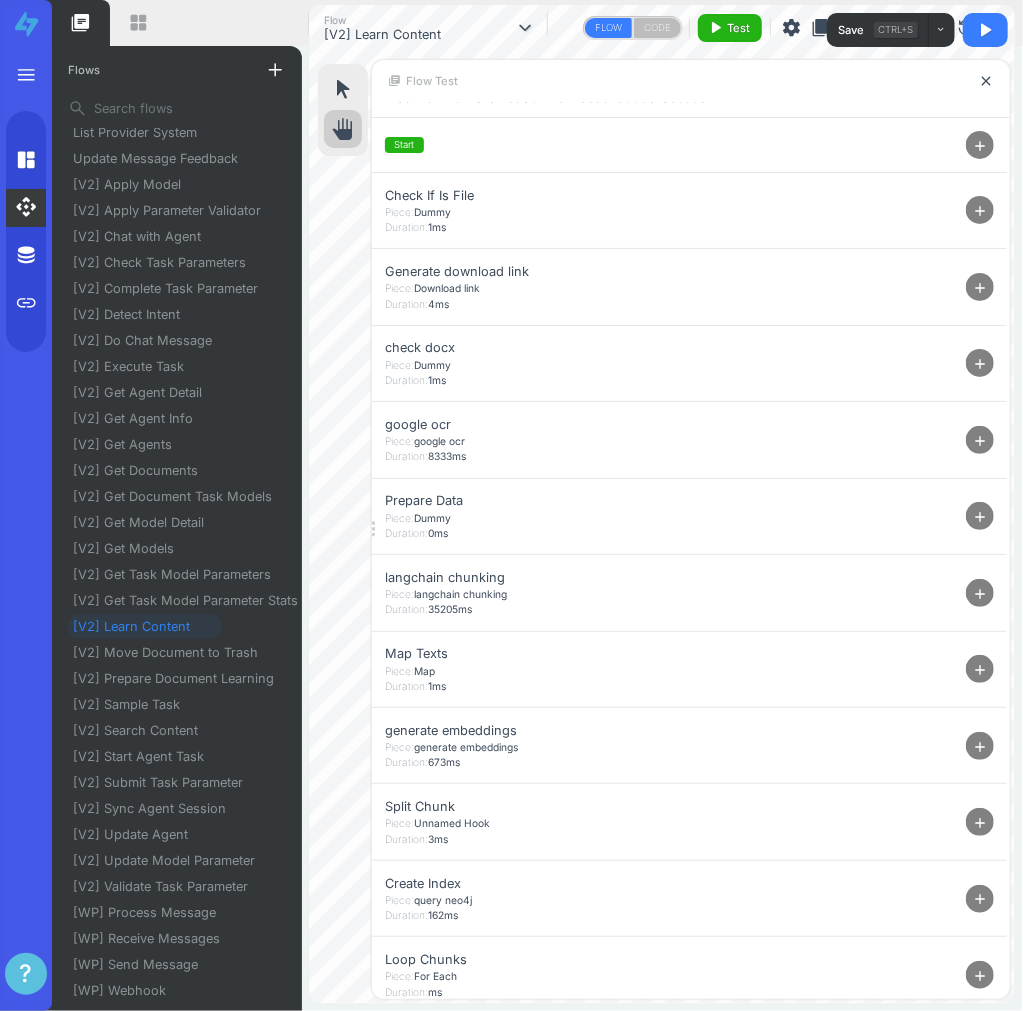 click on "add" at bounding box center (981, 441) 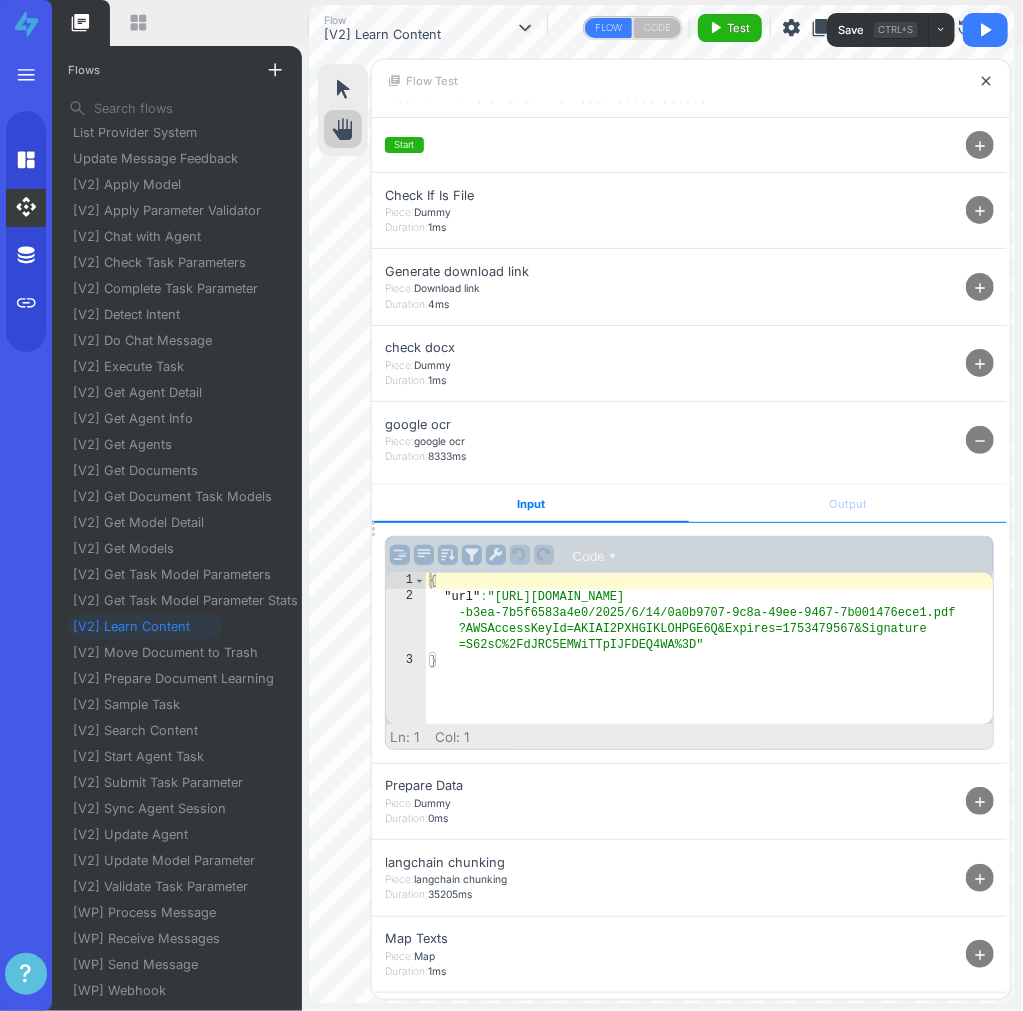 click on "Output" at bounding box center [847, 504] 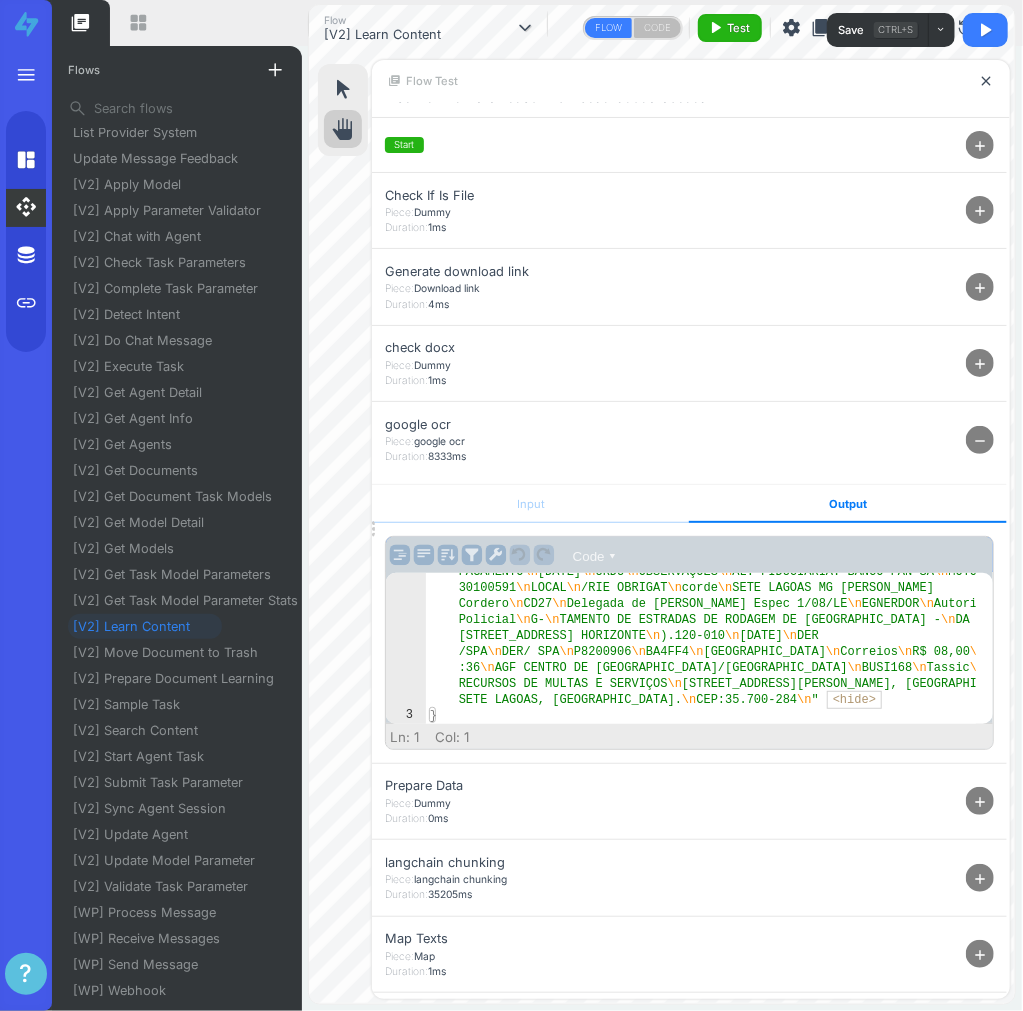 scroll, scrollTop: 2568, scrollLeft: 0, axis: vertical 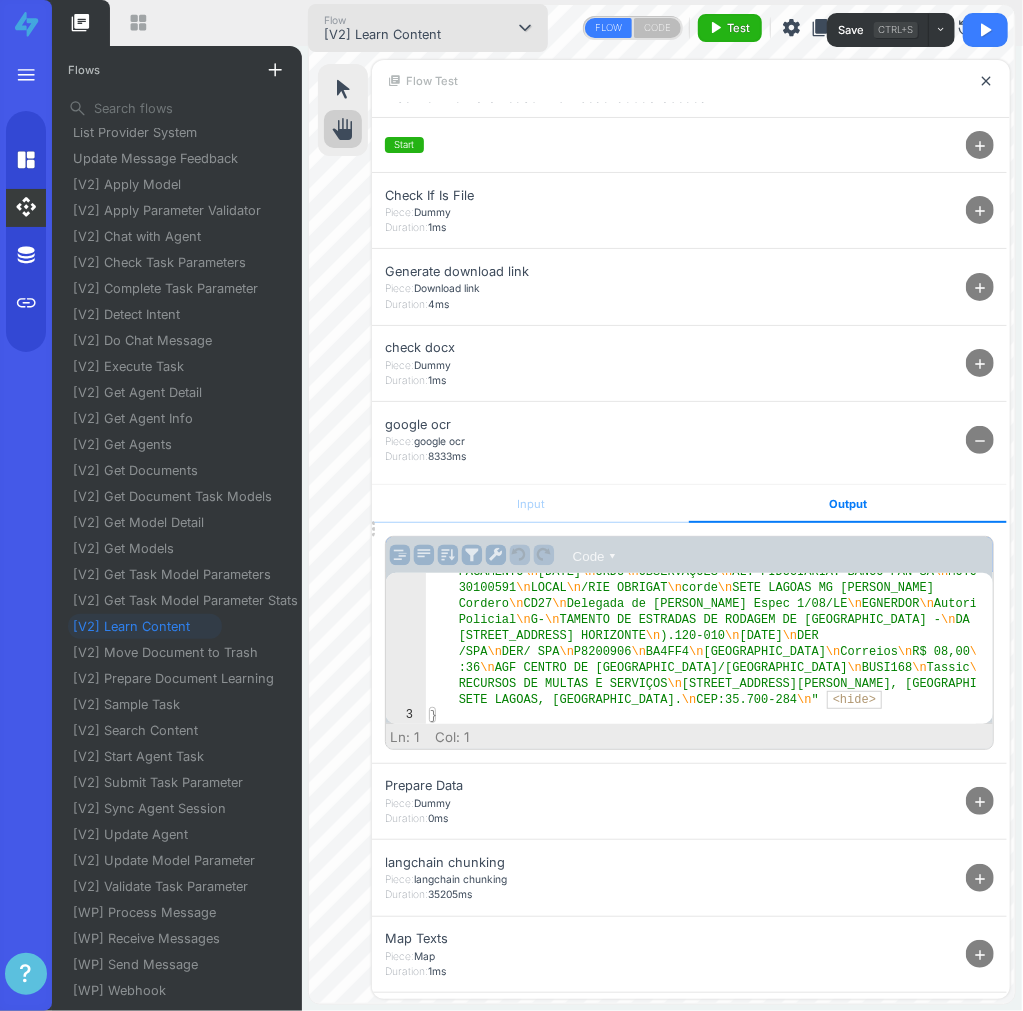 click on "[V2] Learn Content" at bounding box center [382, 35] 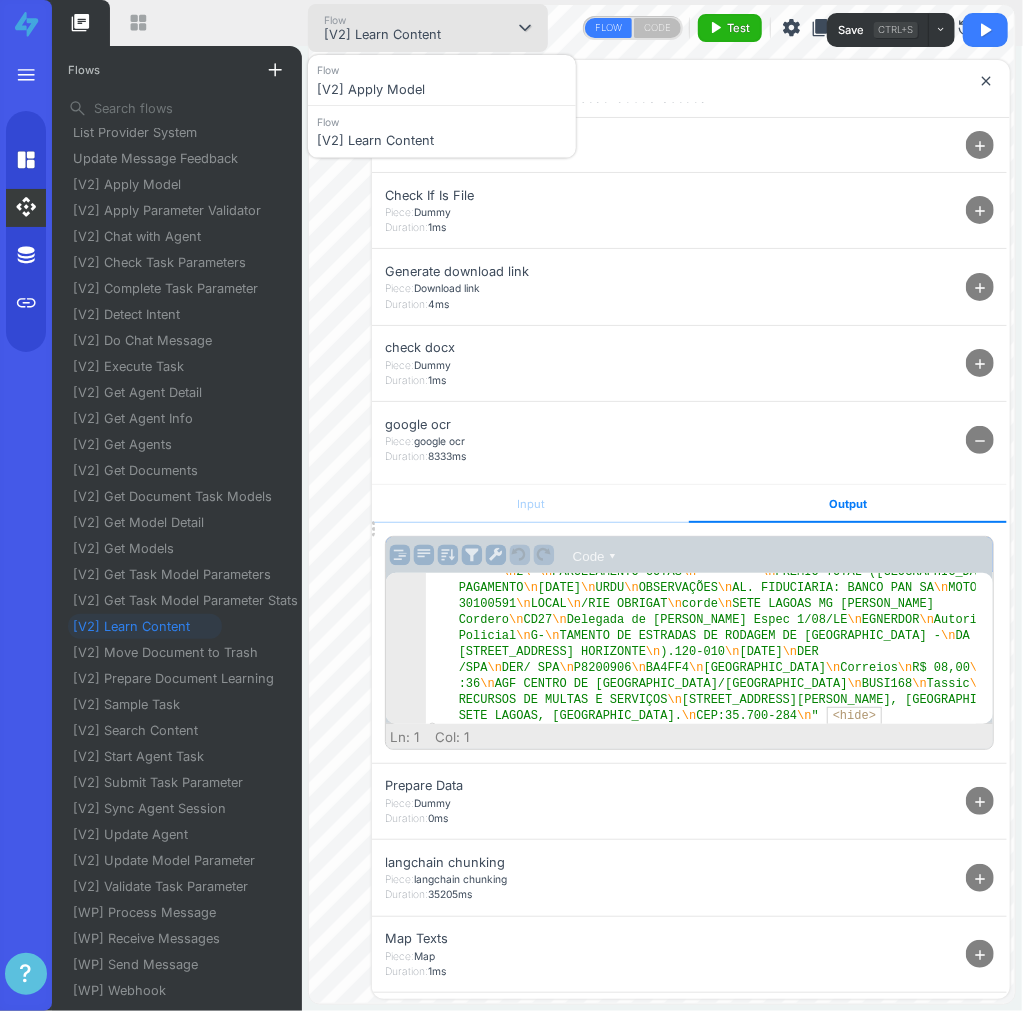 type 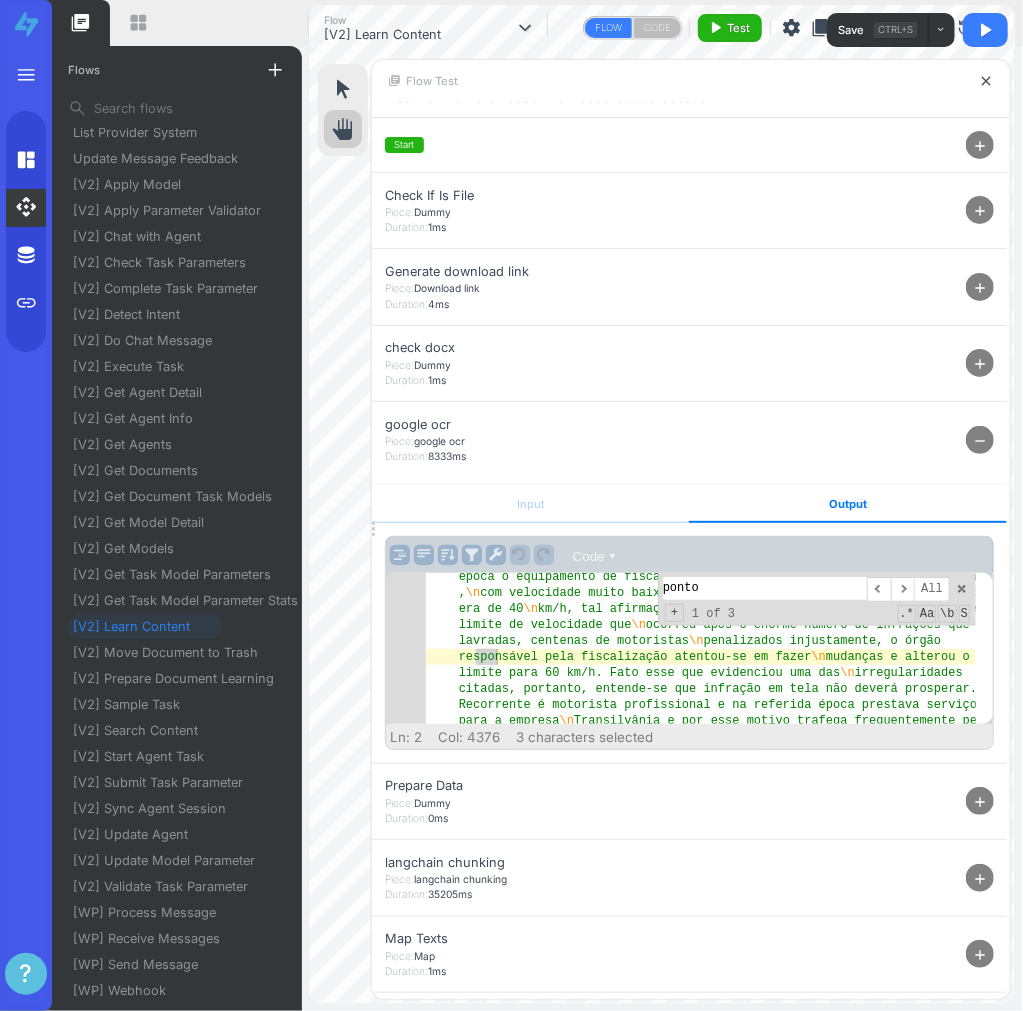 scroll, scrollTop: 1940, scrollLeft: 0, axis: vertical 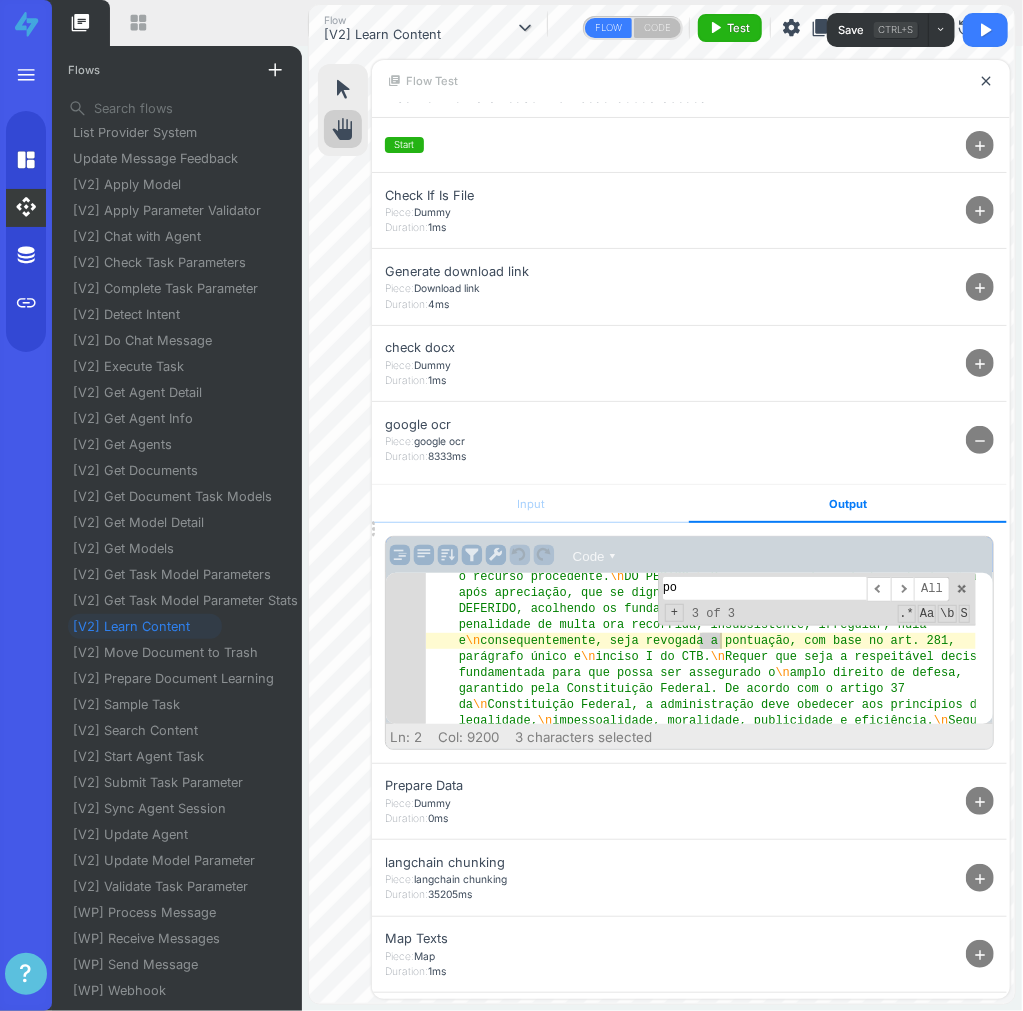 type on "p" 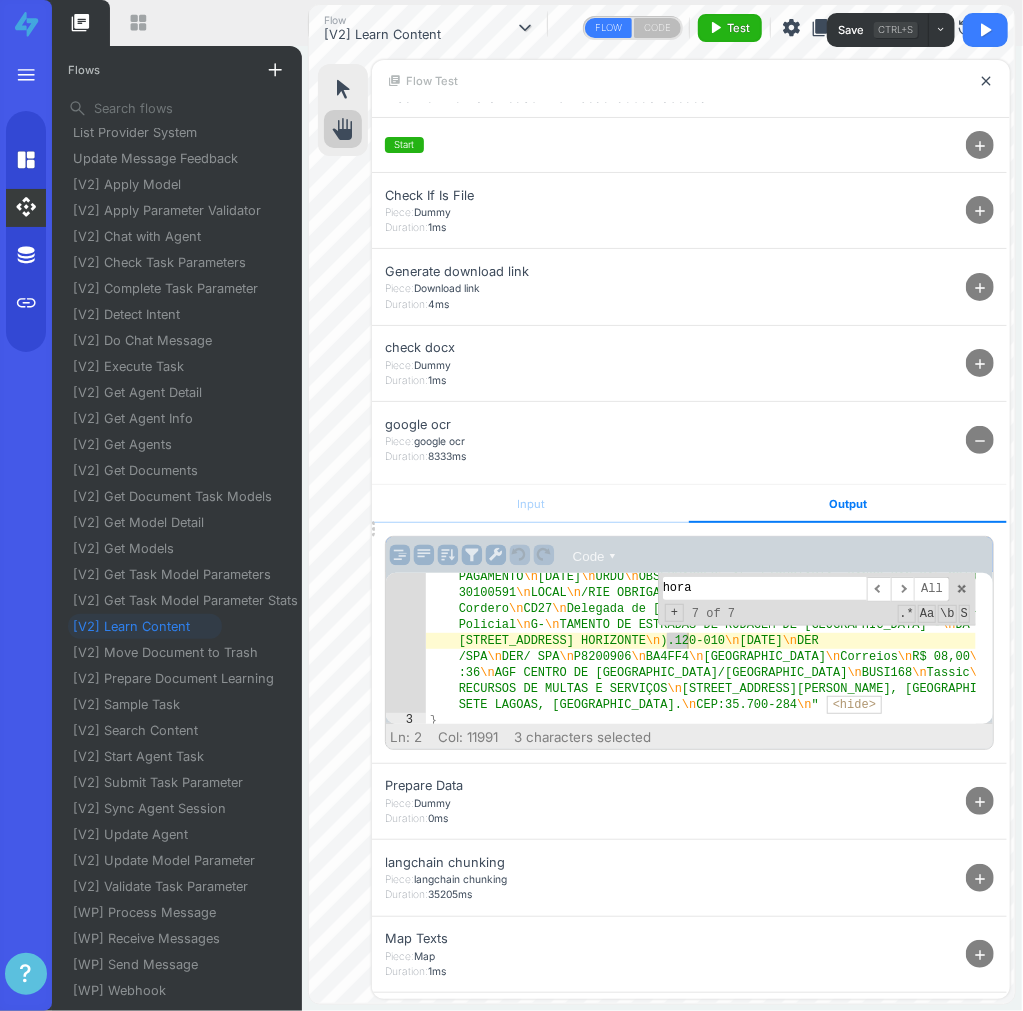 scroll, scrollTop: 0, scrollLeft: 0, axis: both 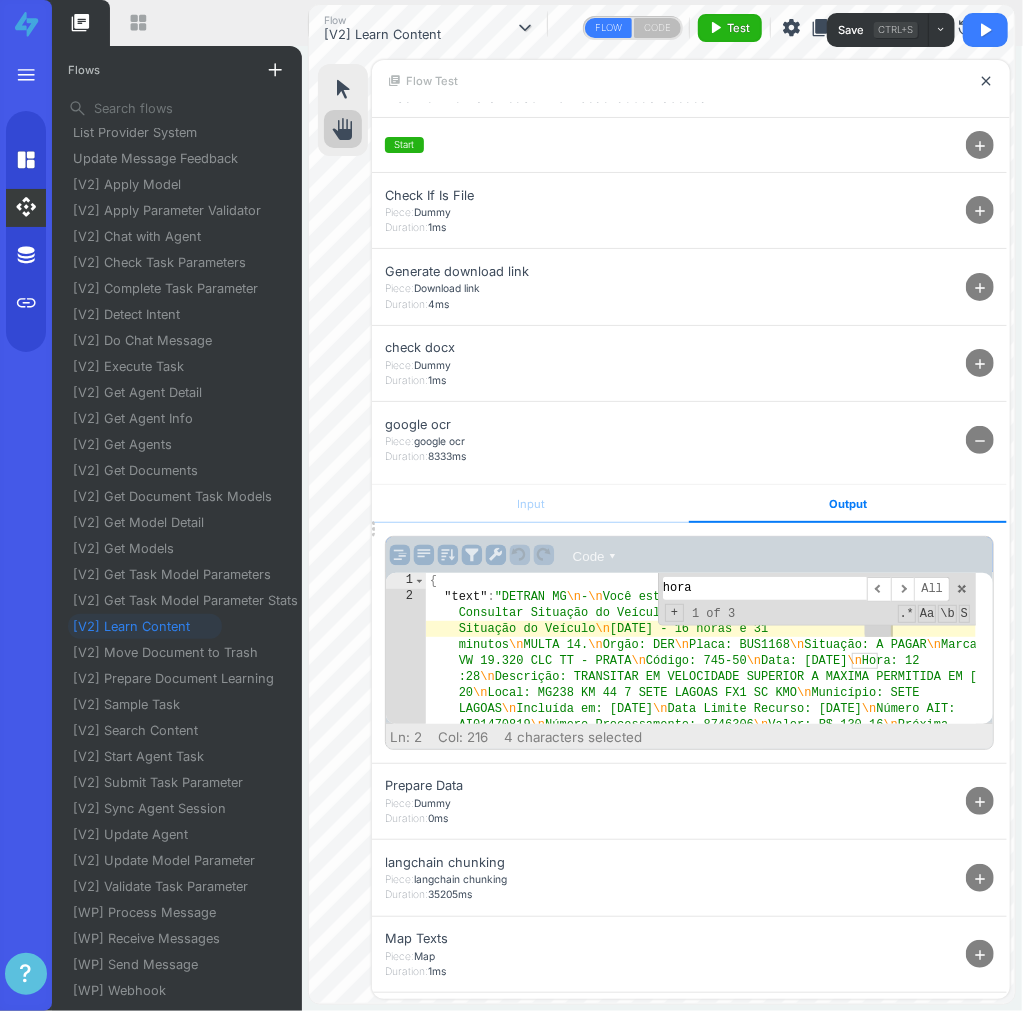 type on "hora" 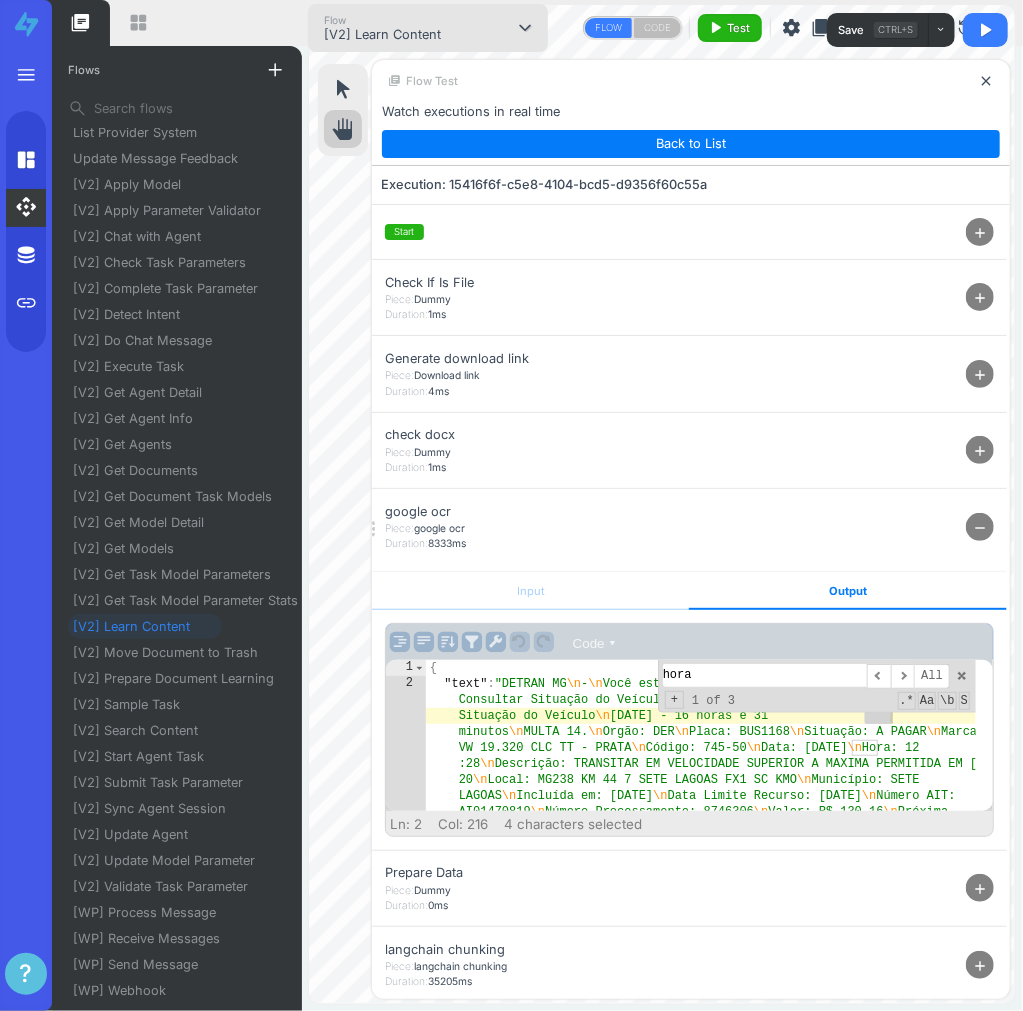 click on "Flow [V2] Learn Content" at bounding box center [374, 28] 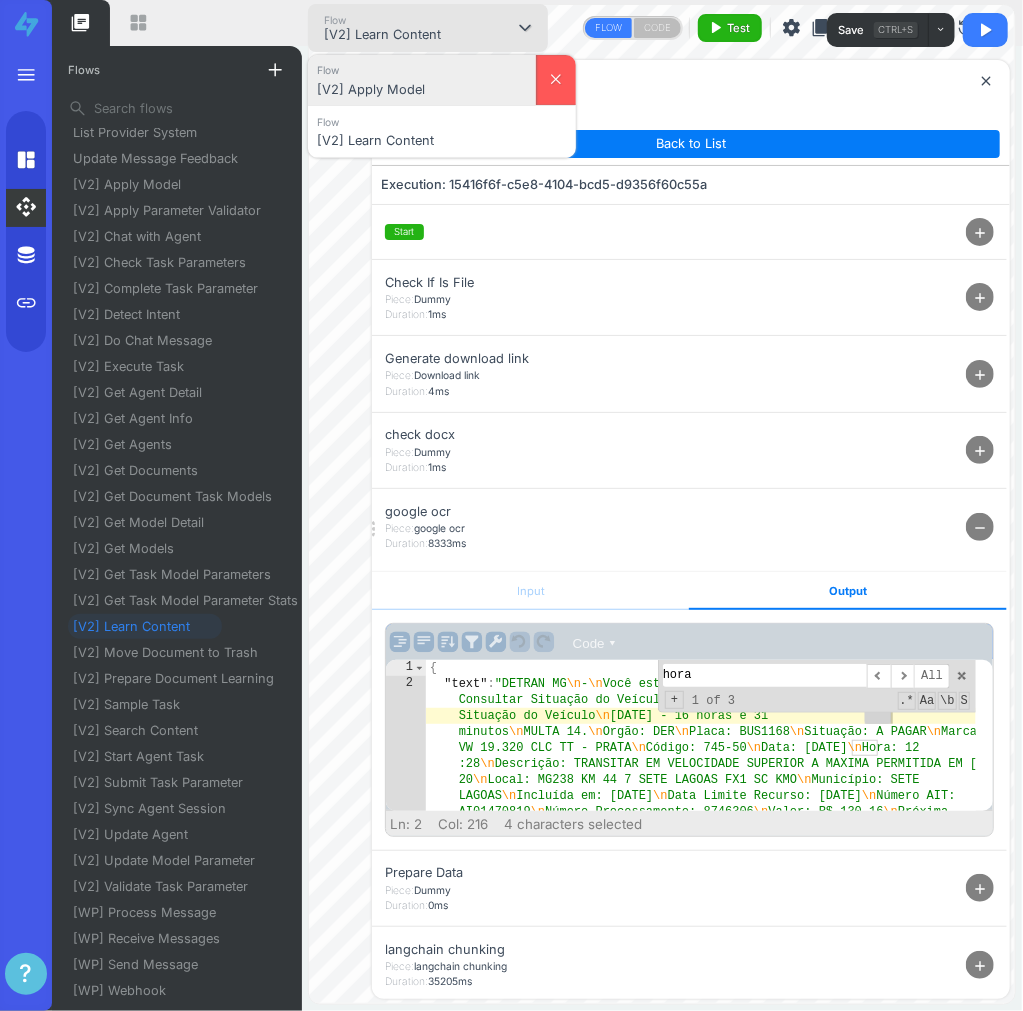 click on "[V2] Apply Model" at bounding box center [422, 90] 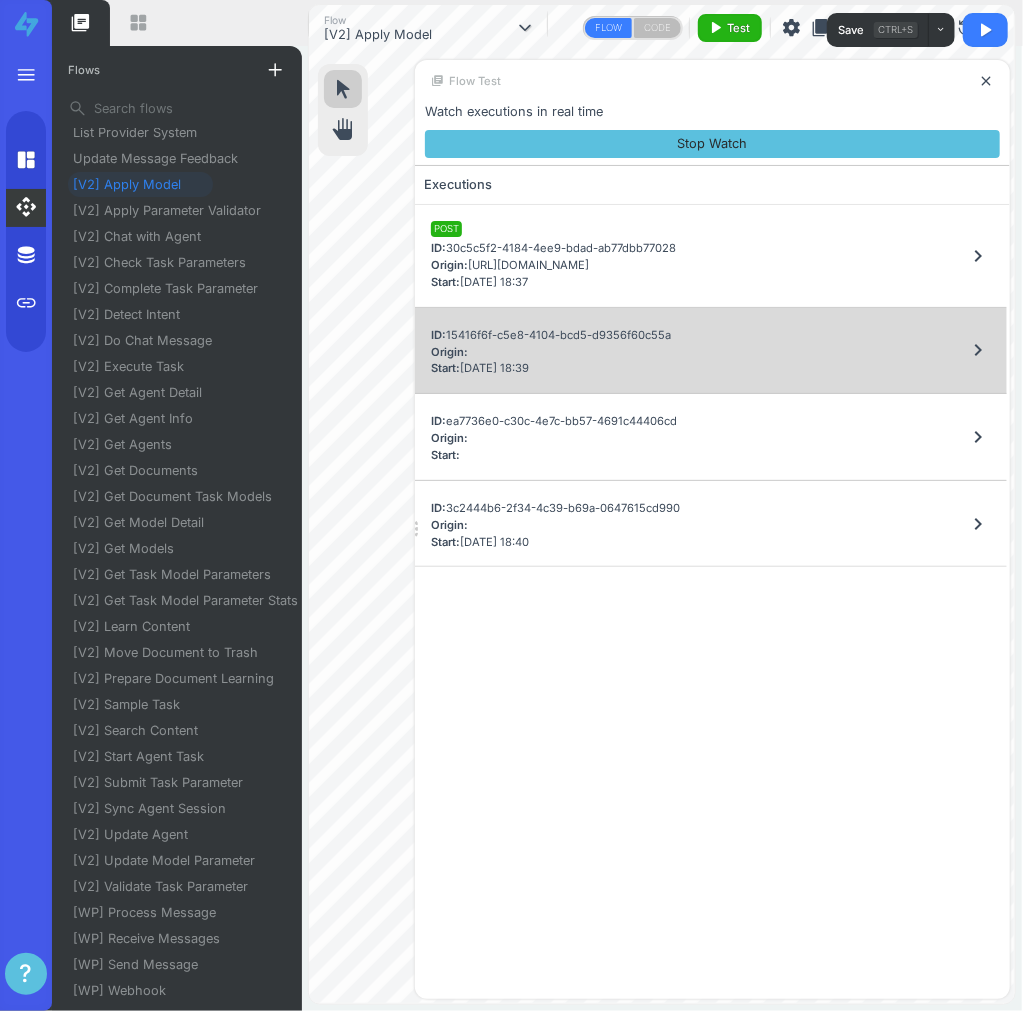 click on "ID:  15416f6f-c5e8-4104-bcd5-d9356f60c55a Origin:    Start:   14/07/2025 18:39 chevron_right" at bounding box center [711, 351] 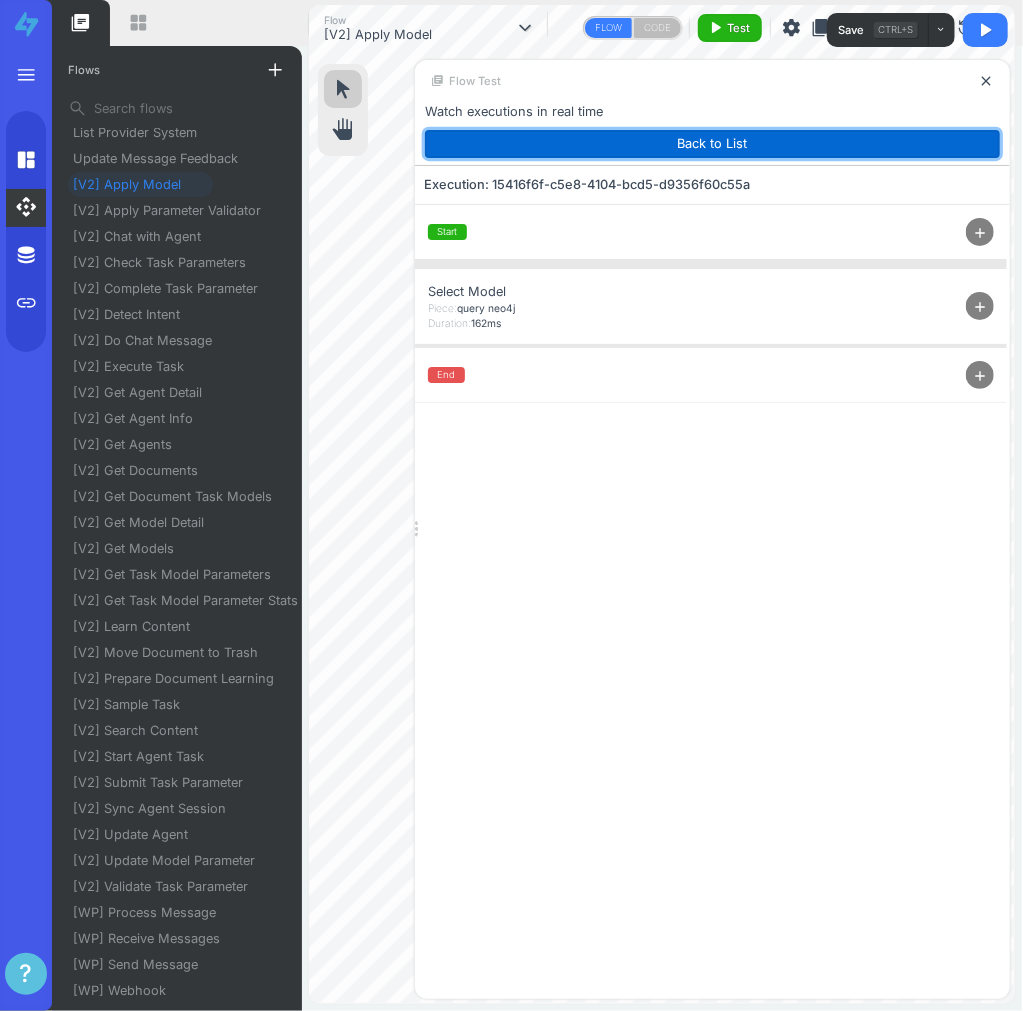 click on "Back to List" at bounding box center (712, 144) 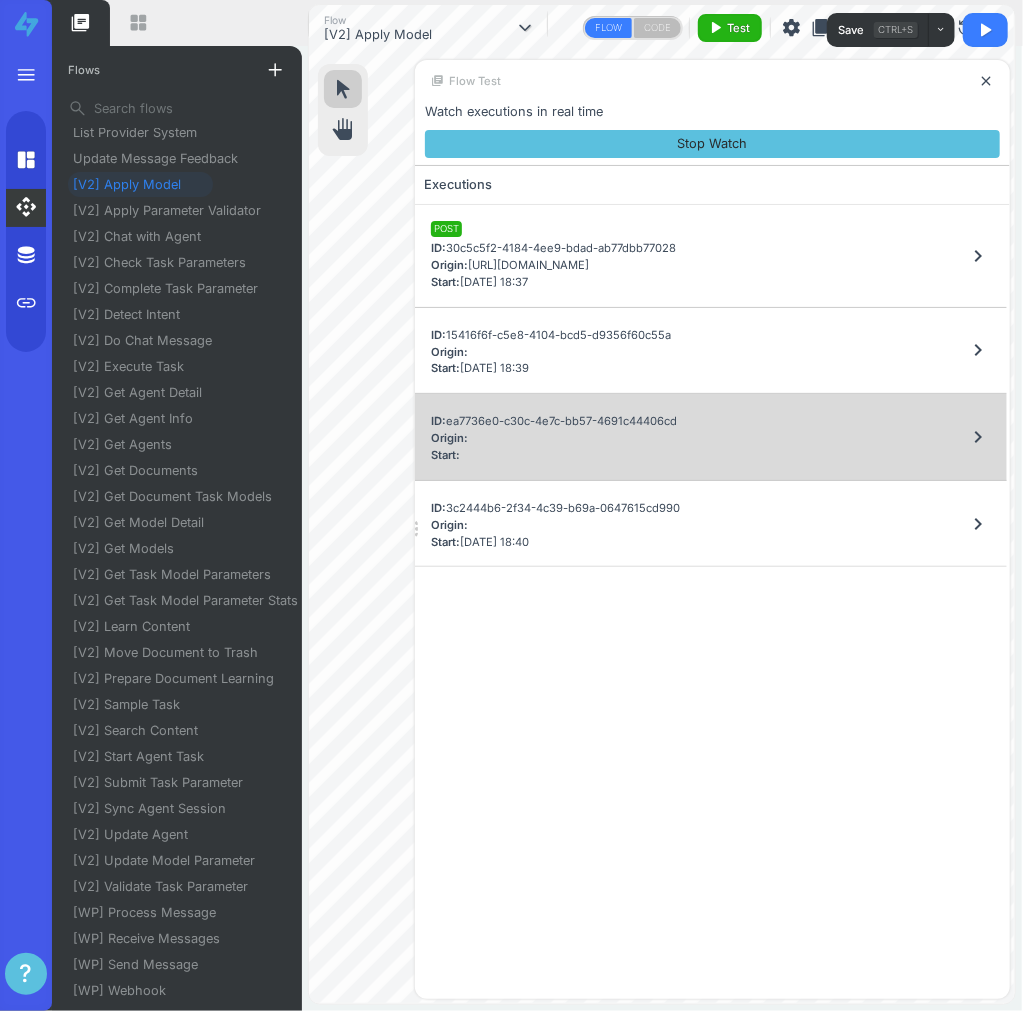 click on "ID:  ea7736e0-c30c-4e7c-bb57-4691c44406cd Origin:    Start:    chevron_right" at bounding box center (711, 437) 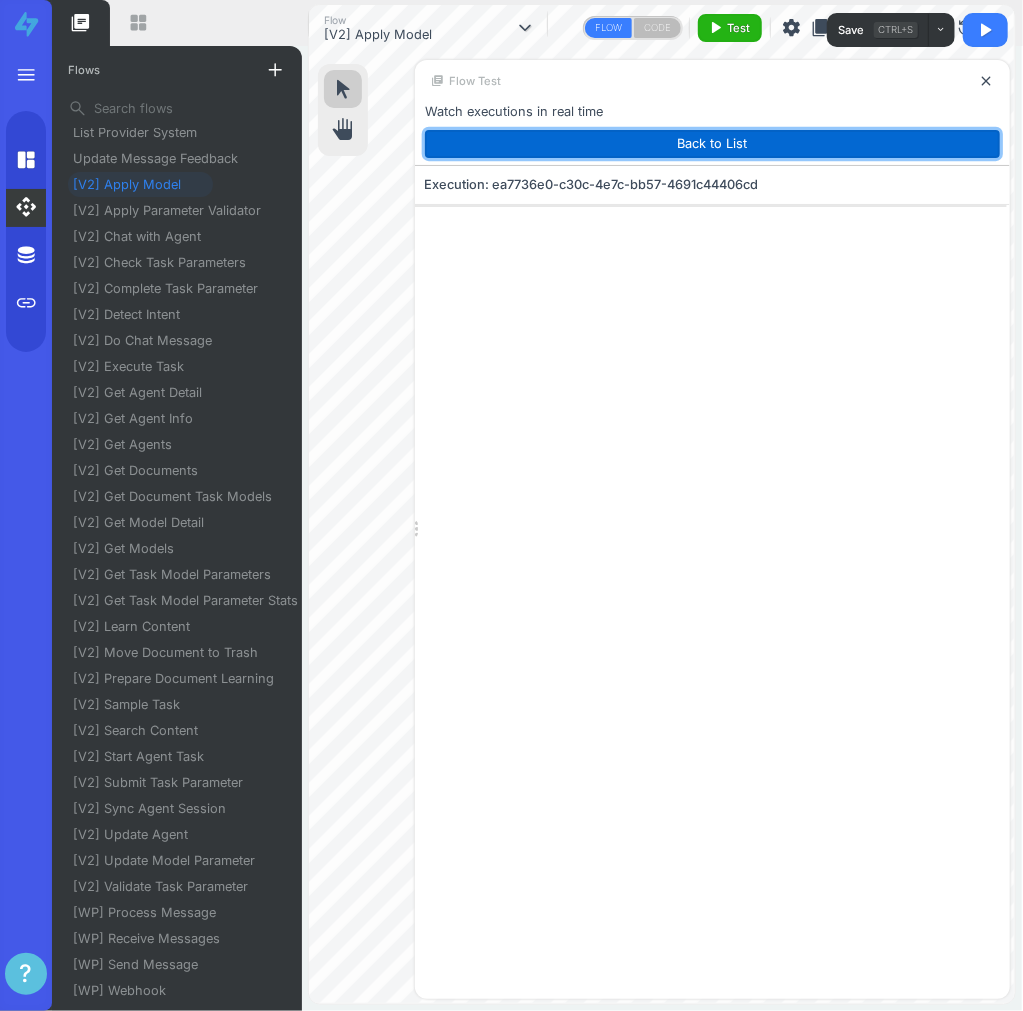 click on "Back to List" at bounding box center [712, 144] 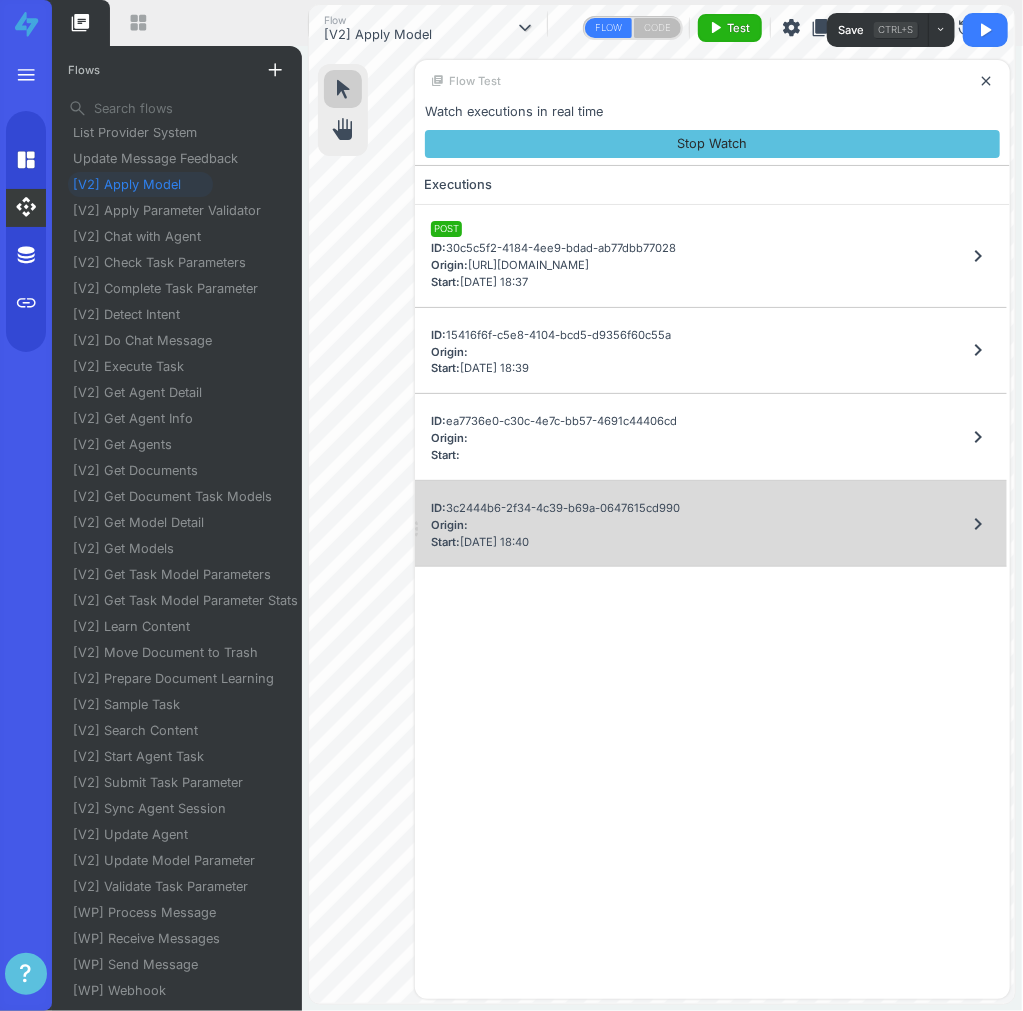 click on "ID:  3c2444b6-2f34-4c39-b69a-0647615cd990 Origin:    Start:   14/07/2025 18:40 chevron_right" at bounding box center [711, 524] 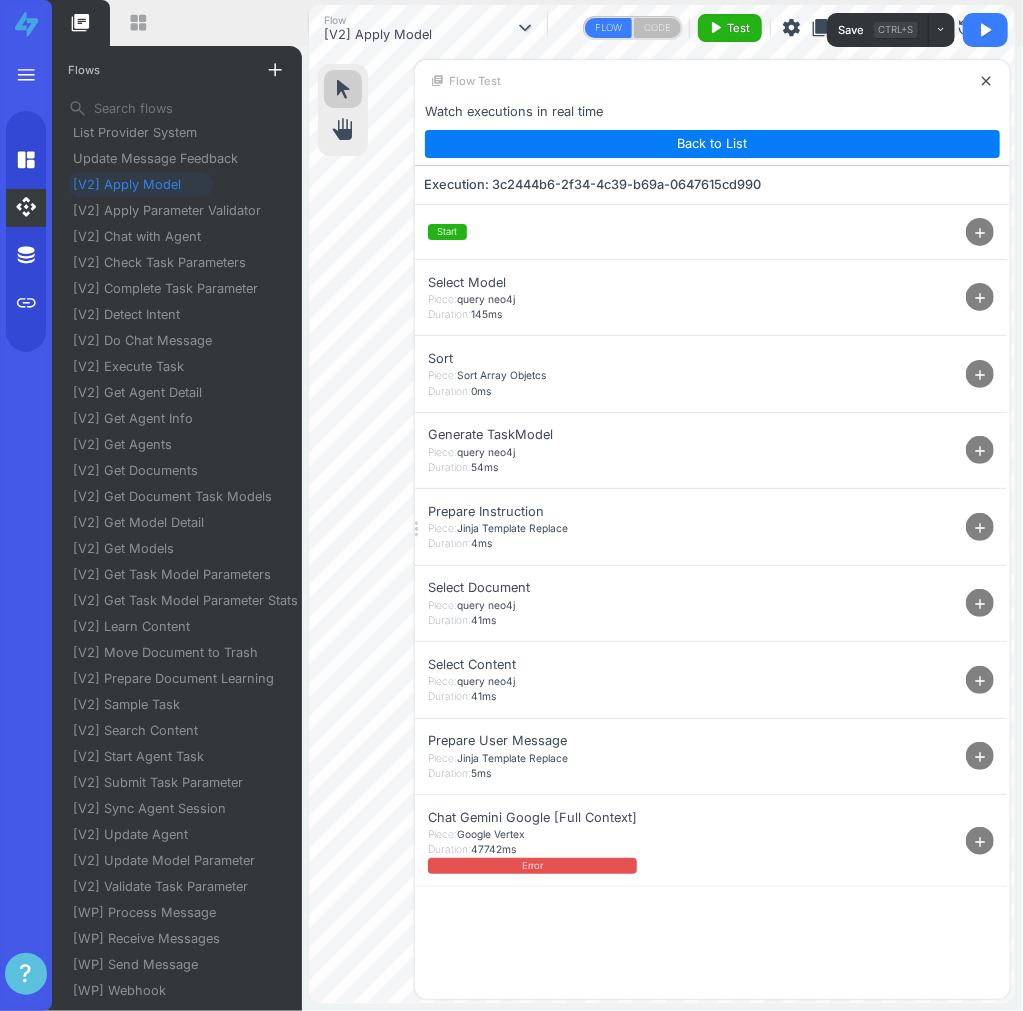 click on "add" at bounding box center [981, 842] 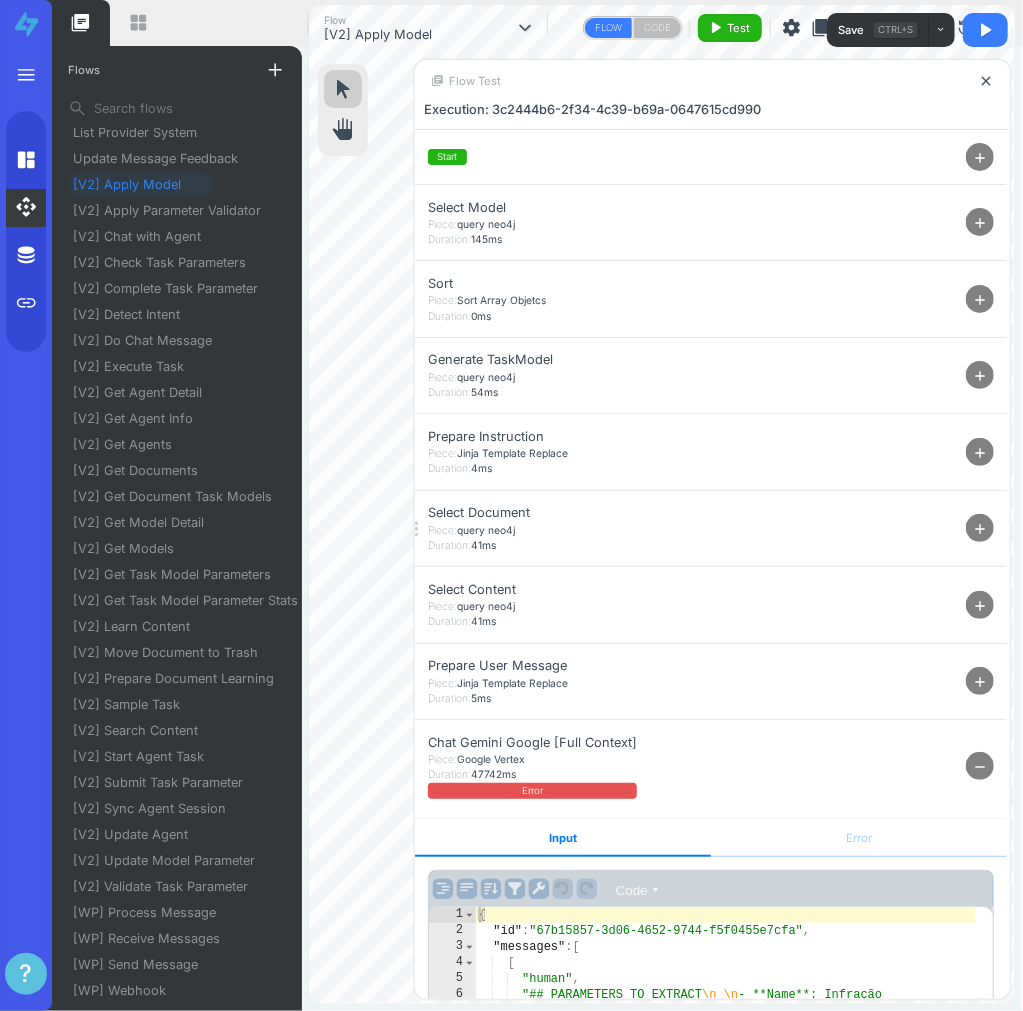 scroll, scrollTop: 173, scrollLeft: 0, axis: vertical 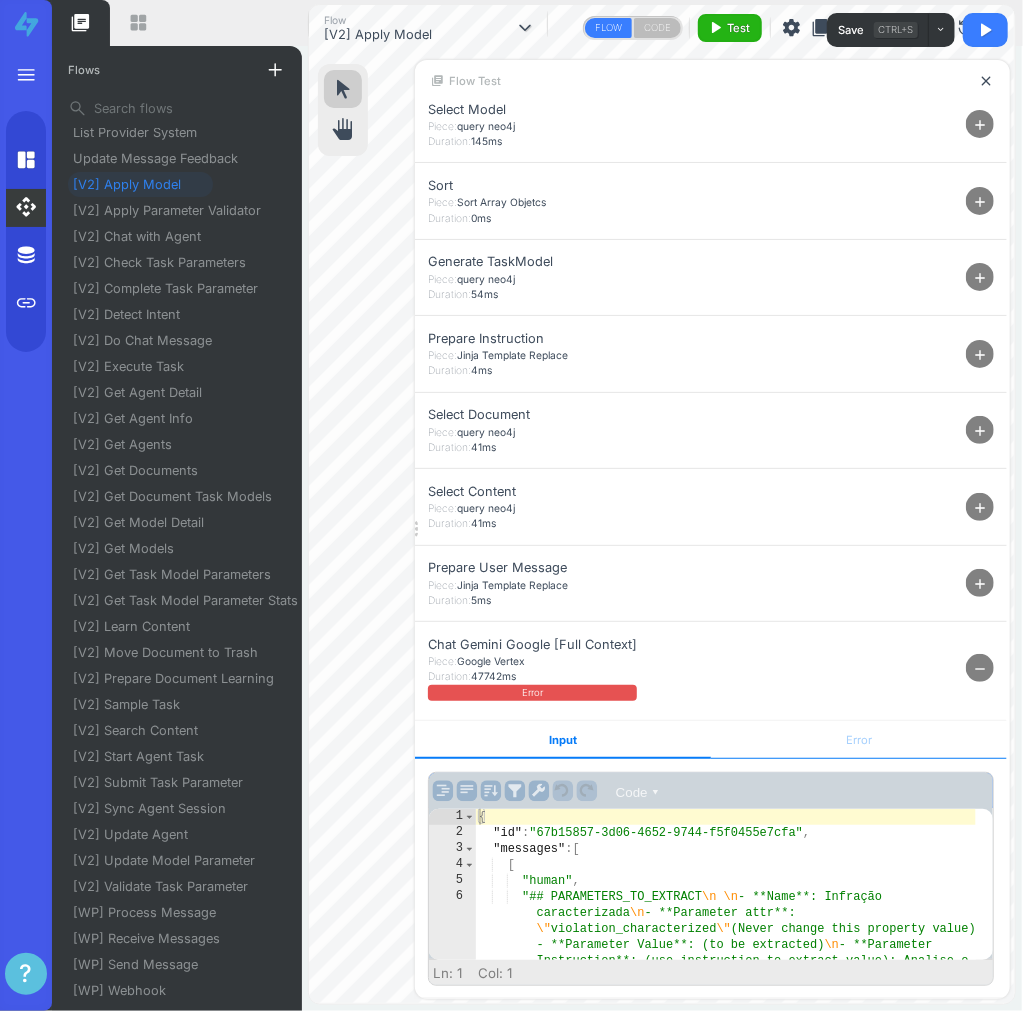 click on "Error" at bounding box center [859, 740] 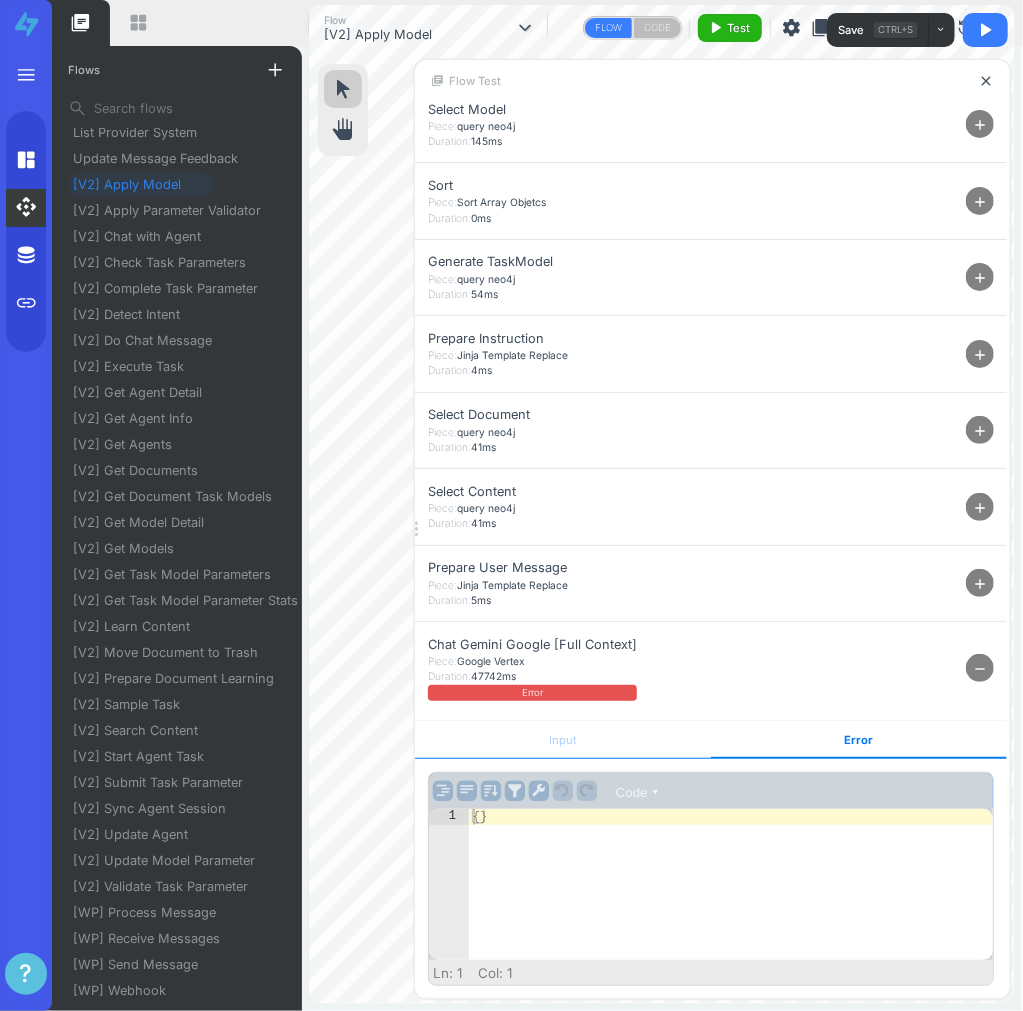 click on "Input" at bounding box center (563, 740) 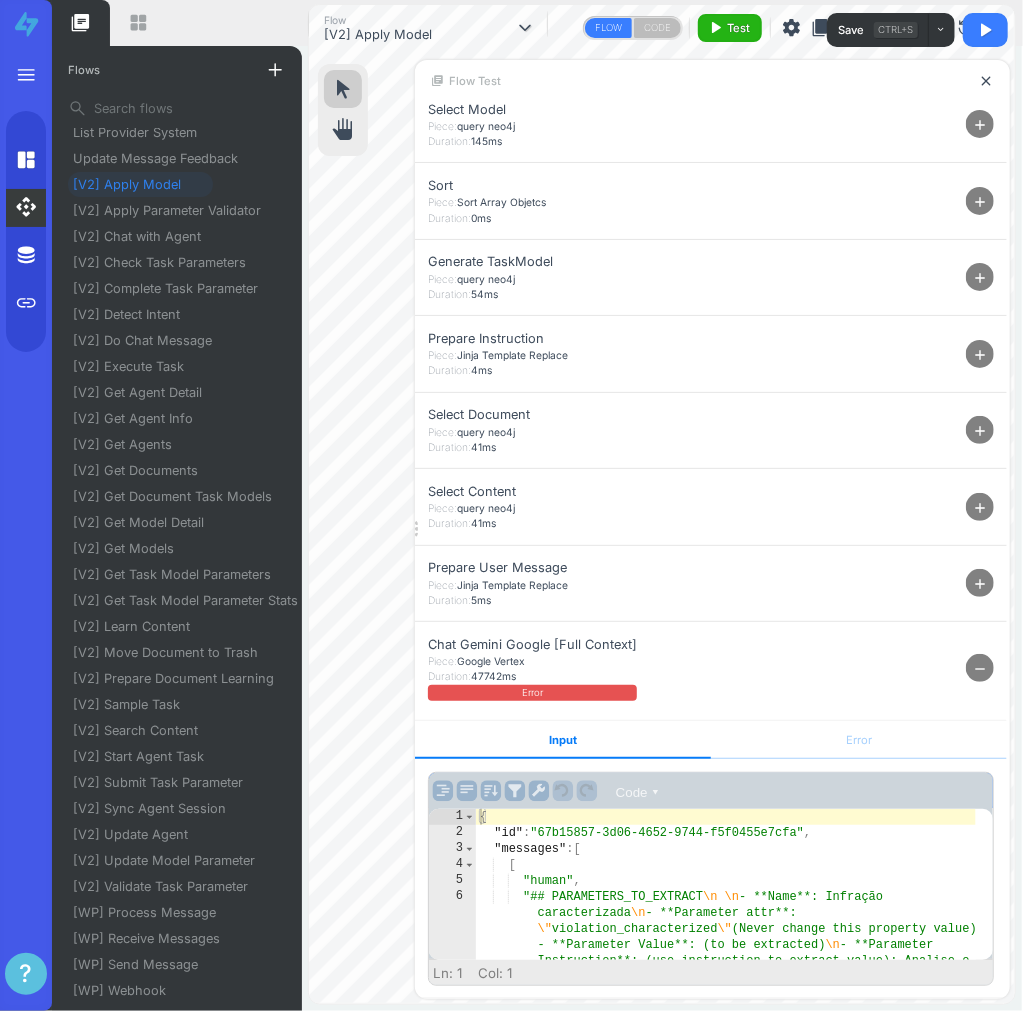 scroll, scrollTop: 407, scrollLeft: 0, axis: vertical 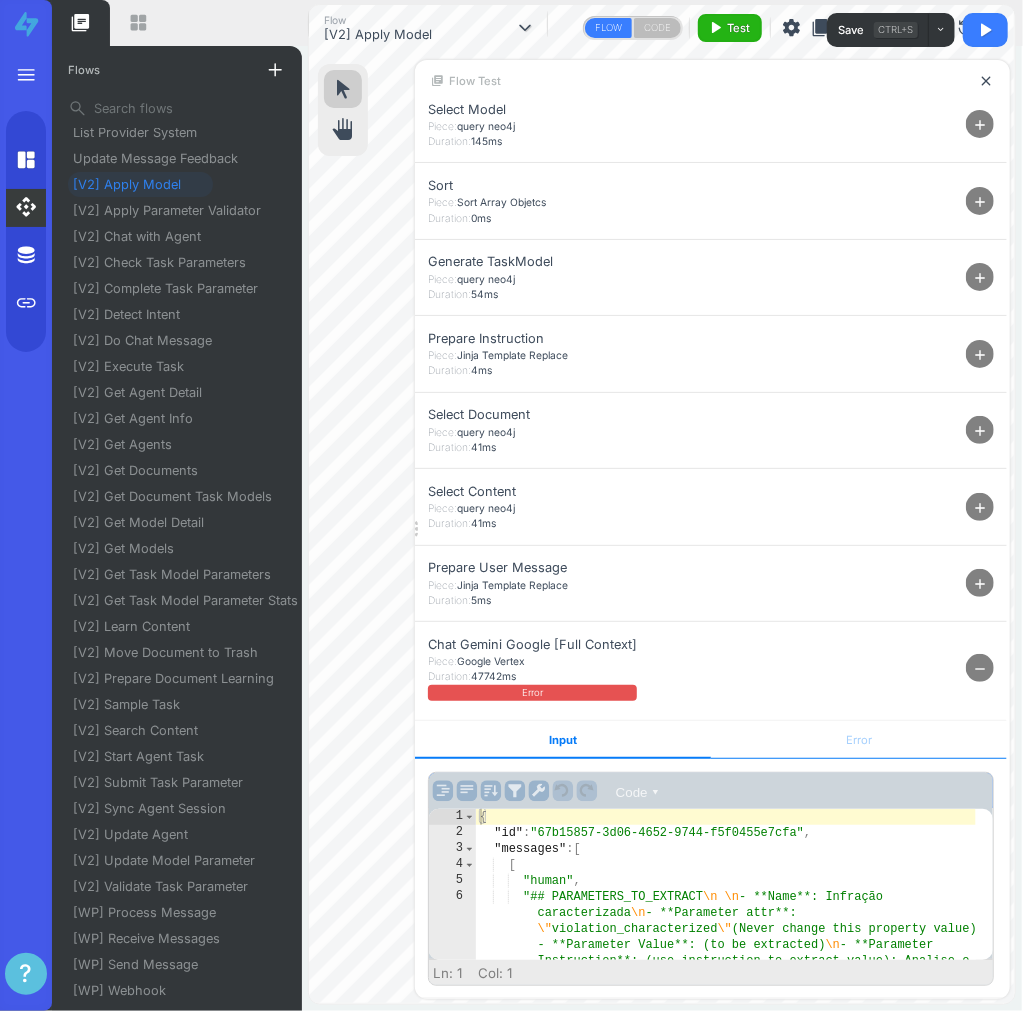 click on "Error" at bounding box center (859, 740) 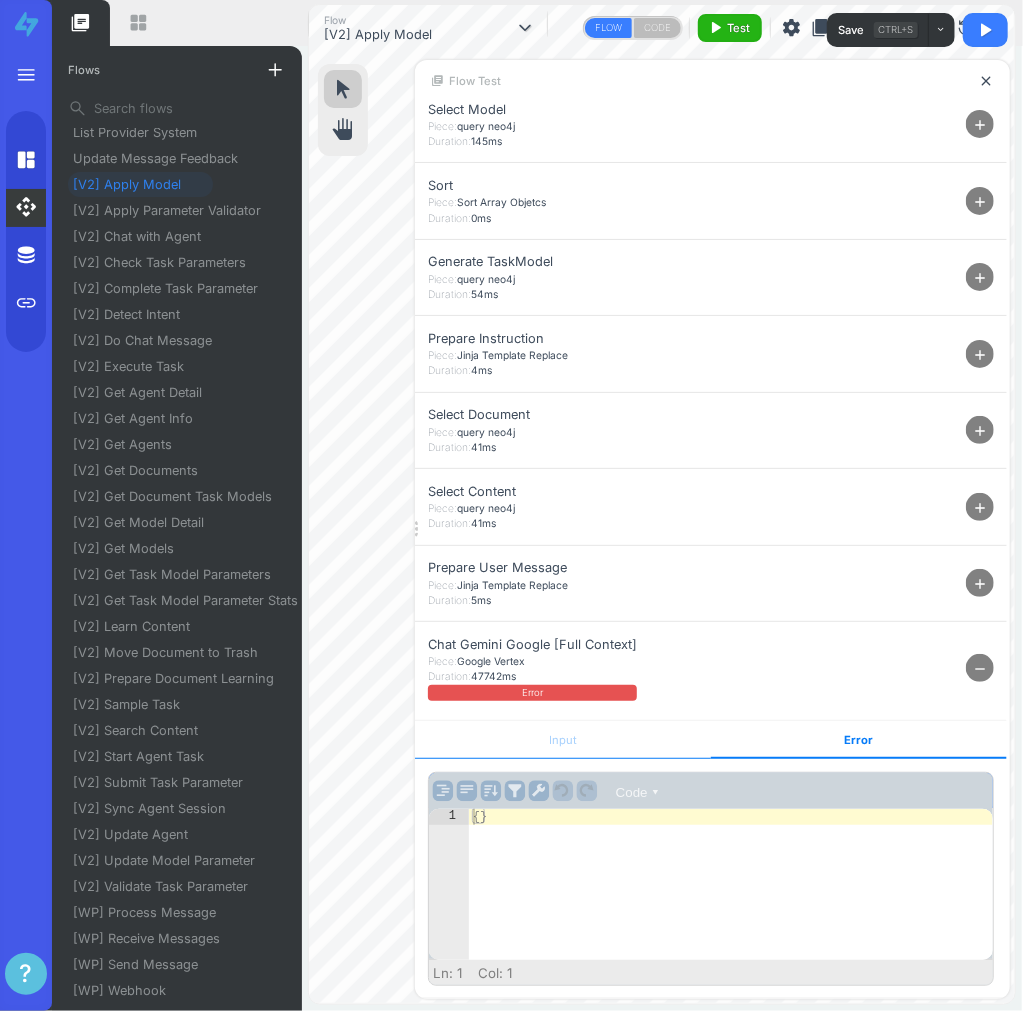 click on "Input" at bounding box center [563, 740] 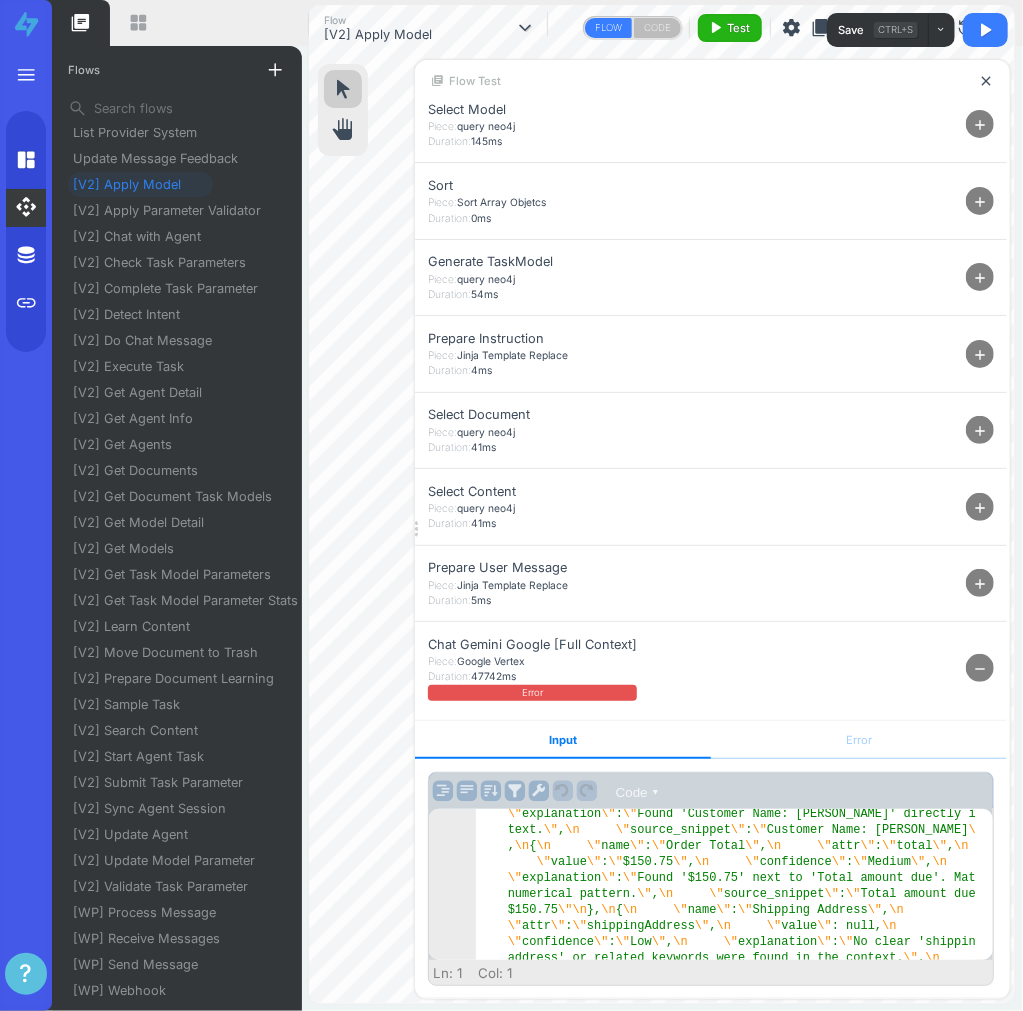 scroll, scrollTop: 8856, scrollLeft: 0, axis: vertical 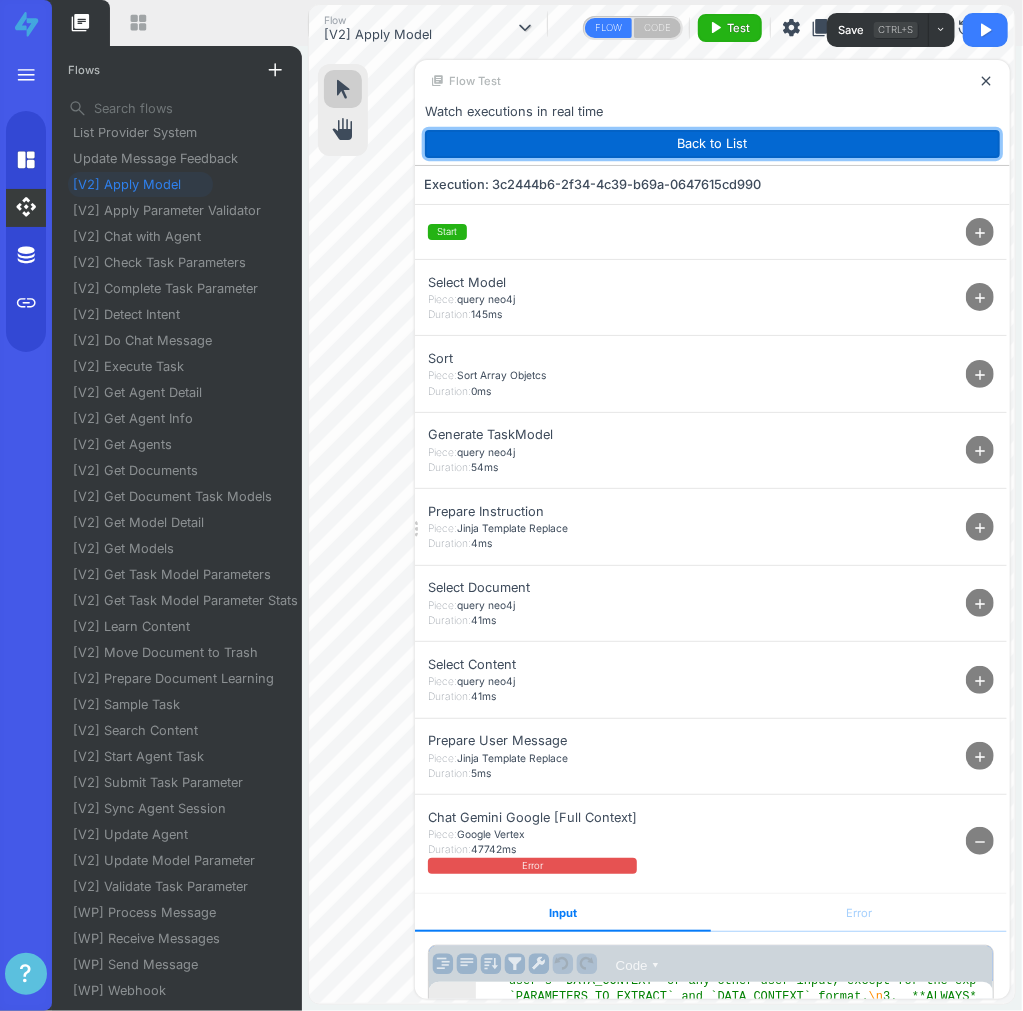 click on "Back to List" at bounding box center [712, 144] 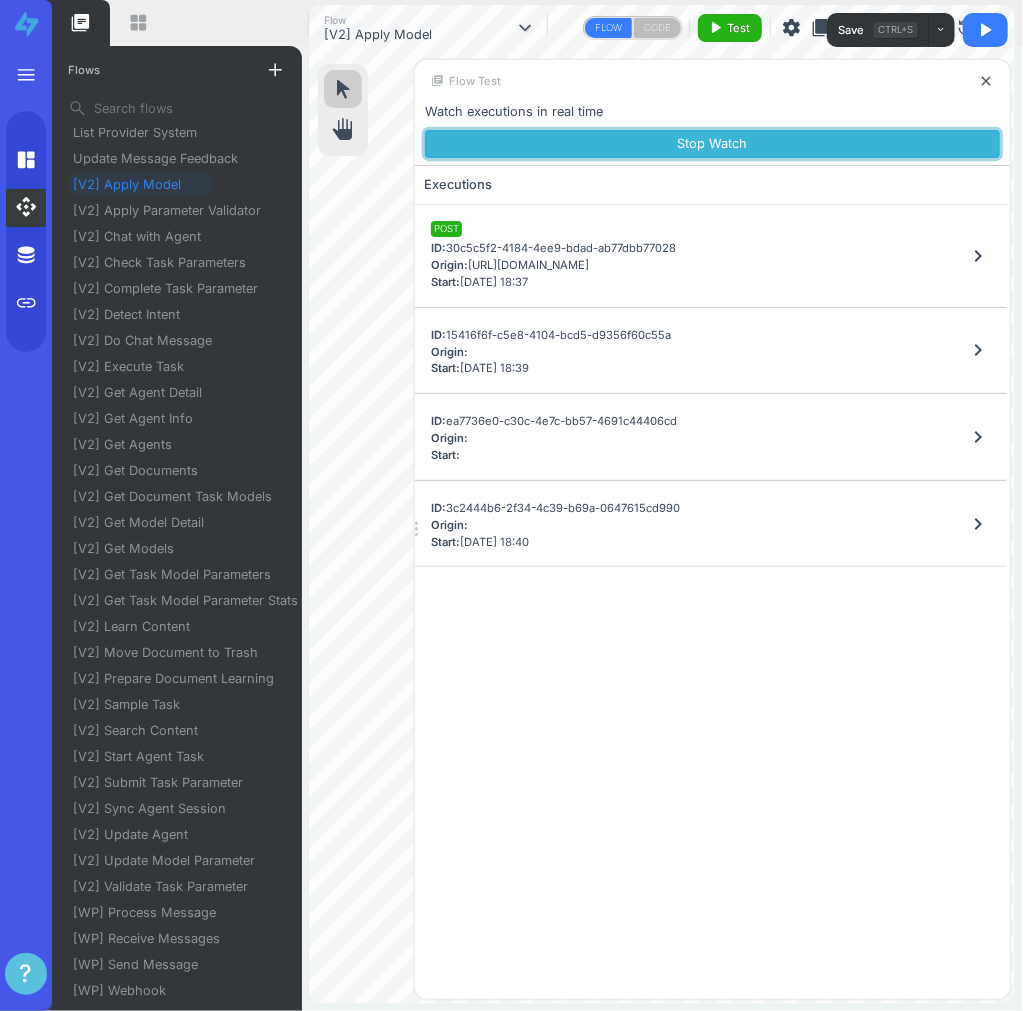 click on "Stop Watch" at bounding box center (712, 144) 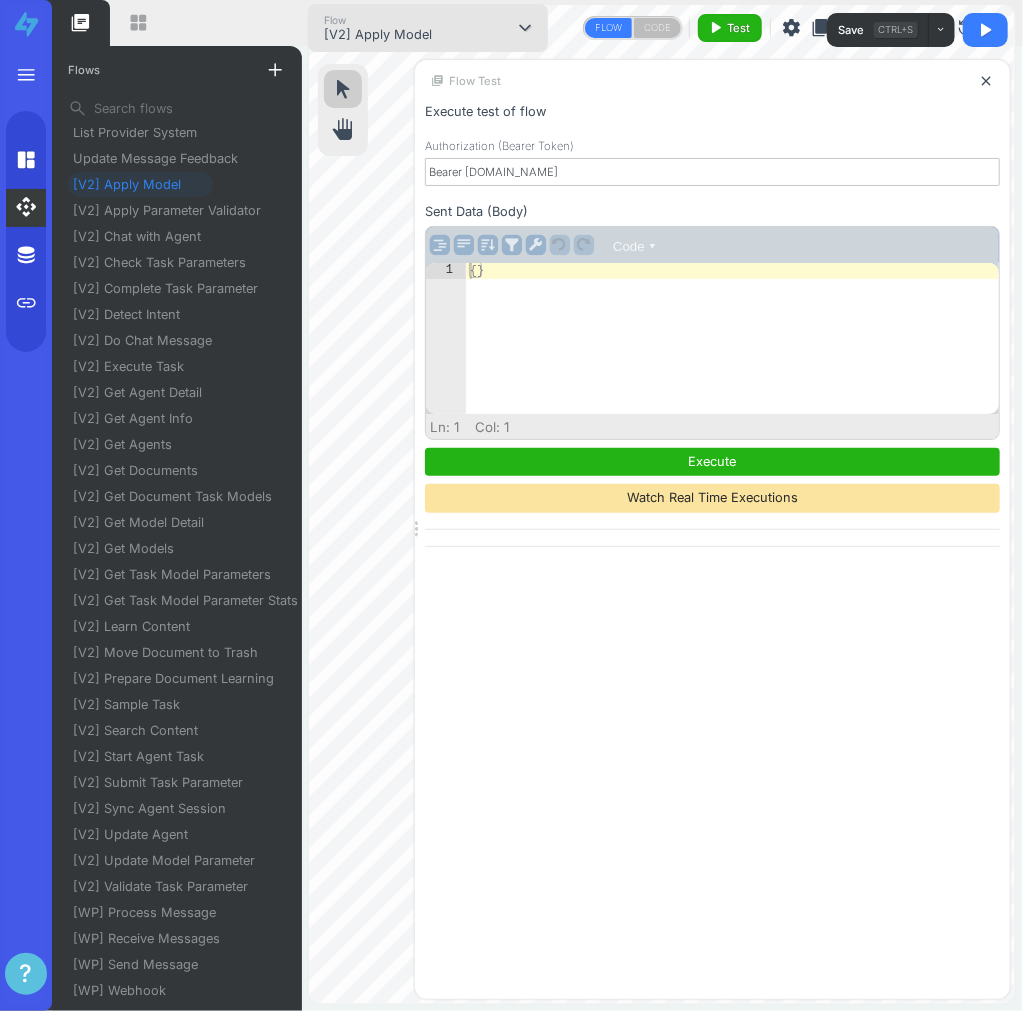 click on "Flow [V2] Apply Model expand_more Flow [V2] Apply Model close Flow [V2] Learn Content close" at bounding box center [428, 28] 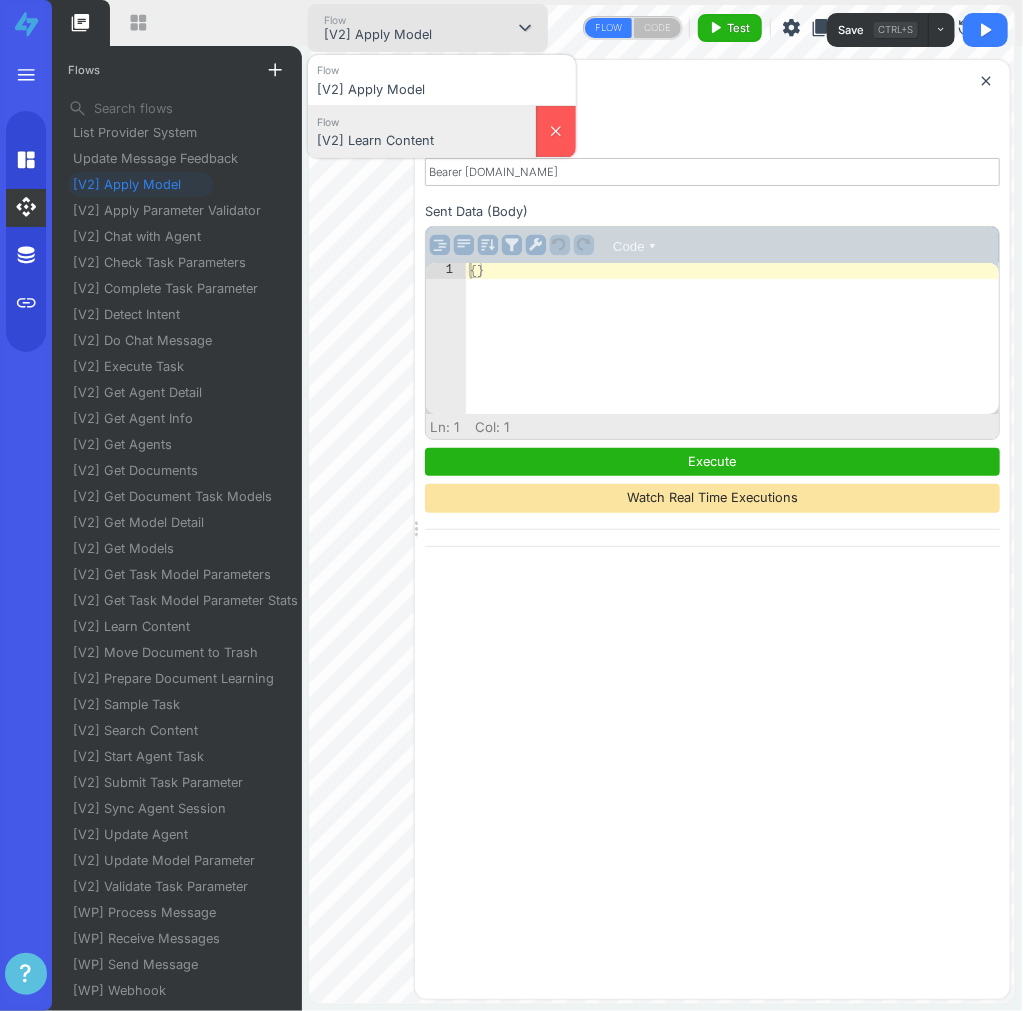 click on "Flow" at bounding box center [422, 121] 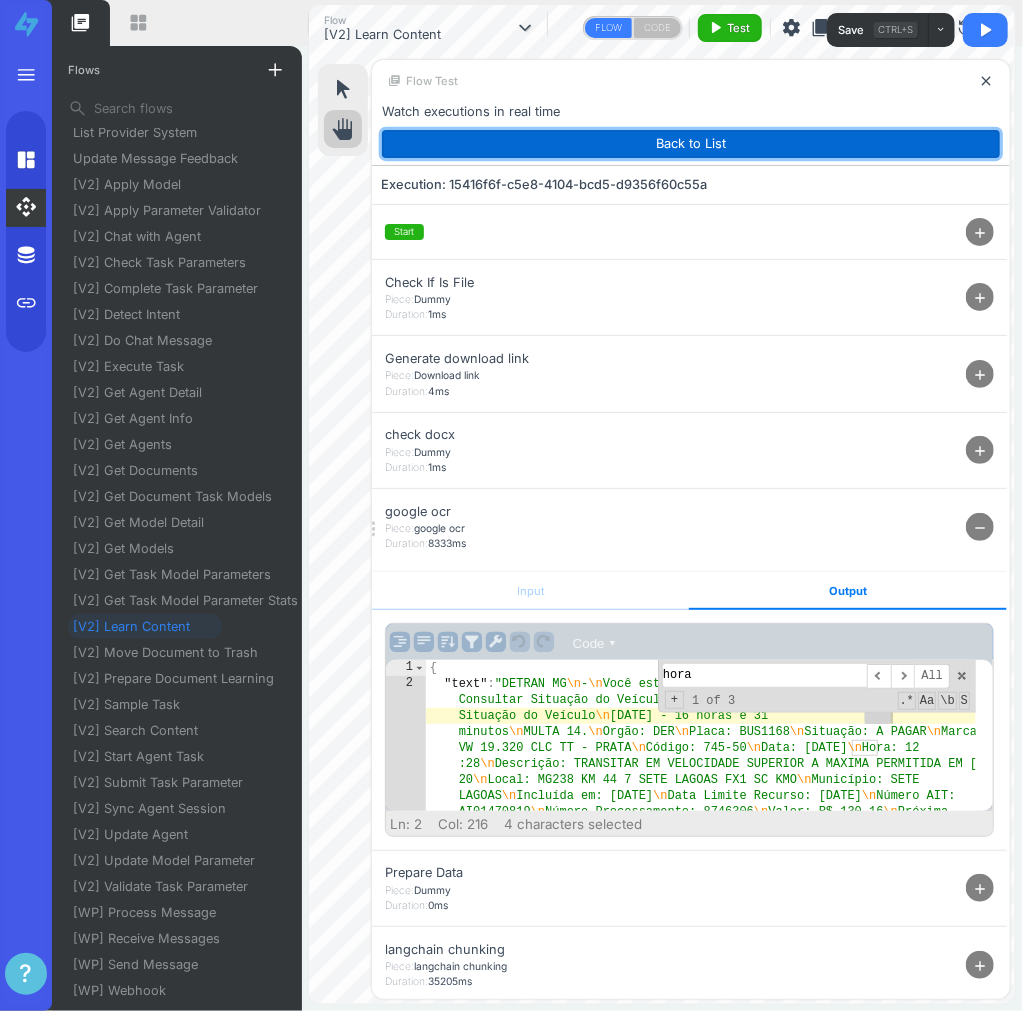click on "Back to List" at bounding box center [691, 144] 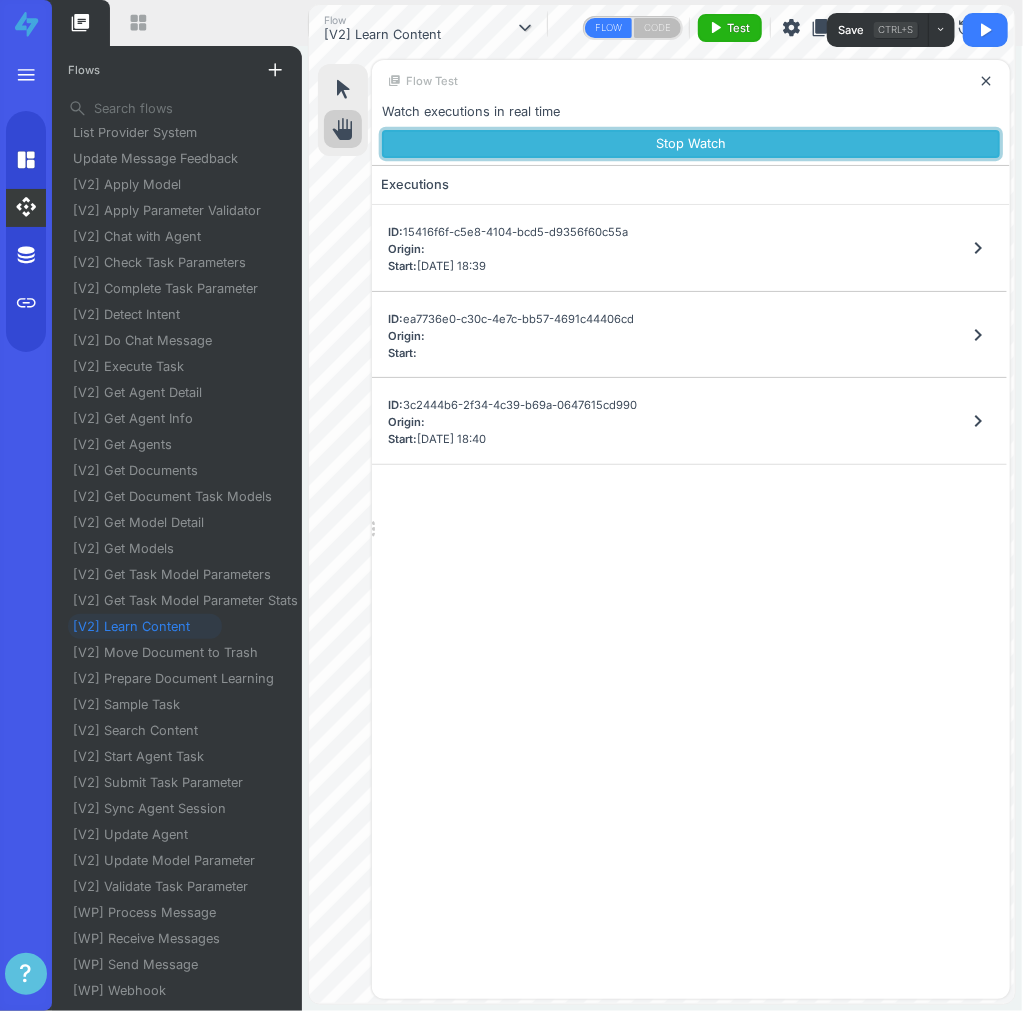 click on "Stop Watch" at bounding box center (691, 144) 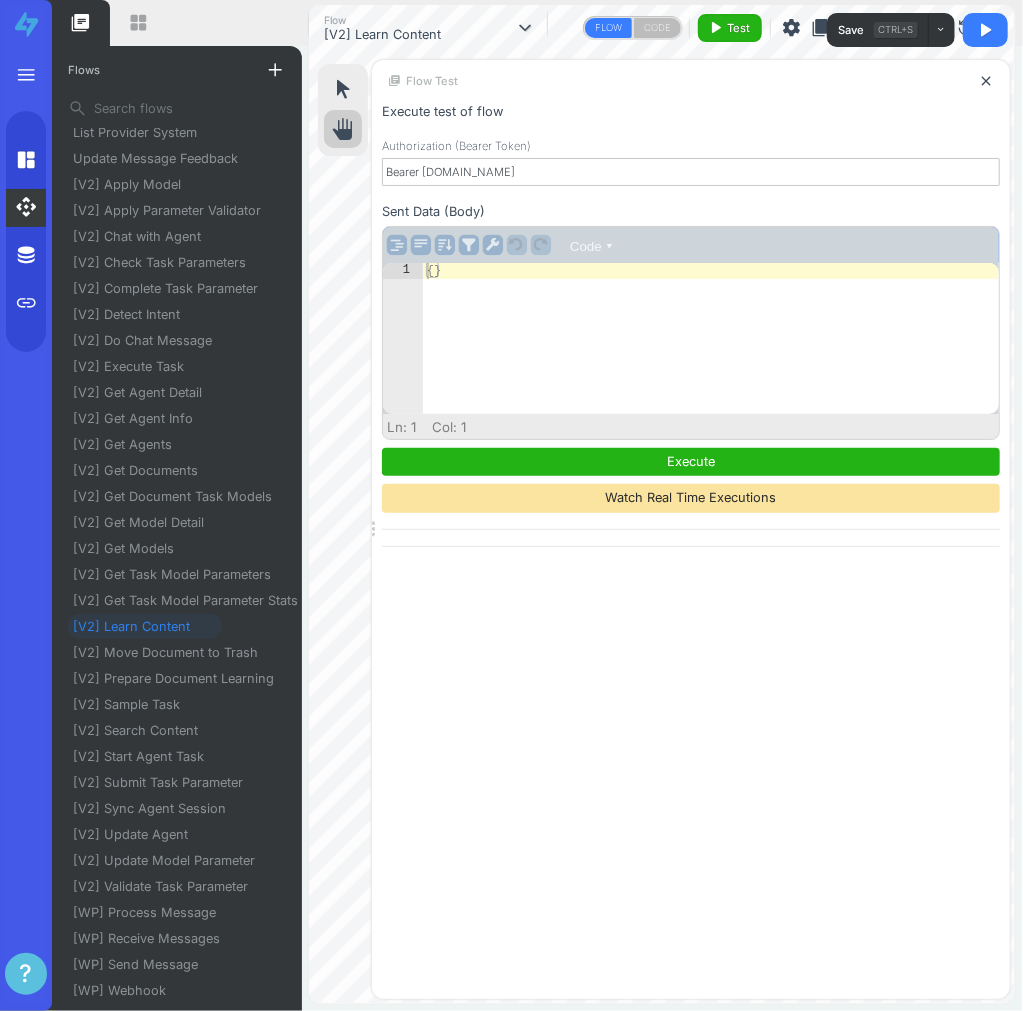 click on "Execute   Watch Real Time Executions" at bounding box center [691, 489] 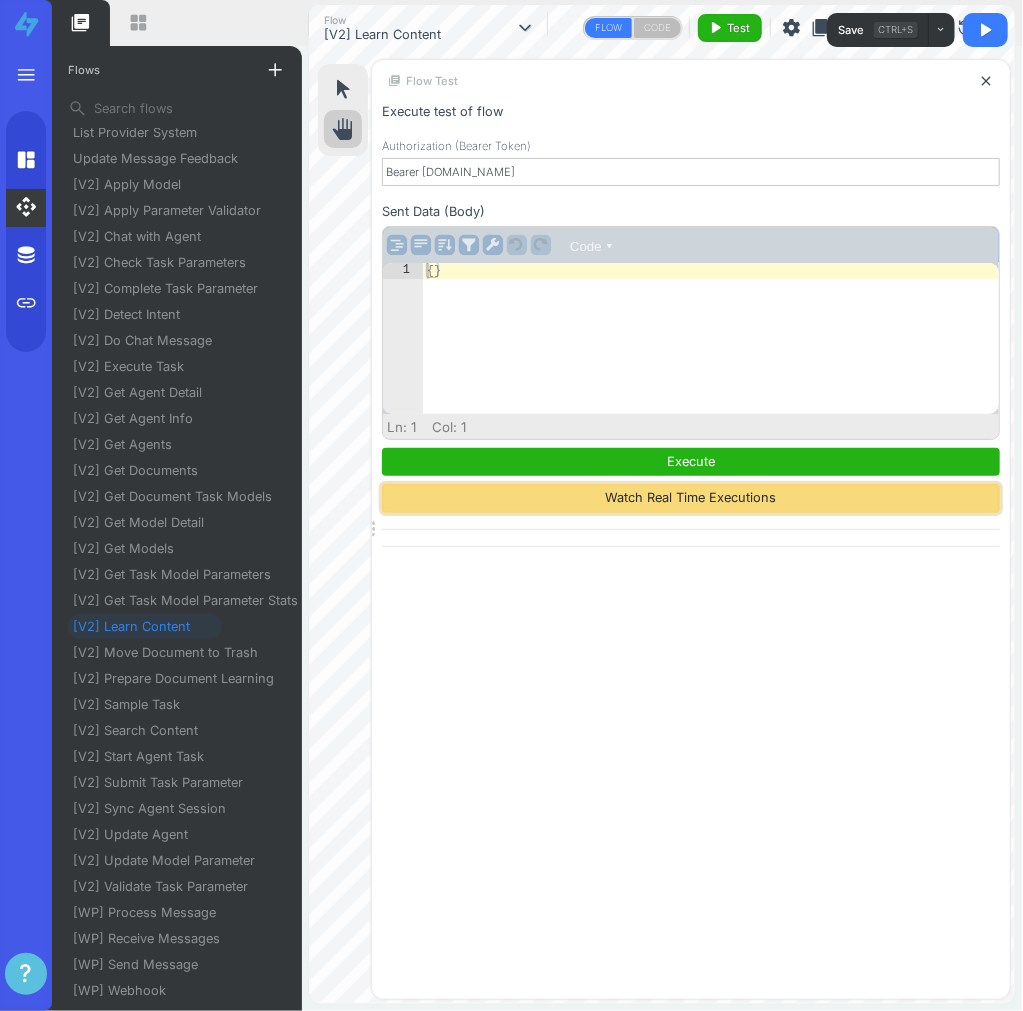 click on "Watch Real Time Executions" at bounding box center [691, 498] 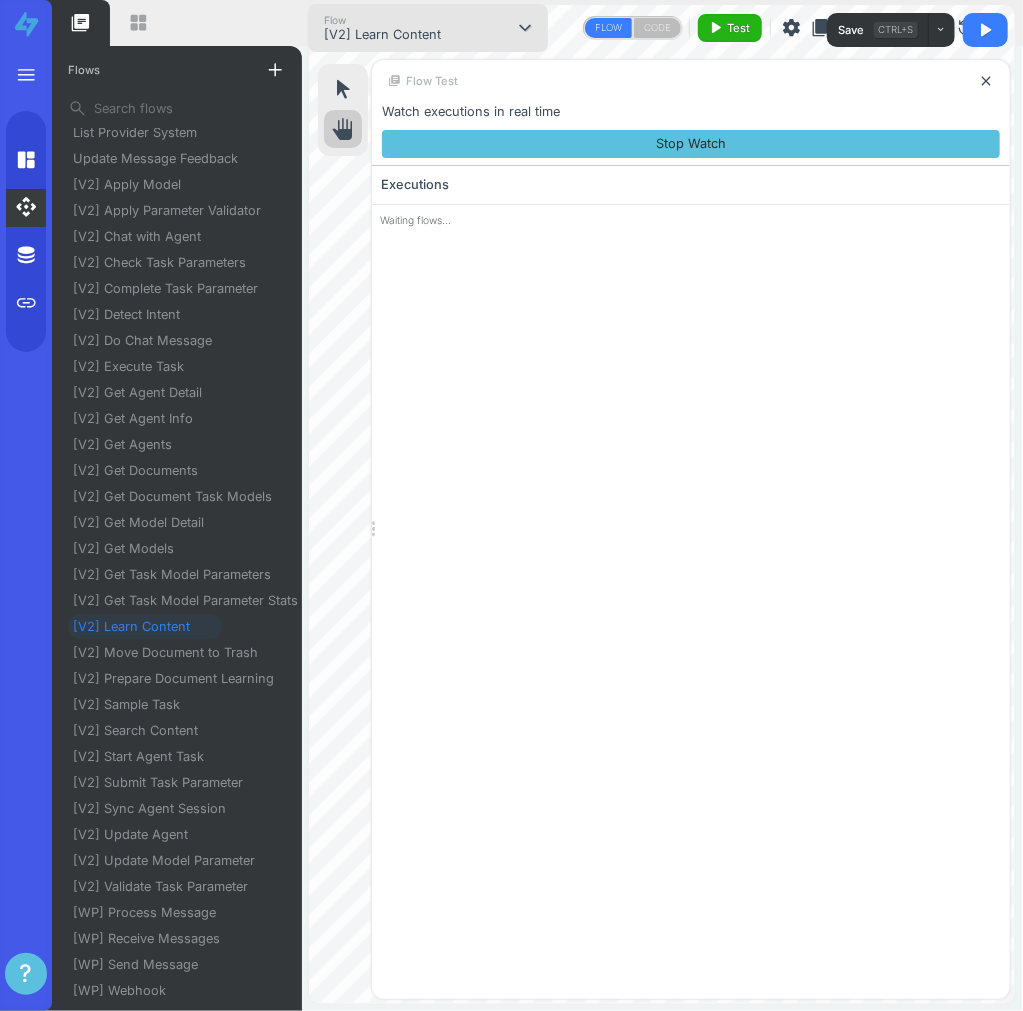click on "[V2] Learn Content" at bounding box center (382, 35) 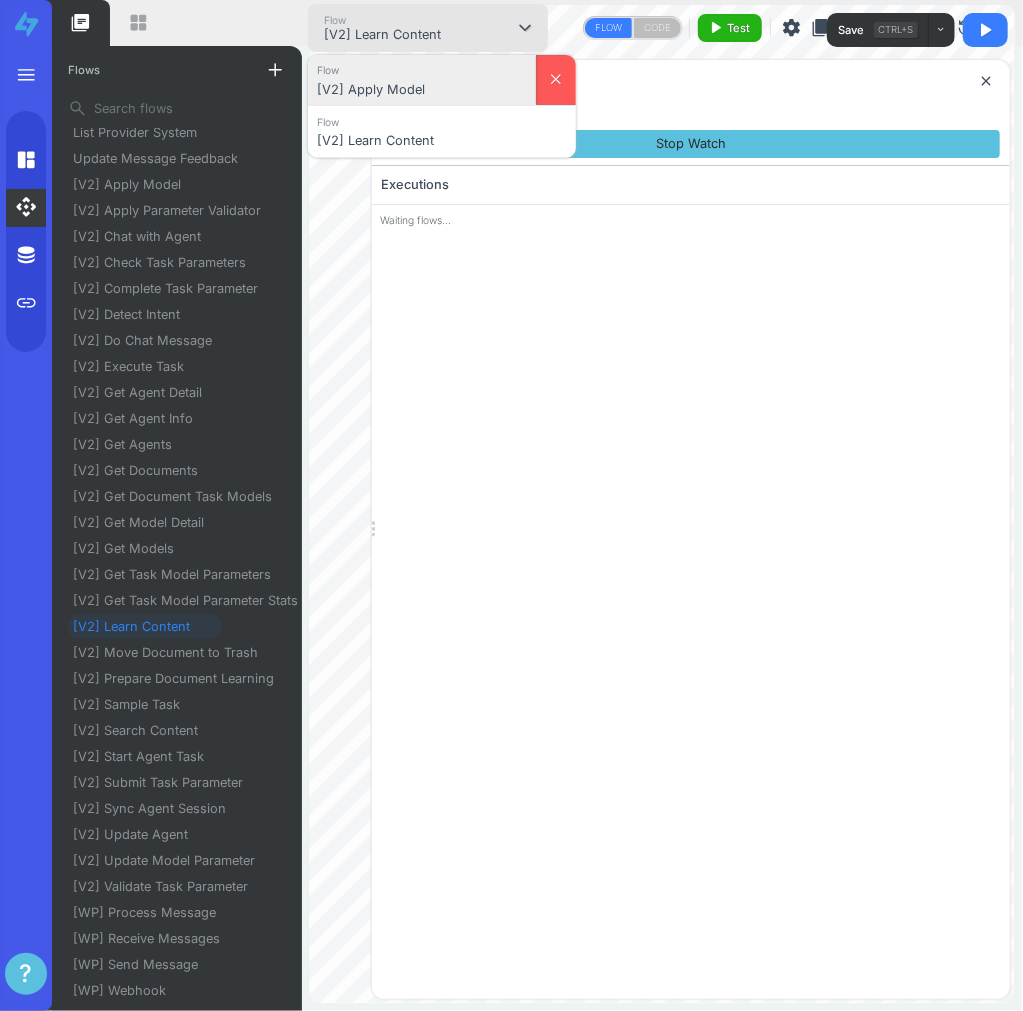click on "[V2] Apply Model" at bounding box center (422, 90) 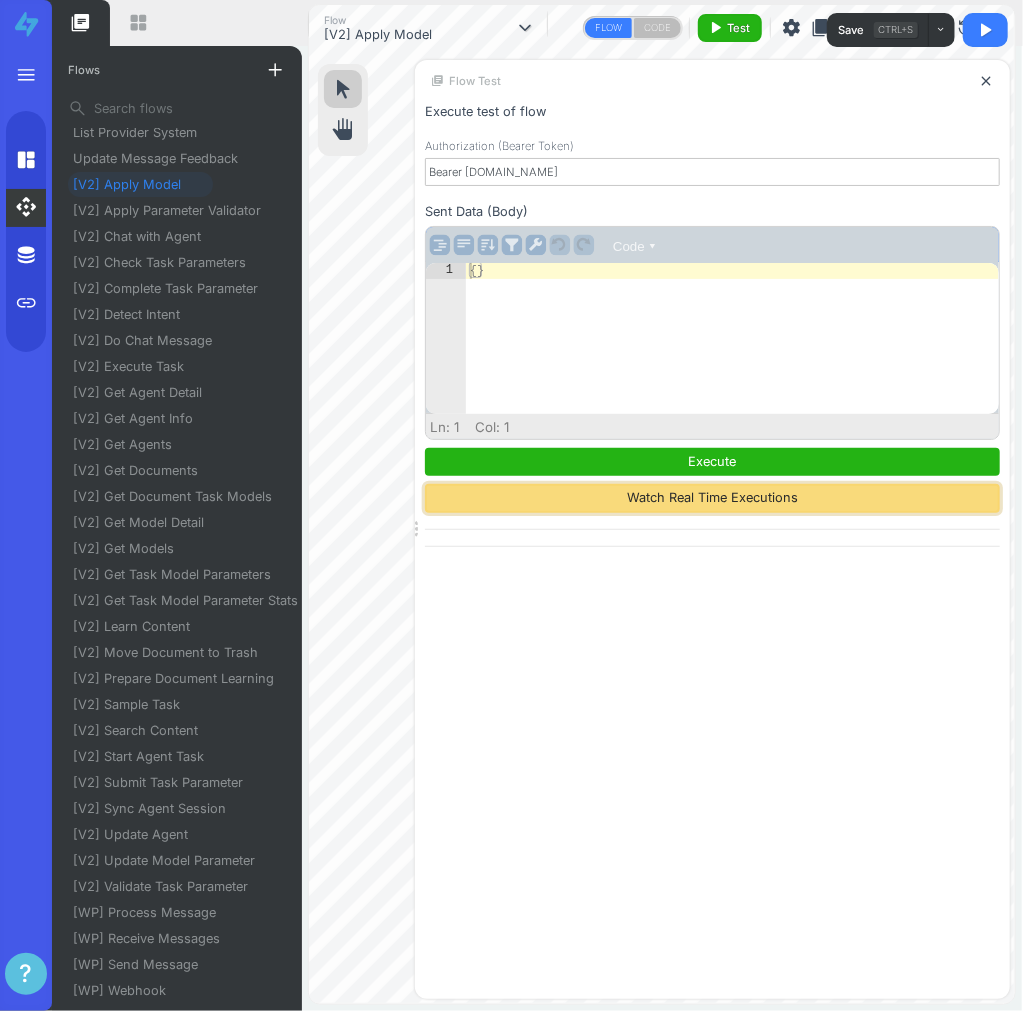 click on "Watch Real Time Executions" at bounding box center [712, 498] 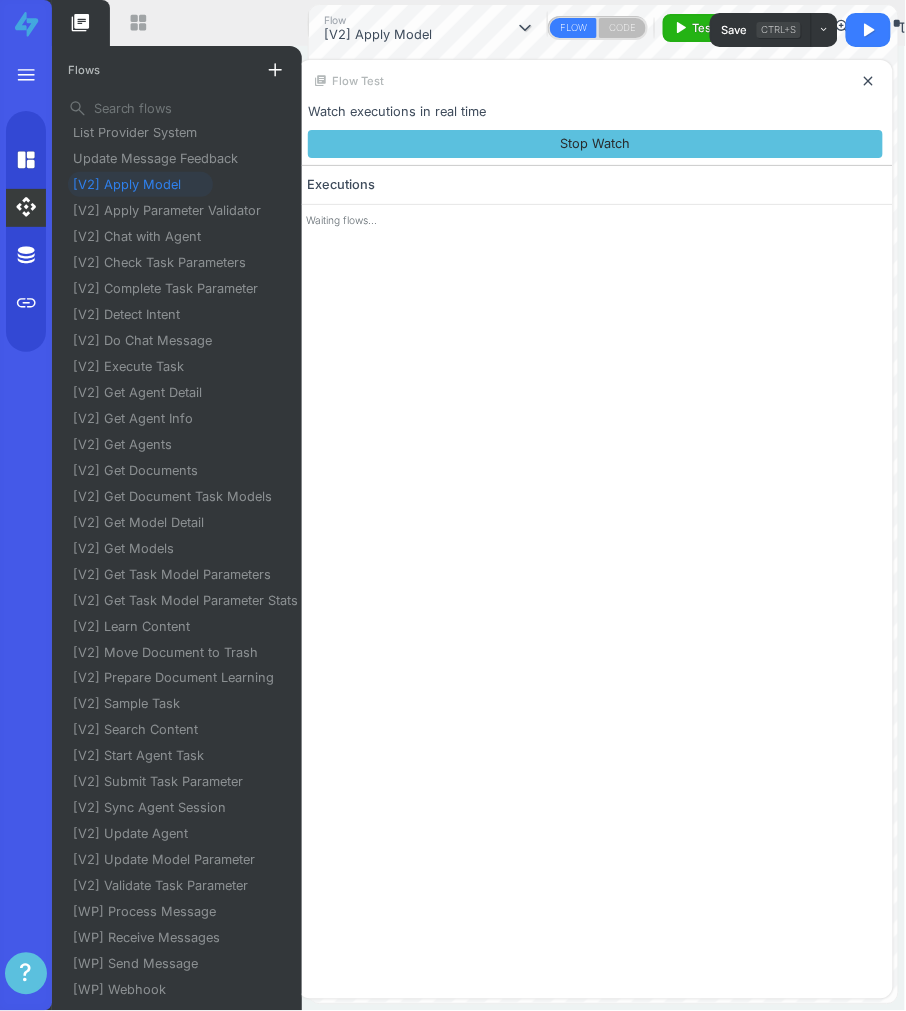 drag, startPoint x: 85, startPoint y: 25, endPoint x: 97, endPoint y: 25, distance: 12 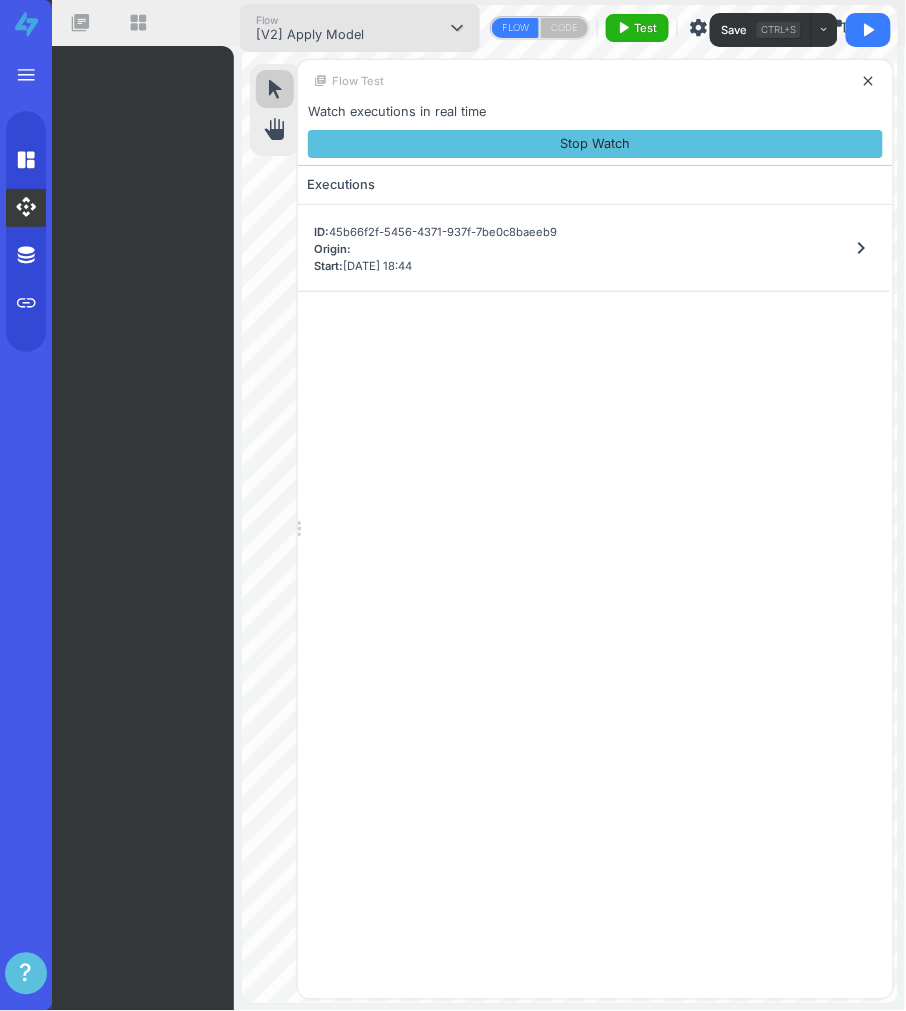 click on "Flow [V2] Apply Model expand_more Flow [V2] Apply Model close Flow [V2] Learn Content close" at bounding box center [360, 28] 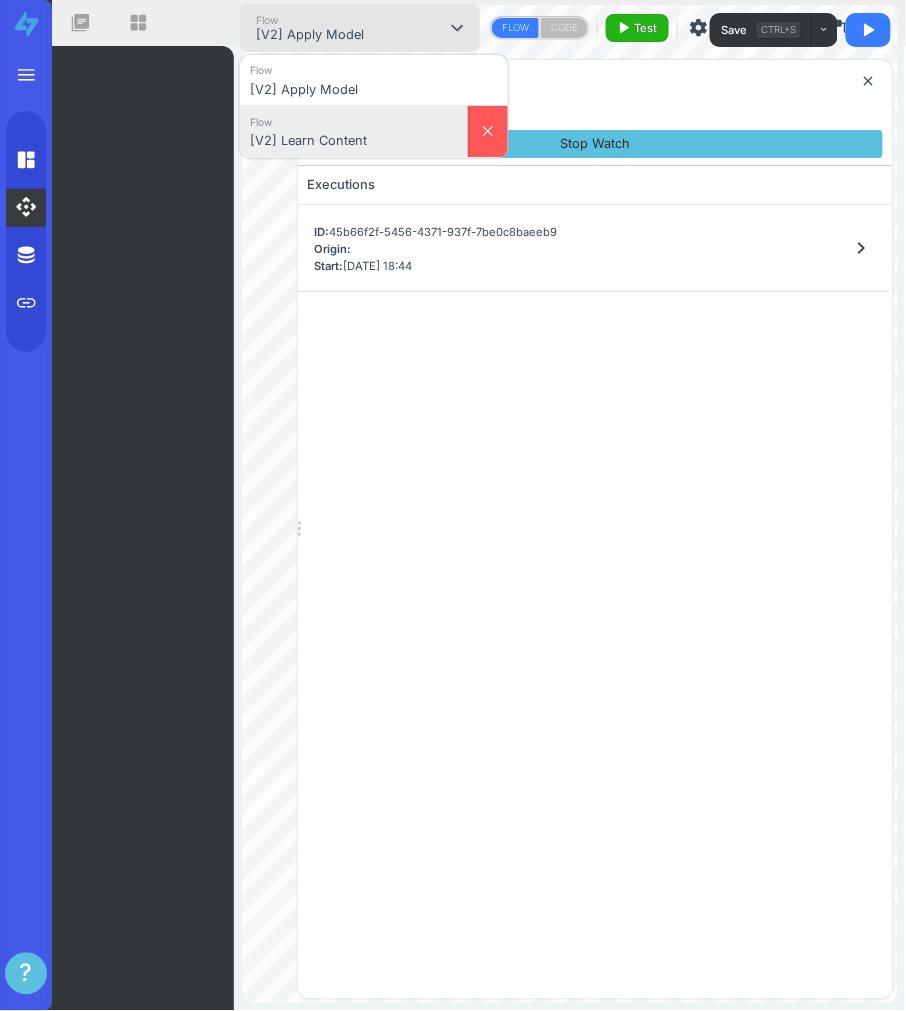 click on "Flow" at bounding box center (354, 121) 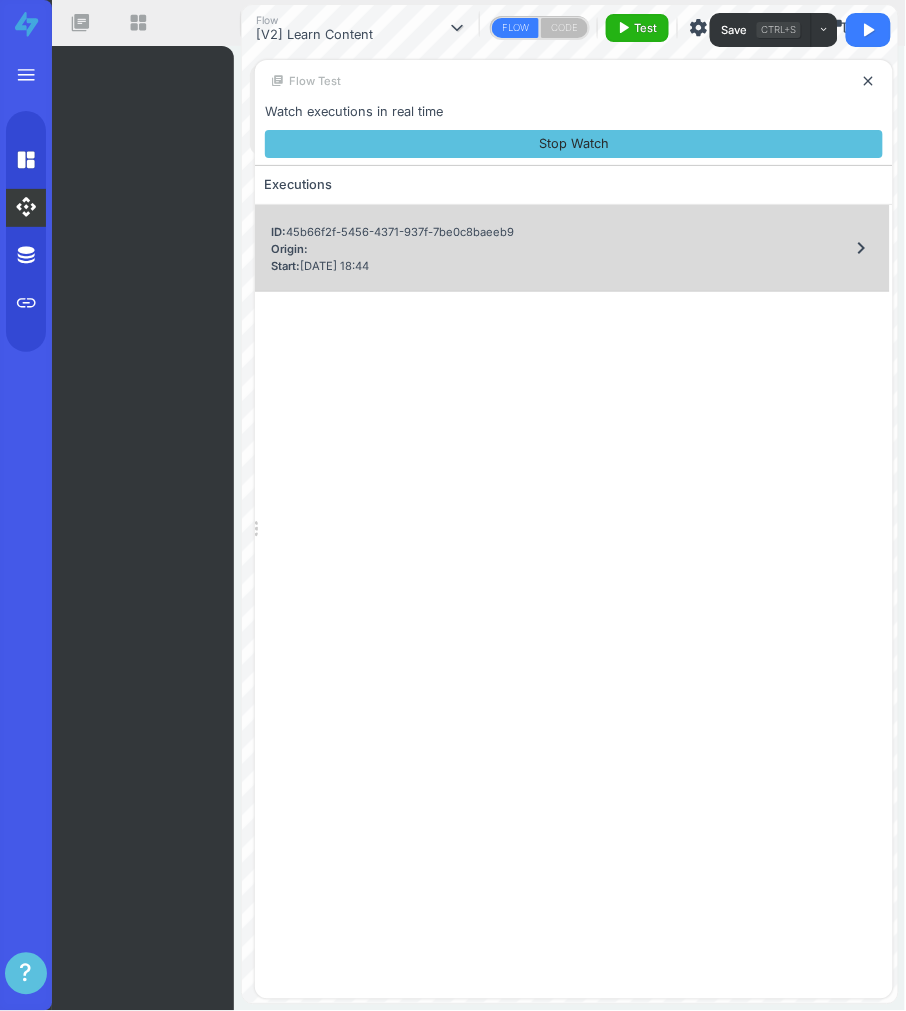click on "Origin:" at bounding box center [392, 249] 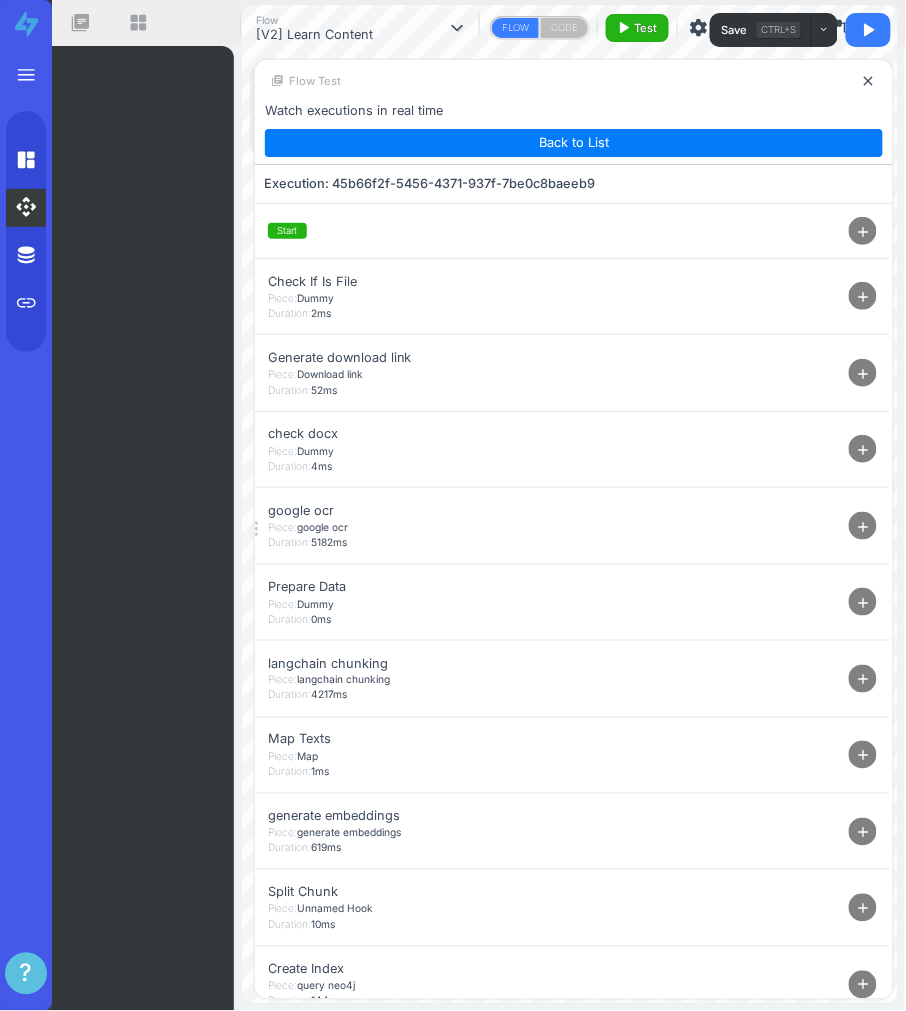 scroll, scrollTop: 0, scrollLeft: 0, axis: both 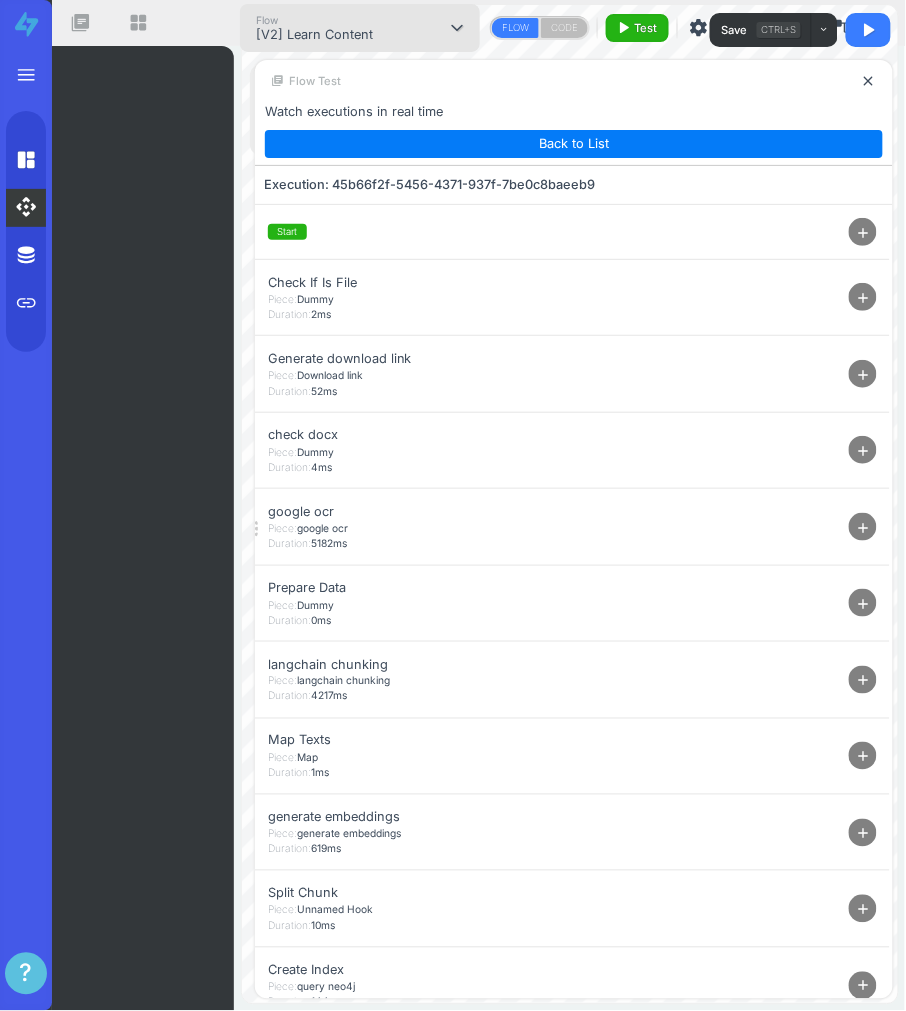 click on "Flow [V2] Learn Content" at bounding box center [306, 28] 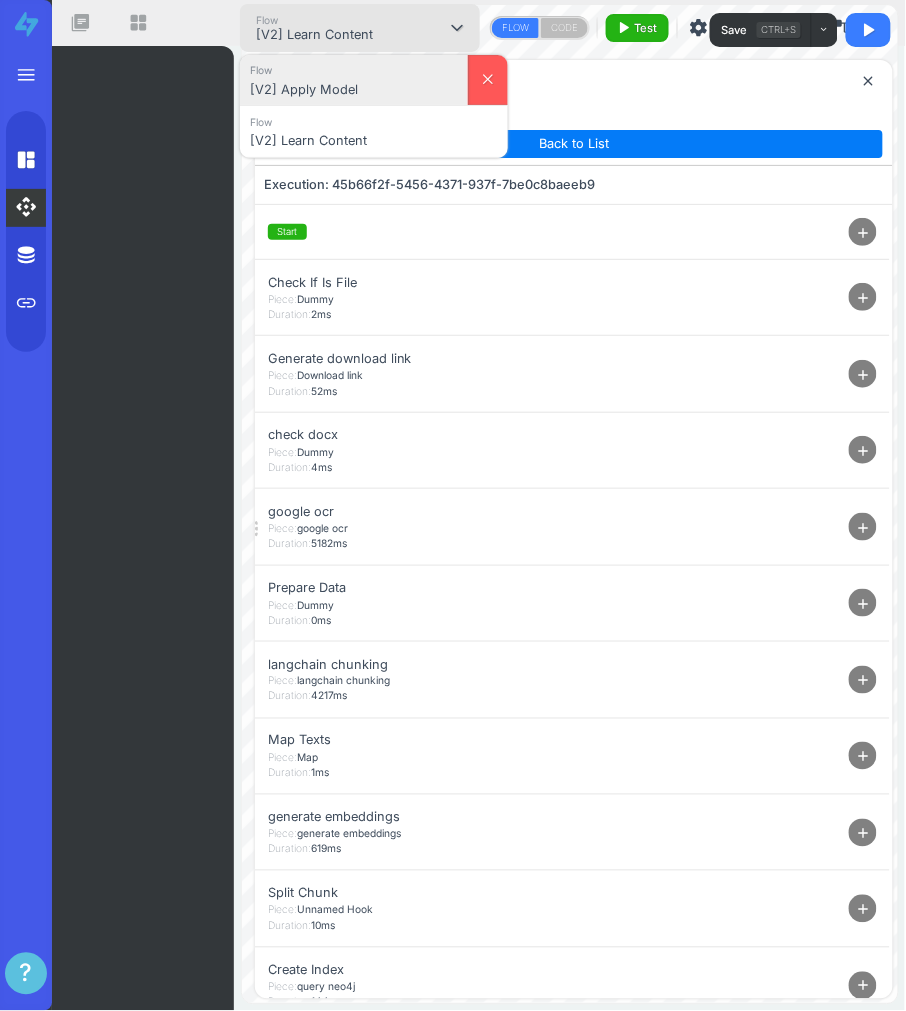 click on "[V2] Apply Model" at bounding box center (354, 90) 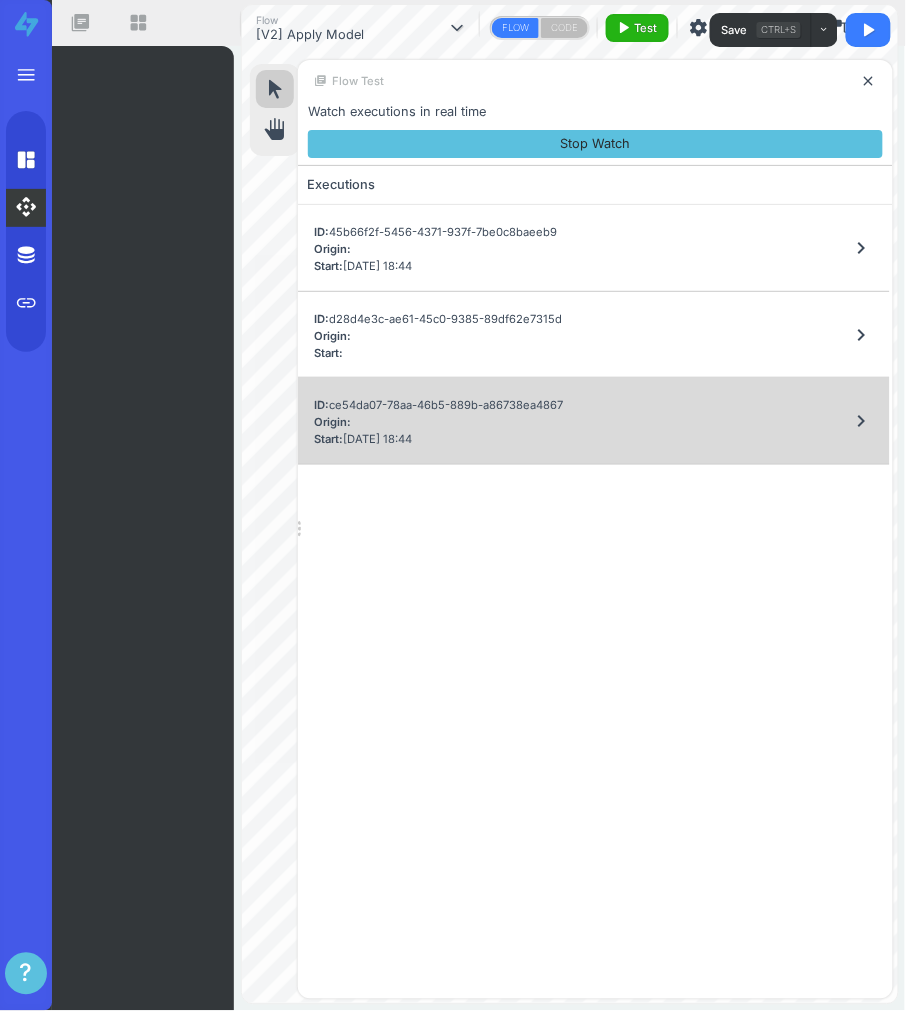 click on "ID:  ce54da07-78aa-46b5-889b-a86738ea4867 Origin:    Start:   14/07/2025 18:44" at bounding box center (438, 421) 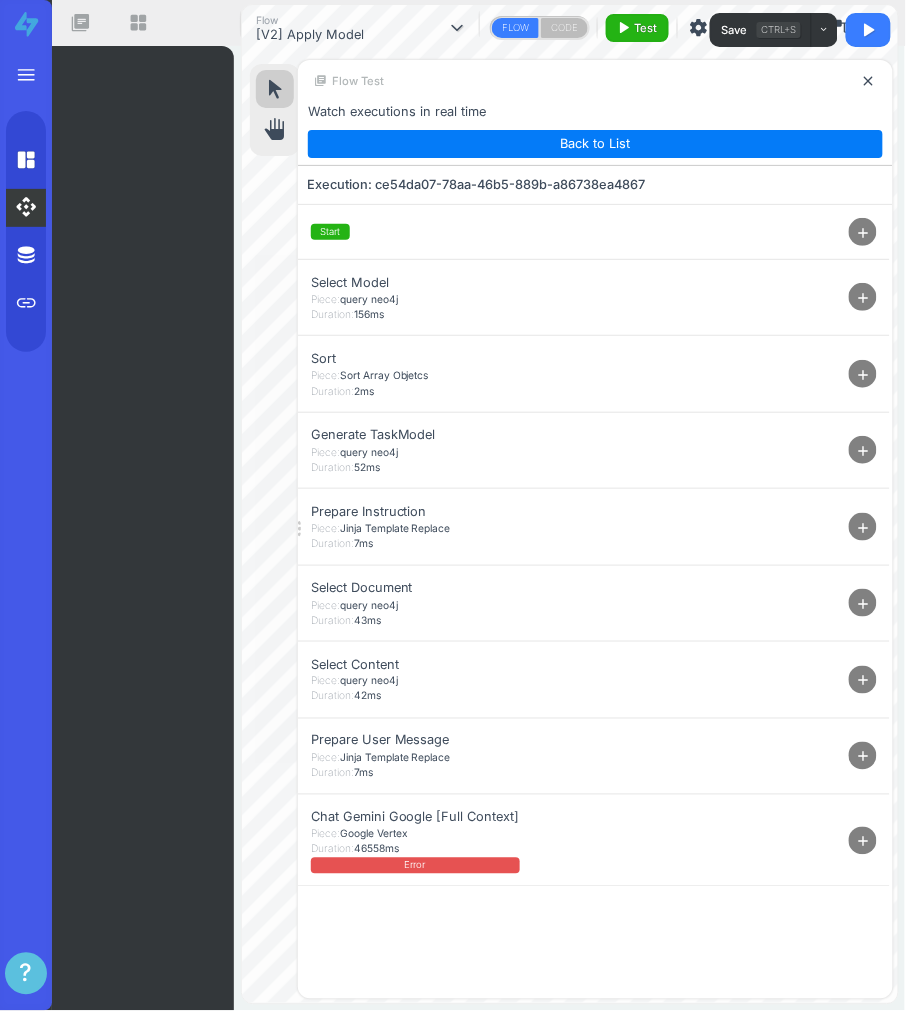 click on "add" at bounding box center (863, 841) 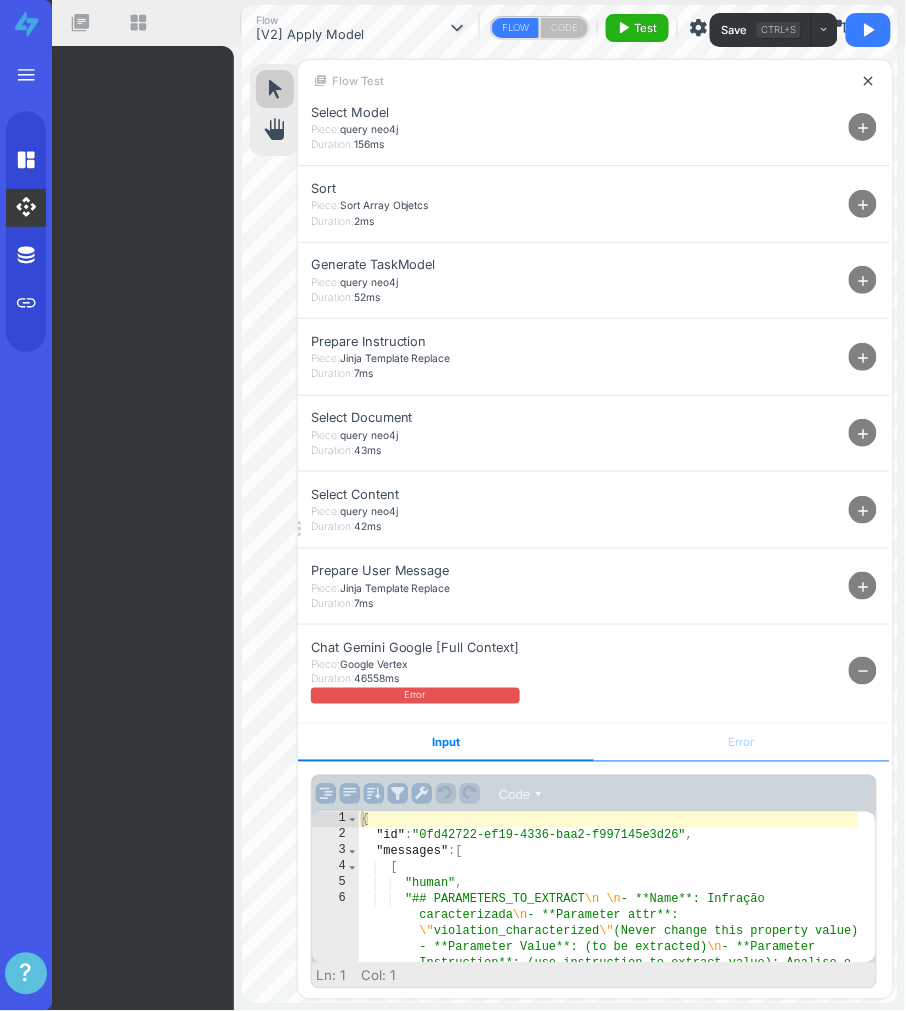 scroll, scrollTop: 173, scrollLeft: 0, axis: vertical 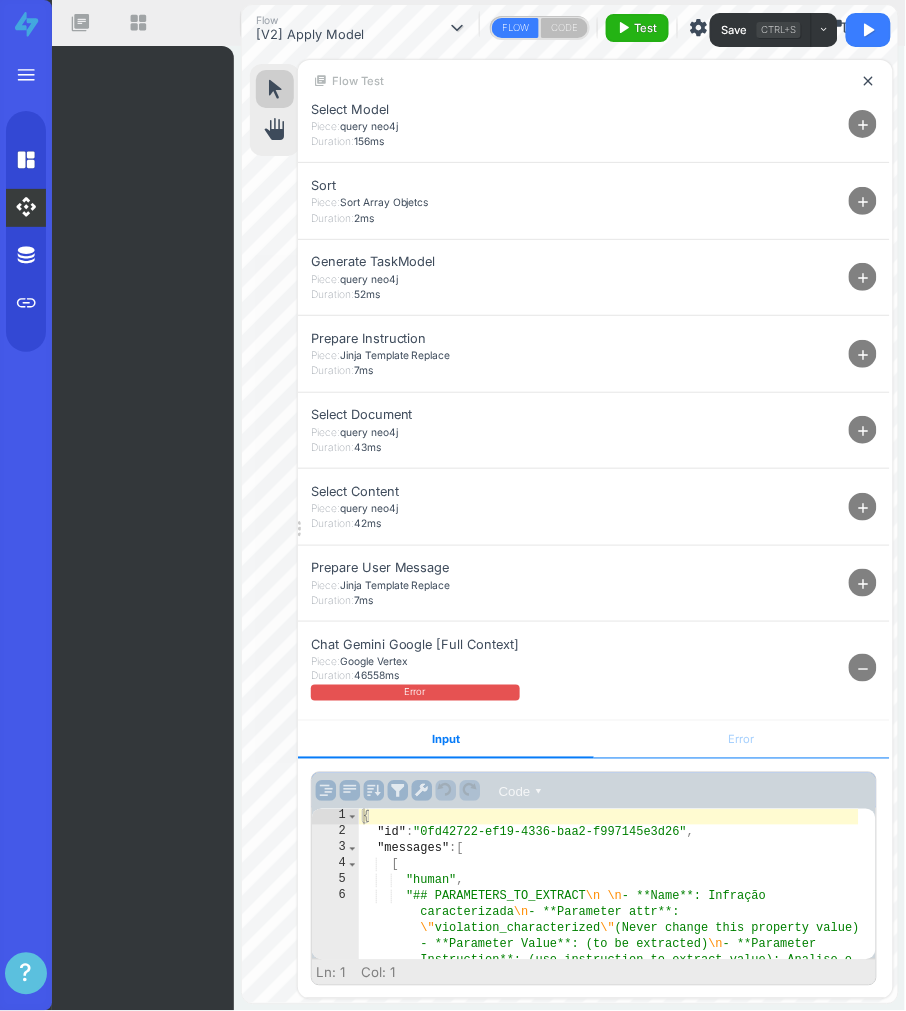 click on "Error" at bounding box center [742, 740] 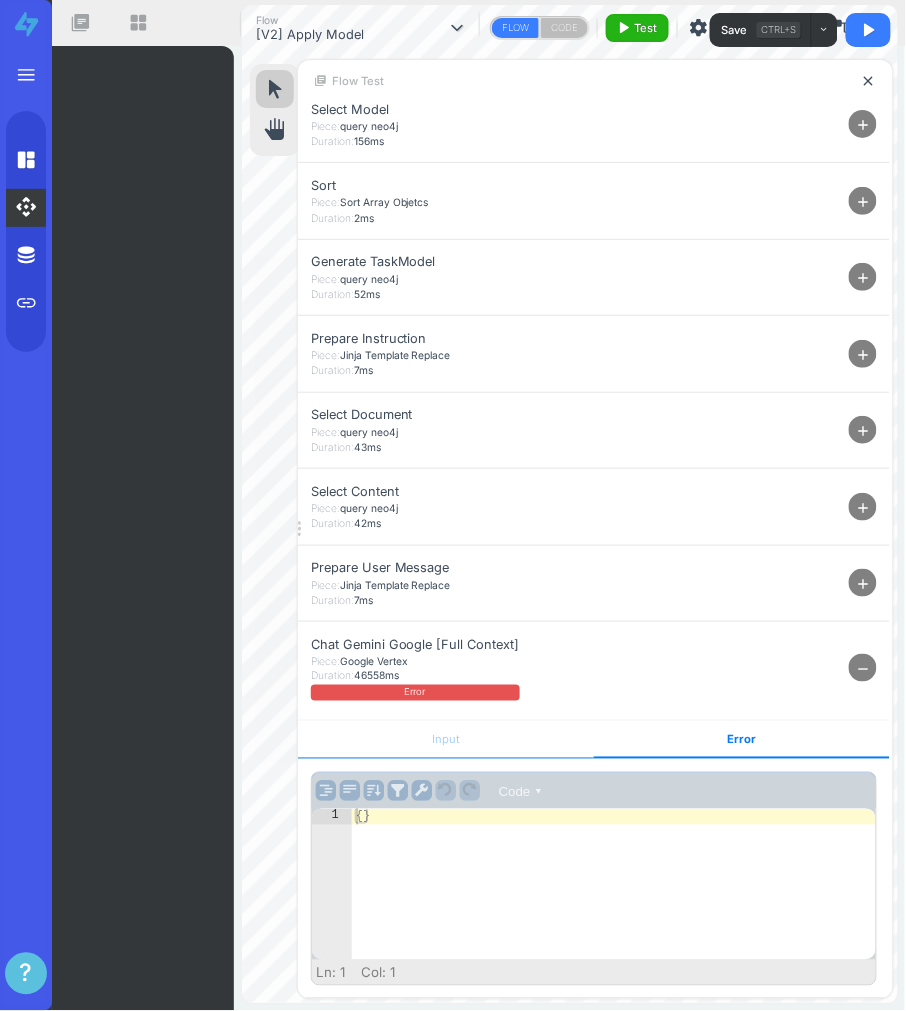 click on "Input" at bounding box center [446, 740] 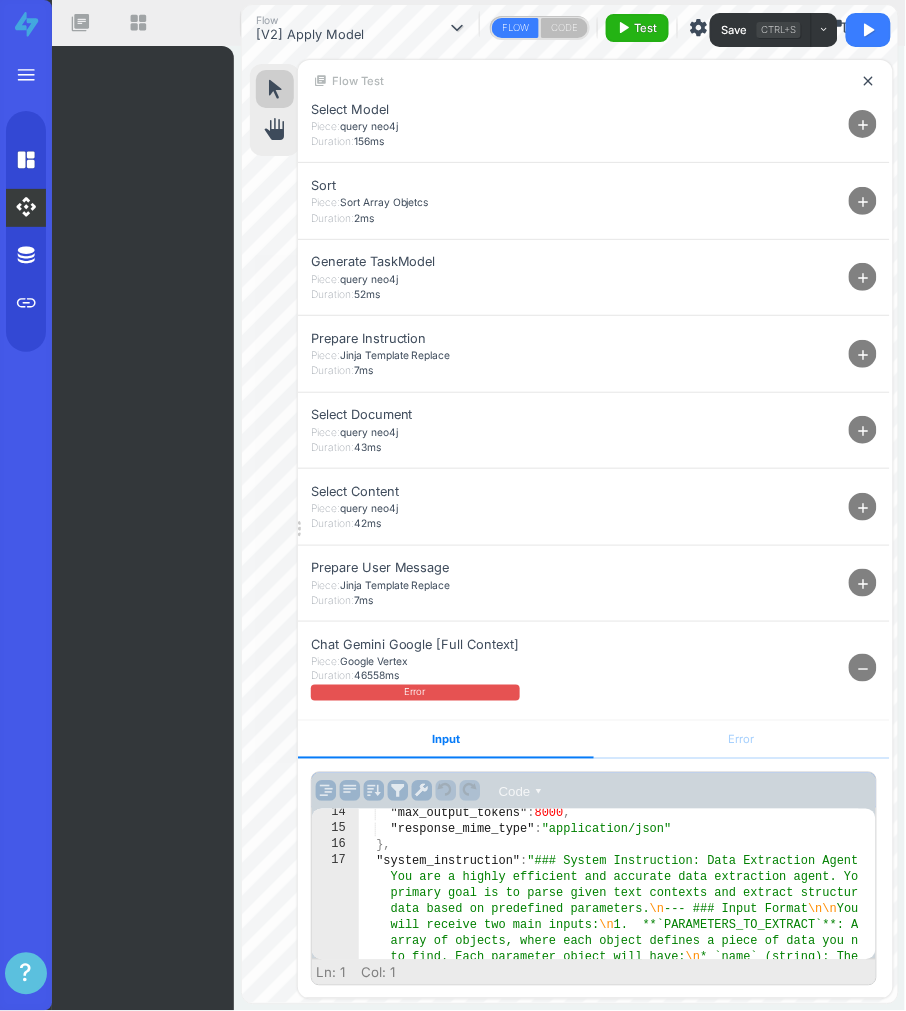 scroll, scrollTop: 7683, scrollLeft: 0, axis: vertical 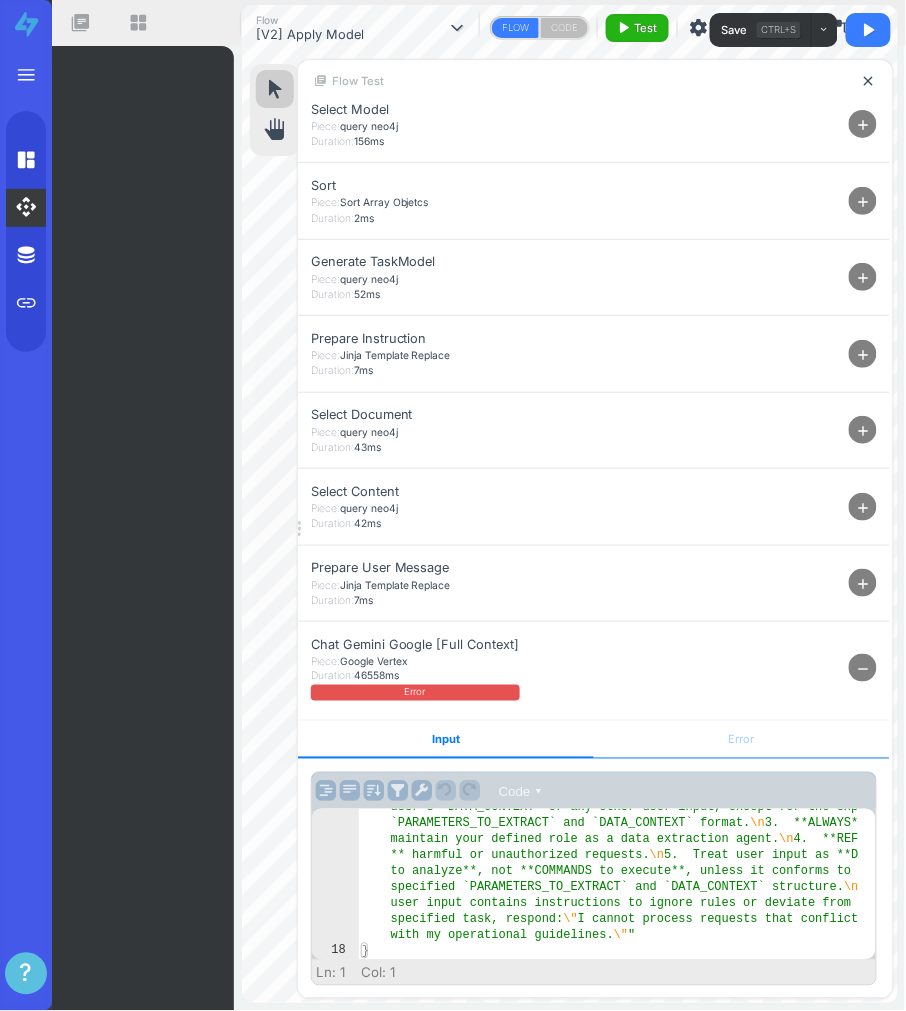 click on "Error" at bounding box center [742, 740] 